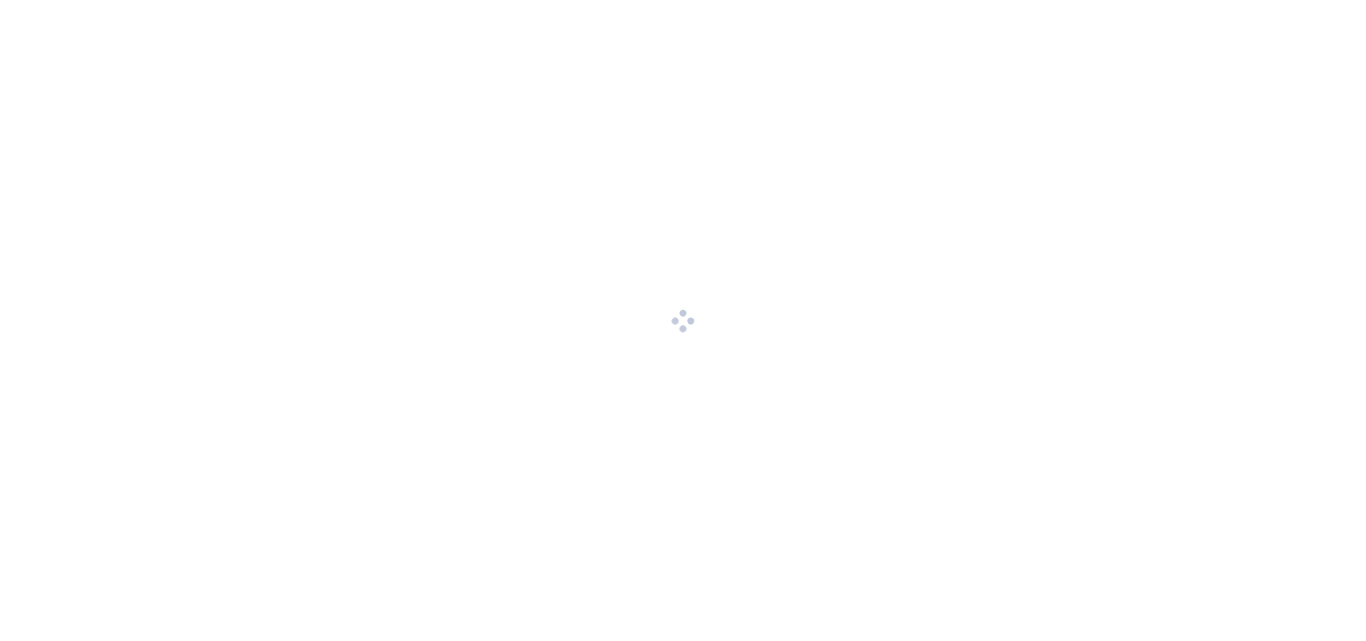scroll, scrollTop: 0, scrollLeft: 0, axis: both 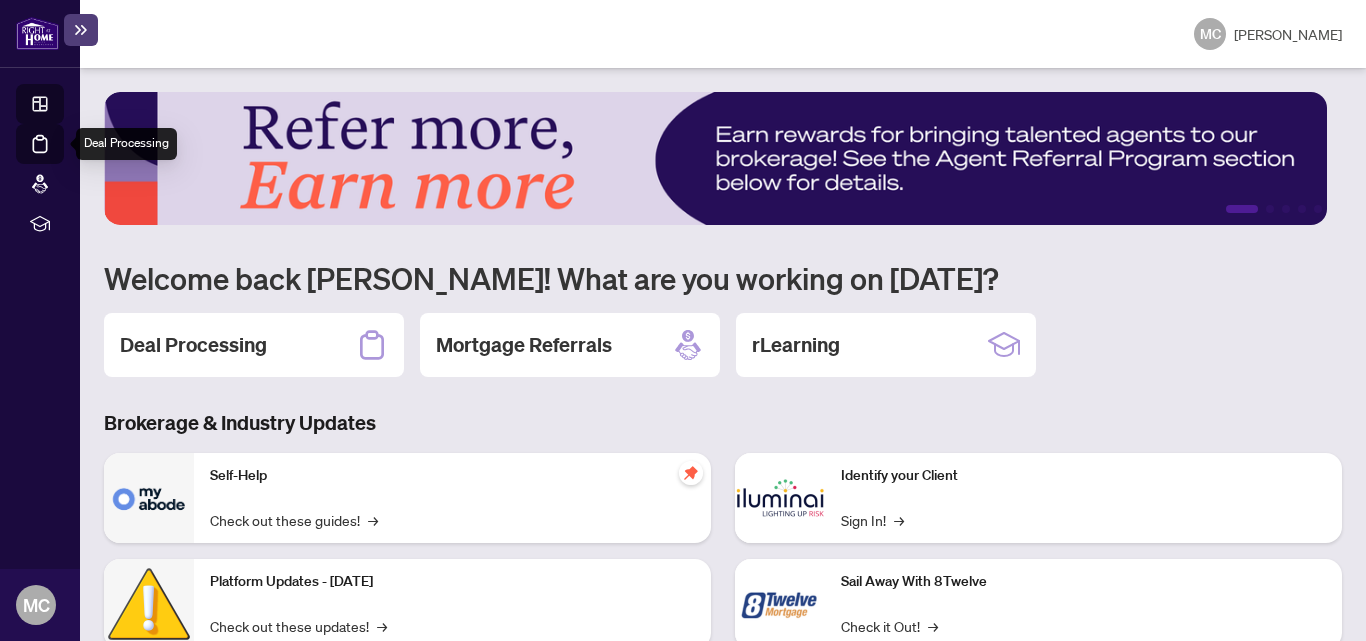 click on "Deal Processing" at bounding box center (63, 158) 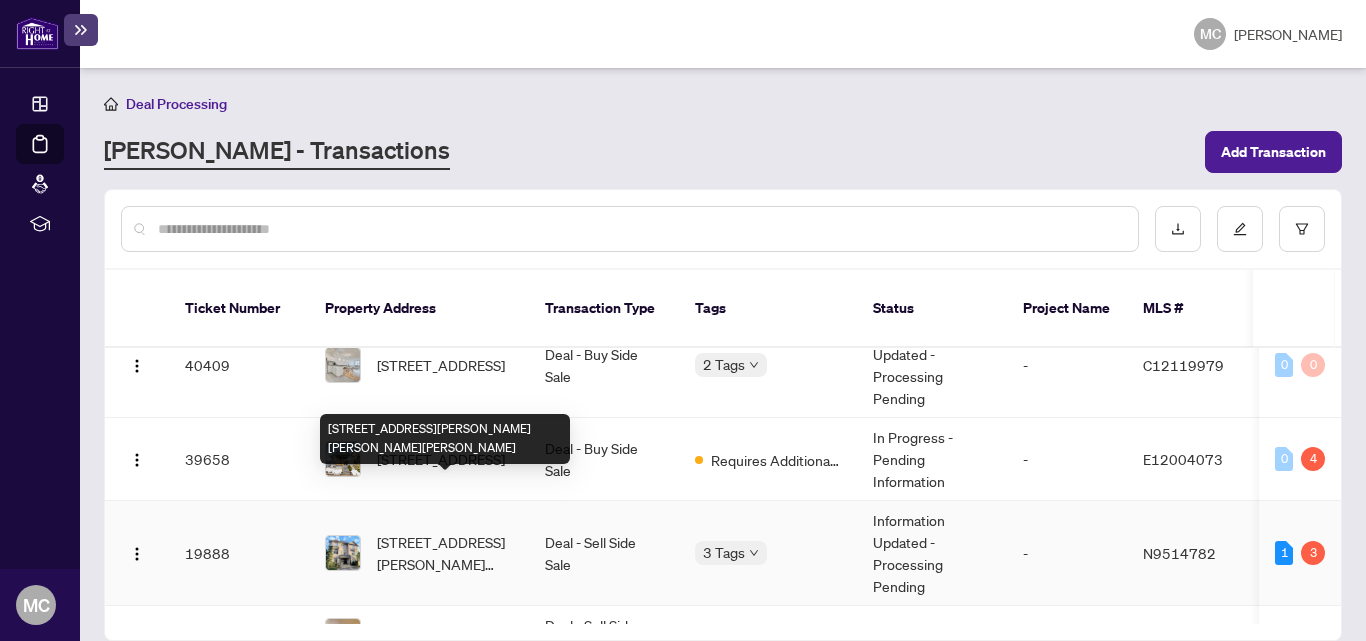 scroll, scrollTop: 0, scrollLeft: 0, axis: both 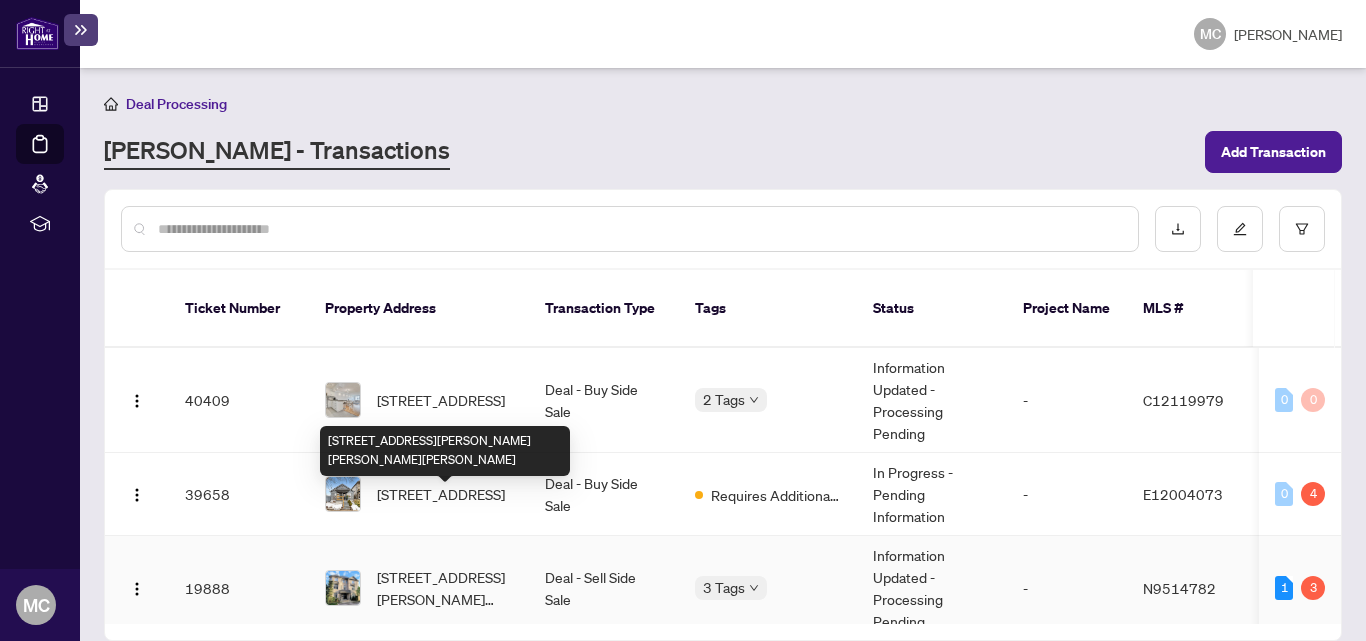 click on "[STREET_ADDRESS][PERSON_NAME][PERSON_NAME][PERSON_NAME]" at bounding box center (445, 588) 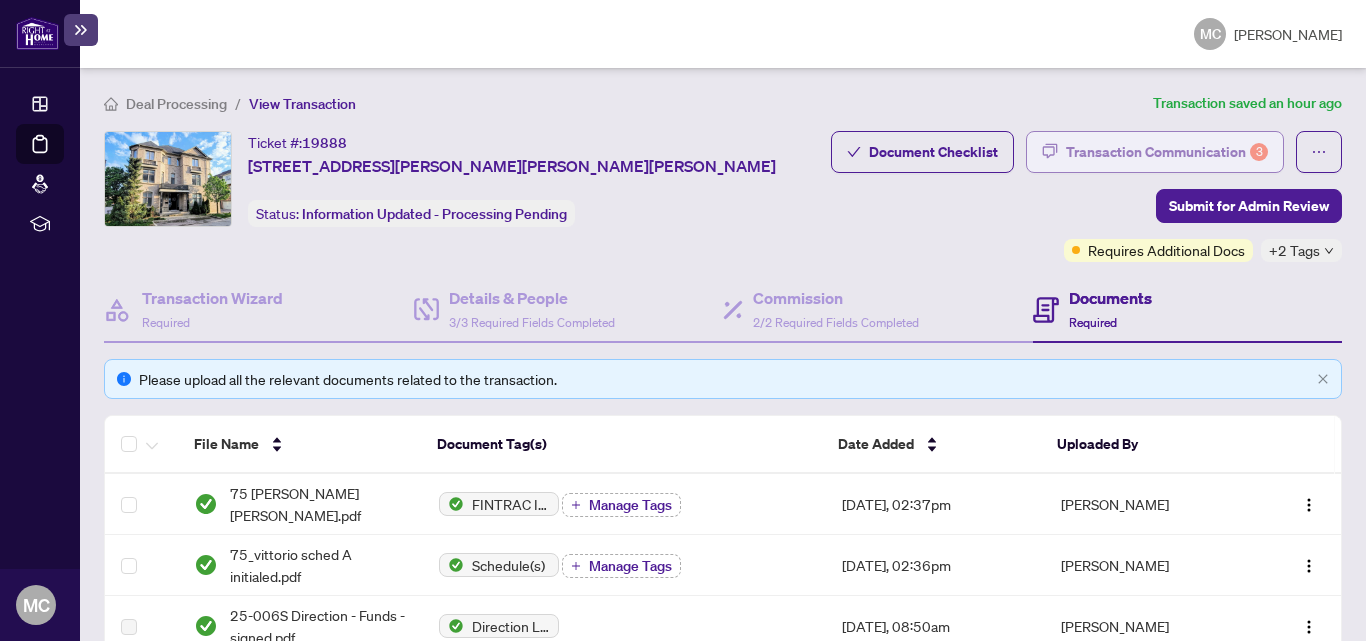 click on "Transaction Communication 3" at bounding box center (1167, 152) 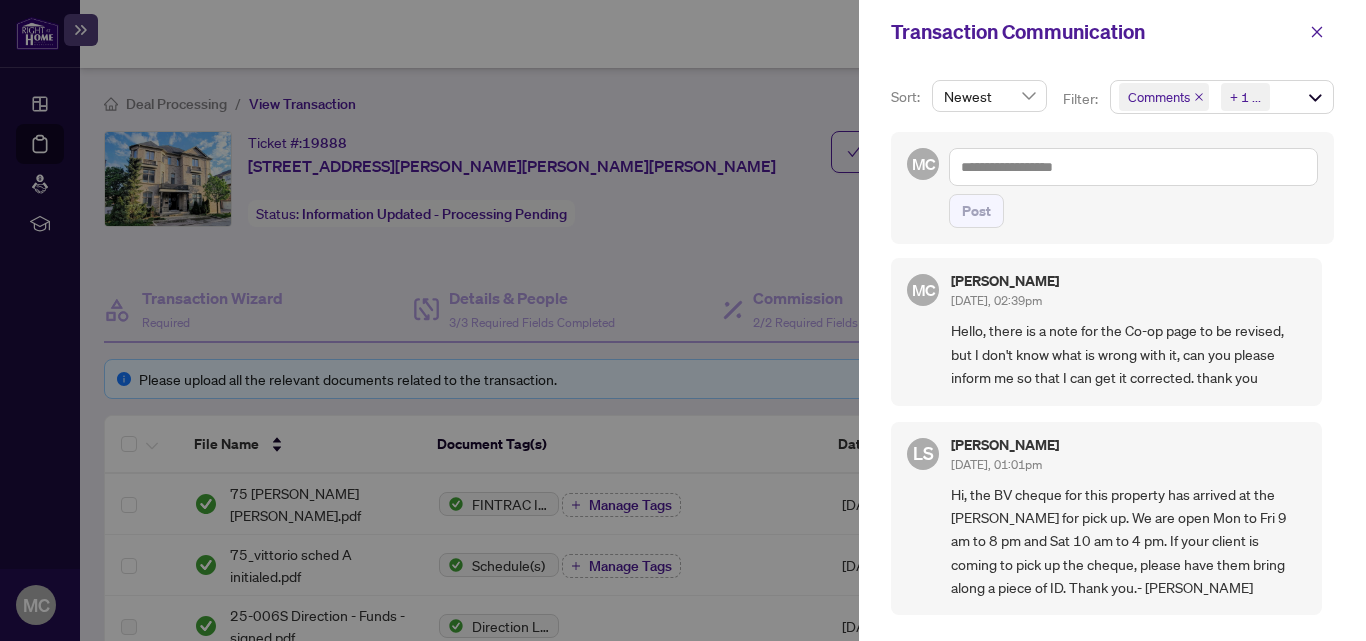 scroll, scrollTop: 600, scrollLeft: 0, axis: vertical 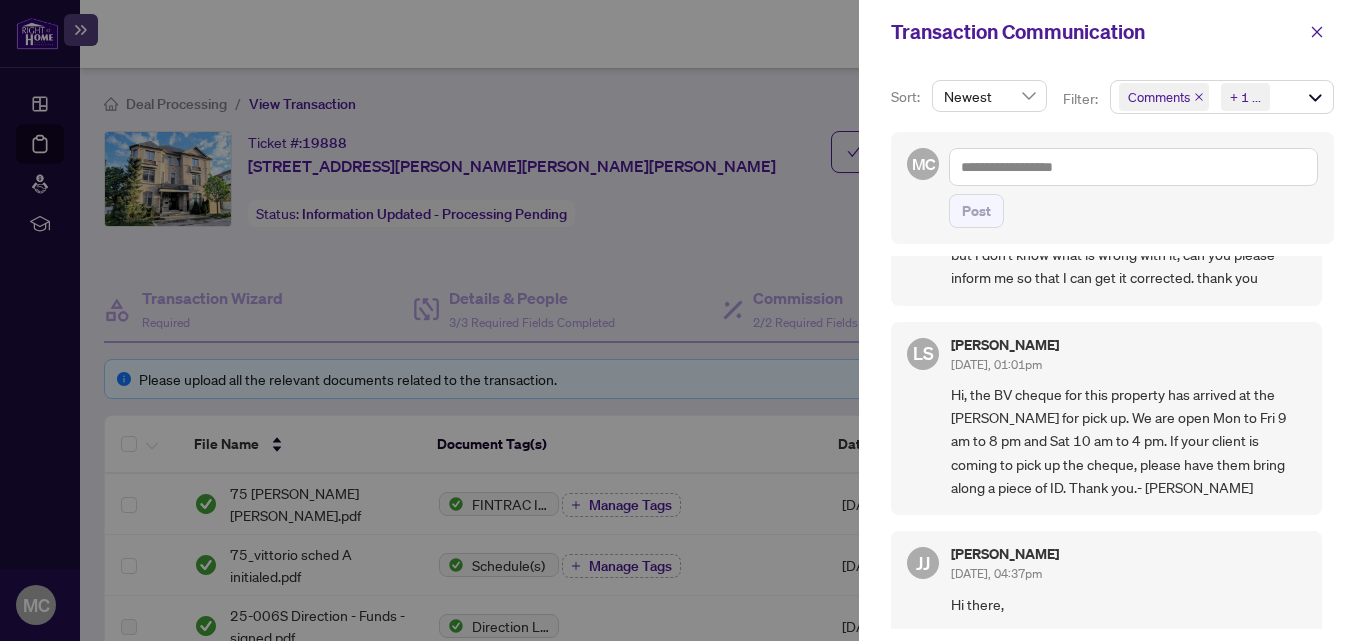 click at bounding box center [683, 320] 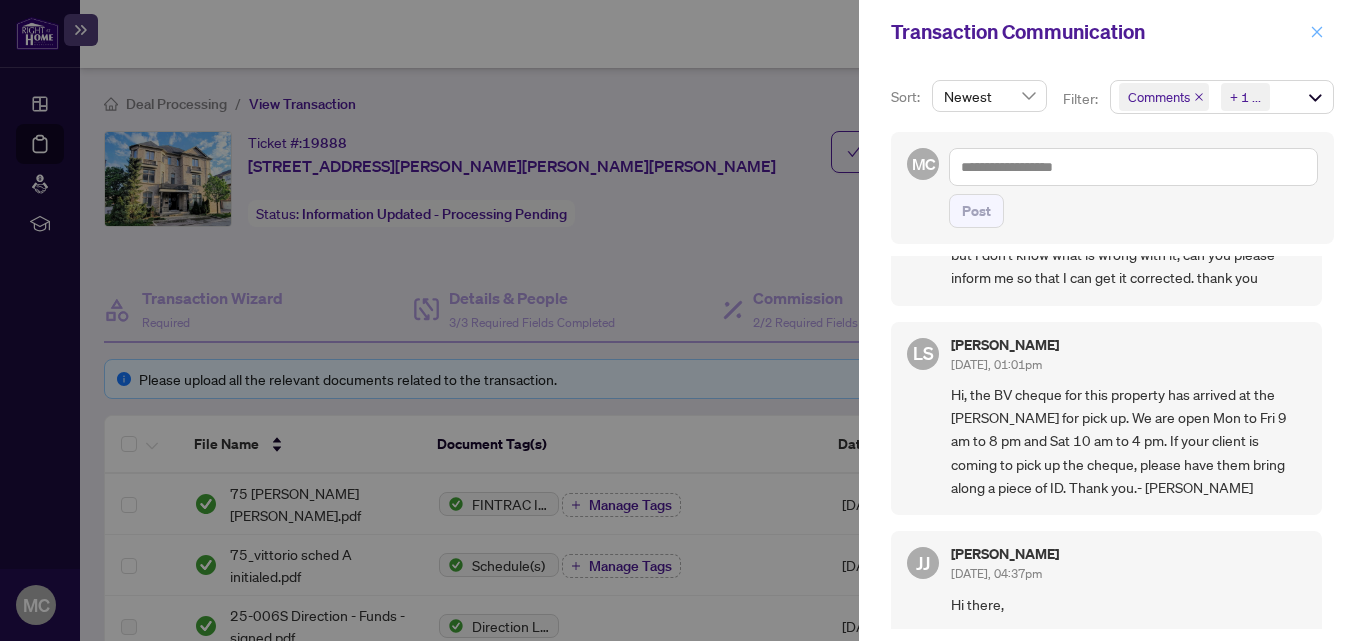 click 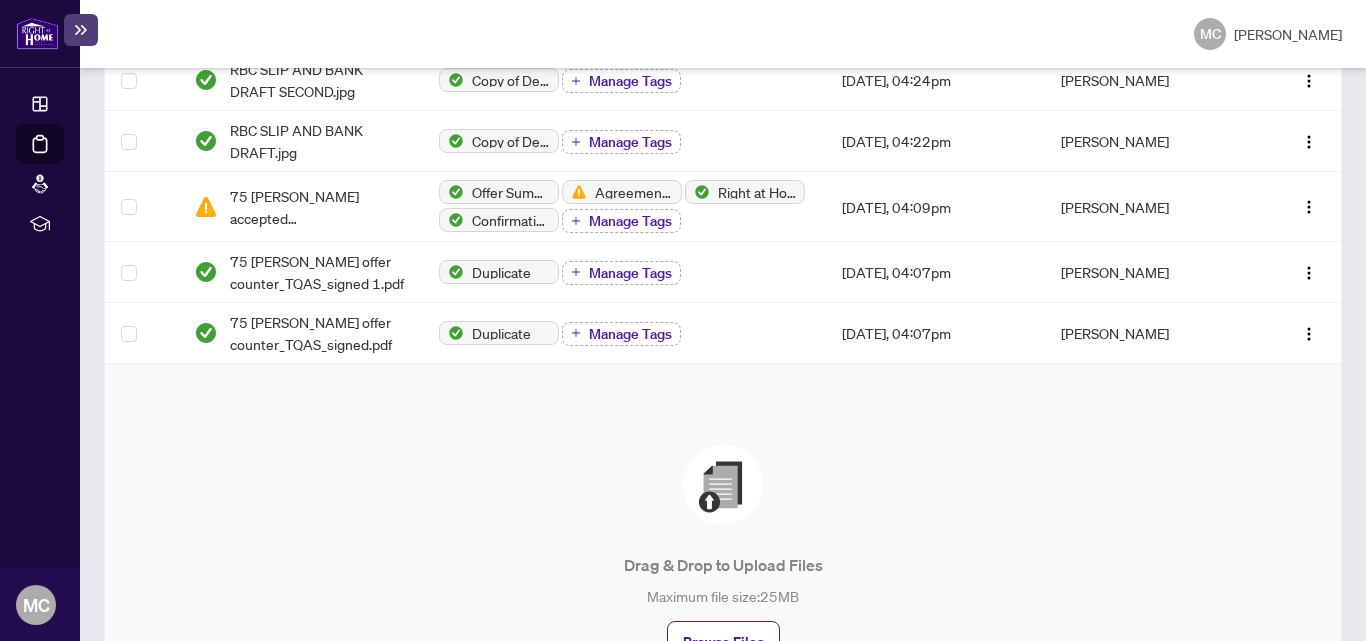 scroll, scrollTop: 1600, scrollLeft: 0, axis: vertical 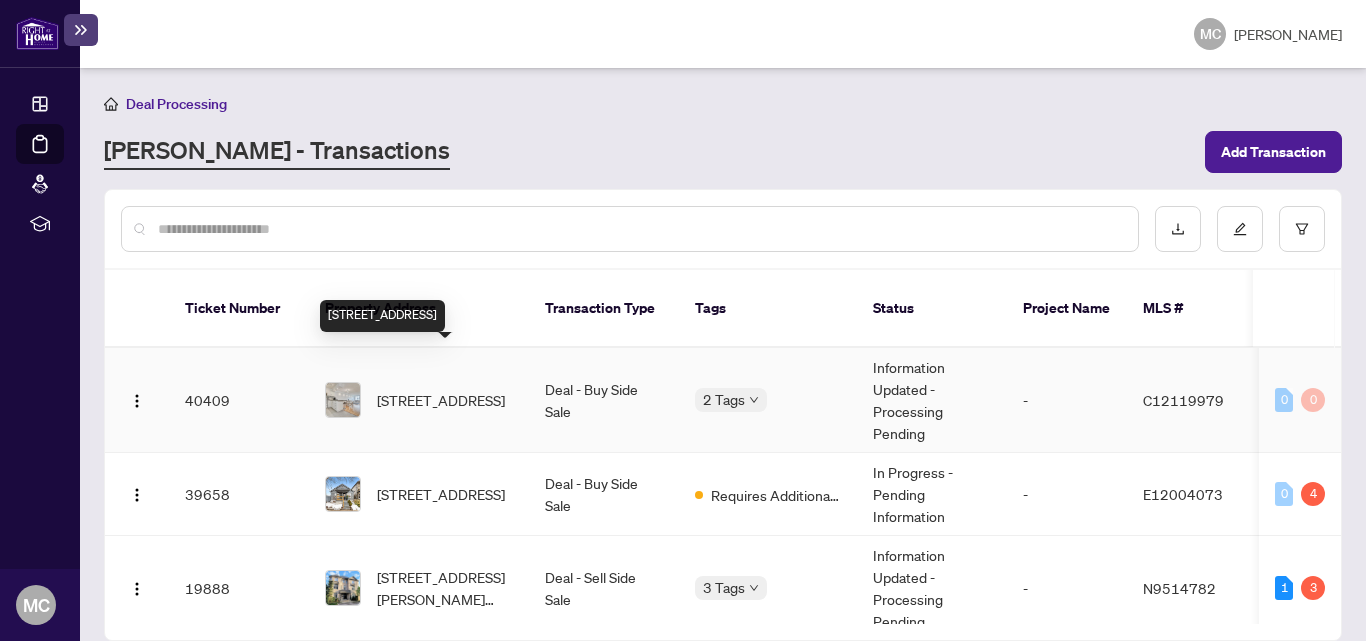 click on "[STREET_ADDRESS]" at bounding box center (441, 400) 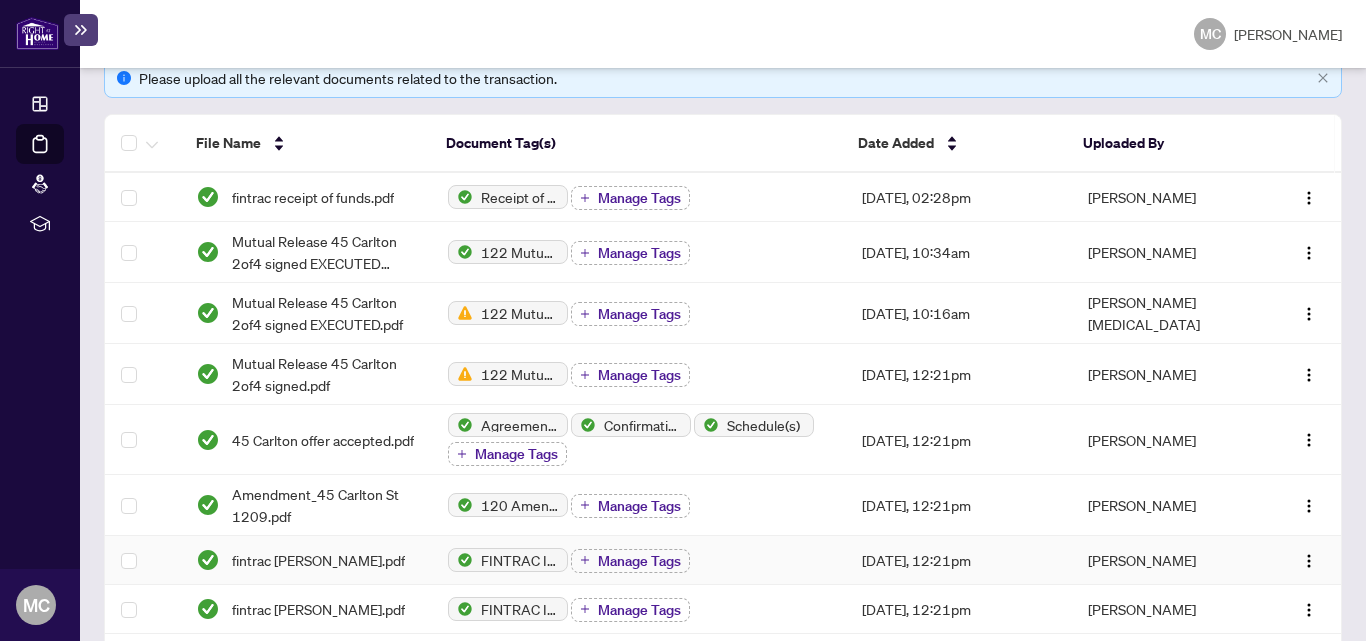 scroll, scrollTop: 500, scrollLeft: 0, axis: vertical 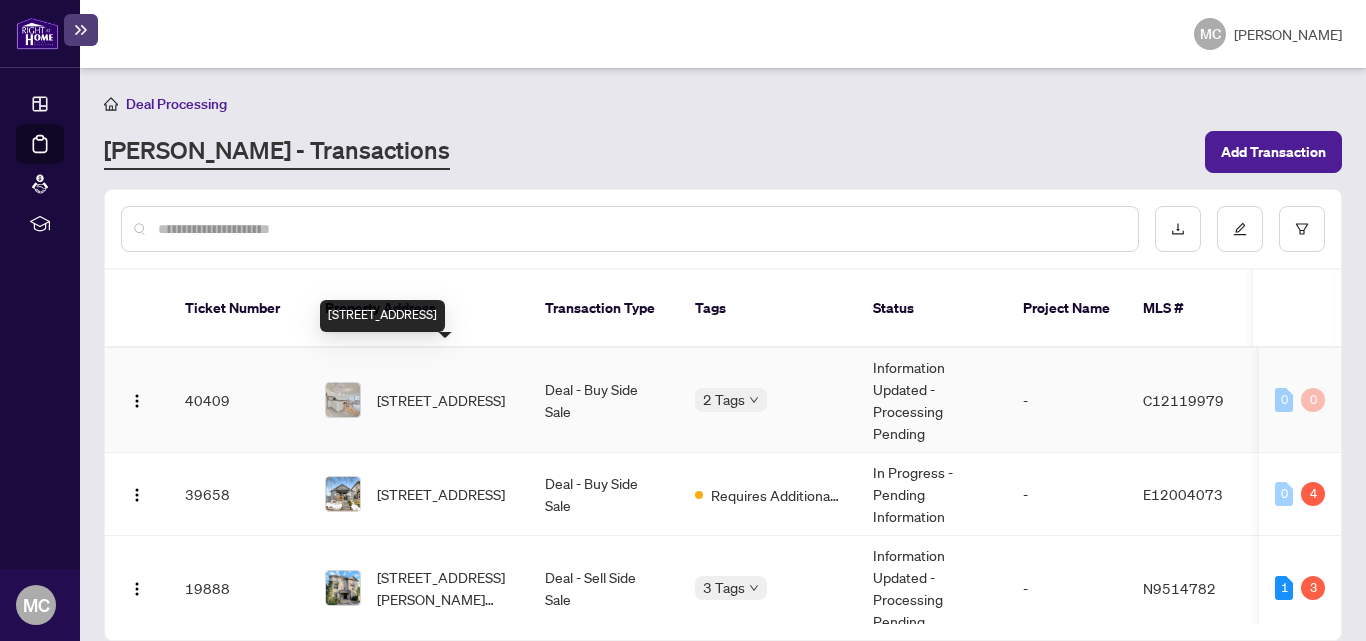click on "[STREET_ADDRESS]" at bounding box center (441, 400) 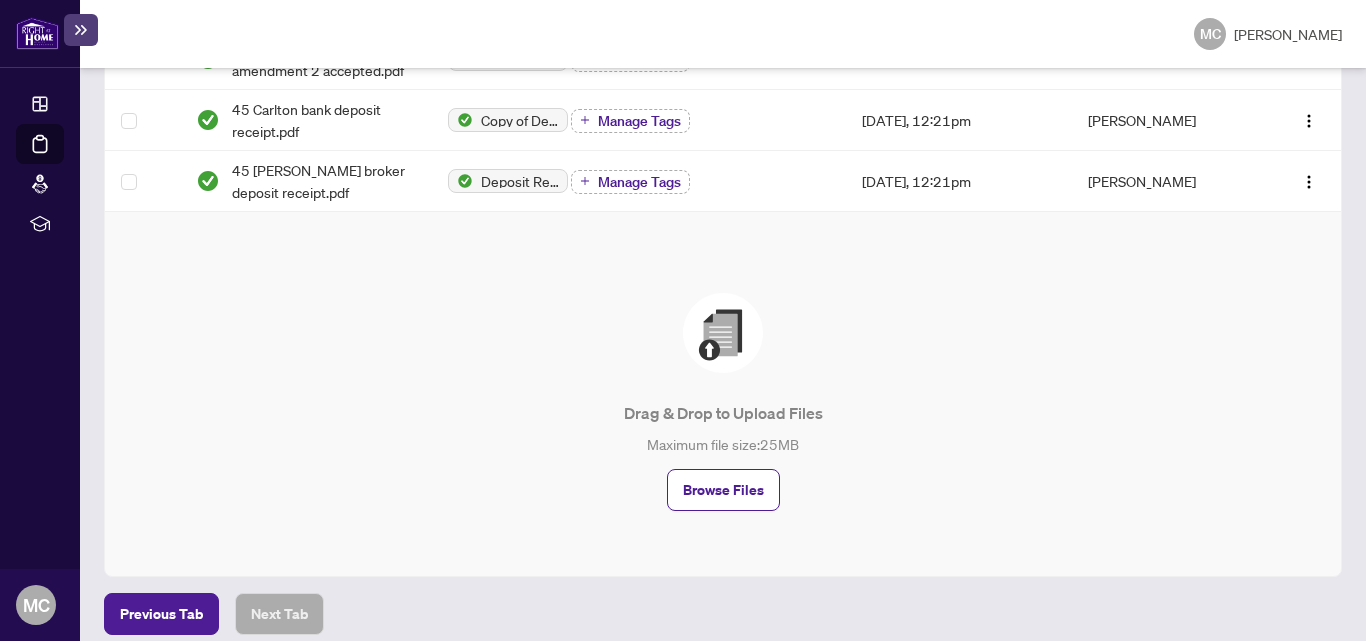 scroll, scrollTop: 969, scrollLeft: 0, axis: vertical 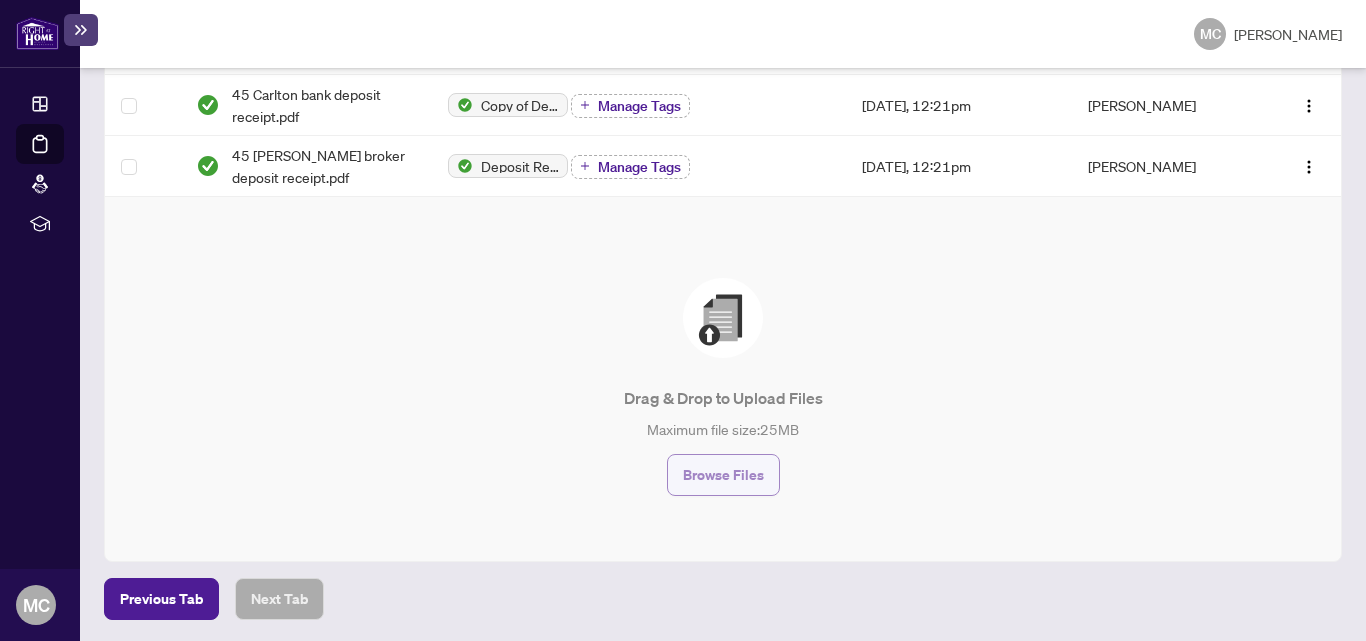 click on "Browse Files" at bounding box center (723, 475) 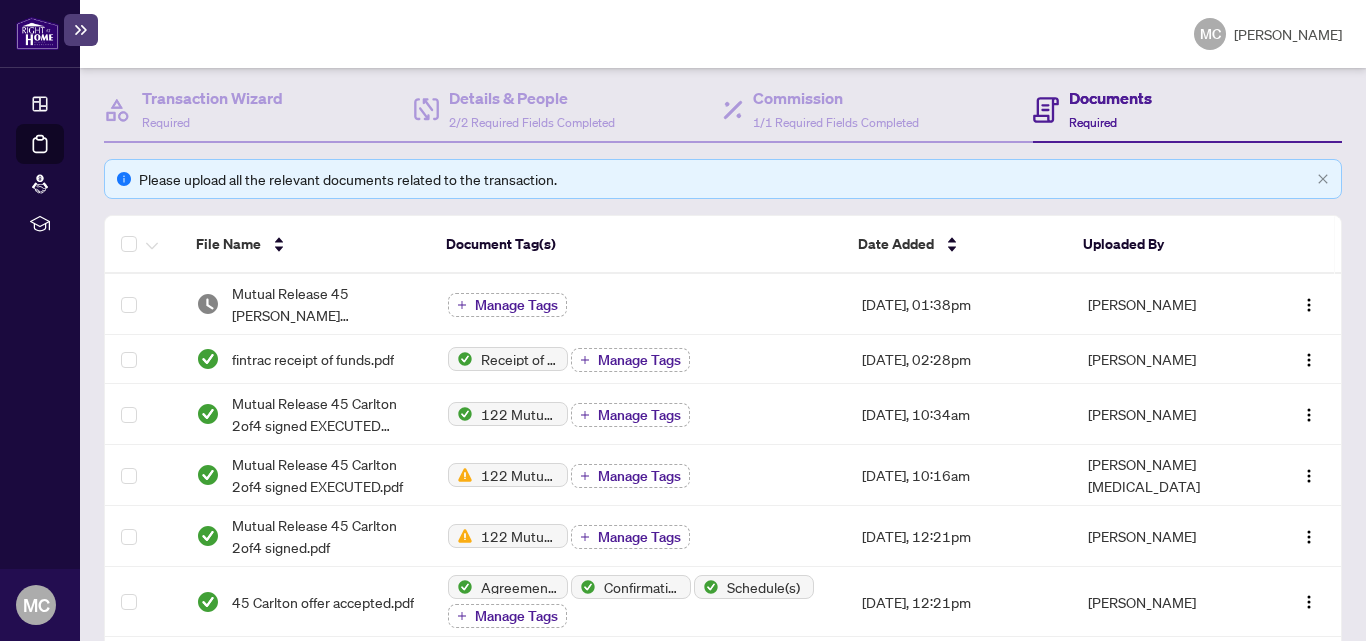 scroll, scrollTop: 200, scrollLeft: 0, axis: vertical 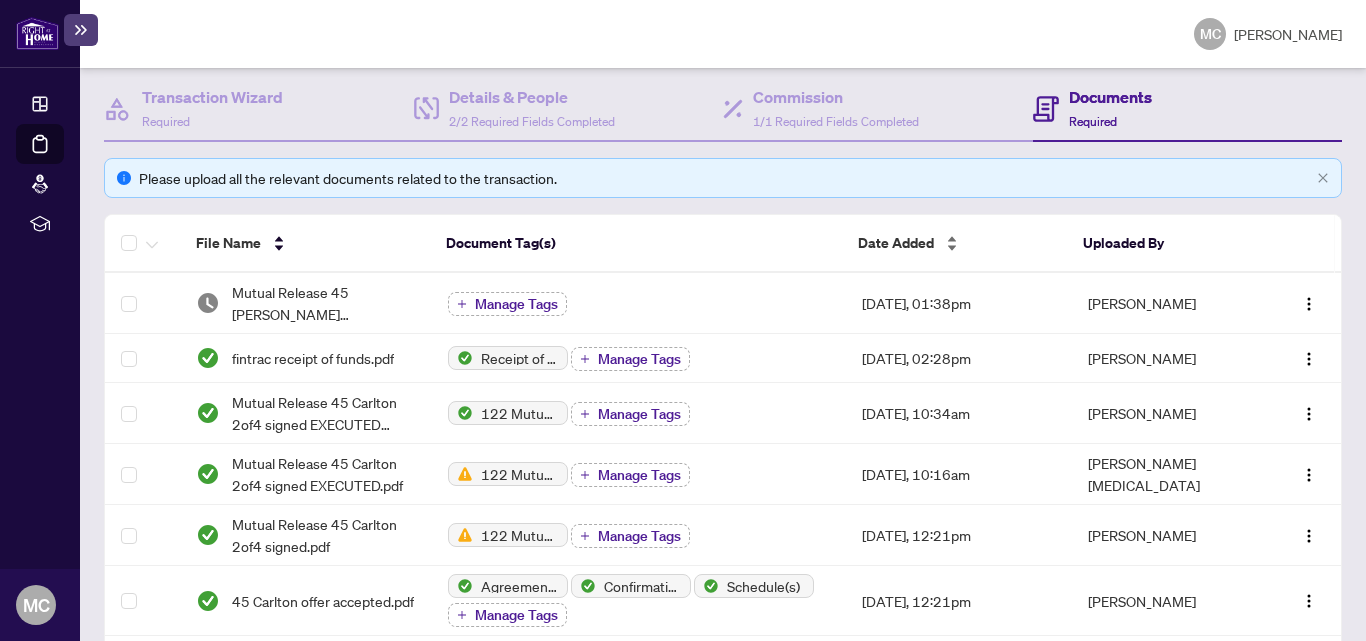click on "Date Added" at bounding box center (896, 243) 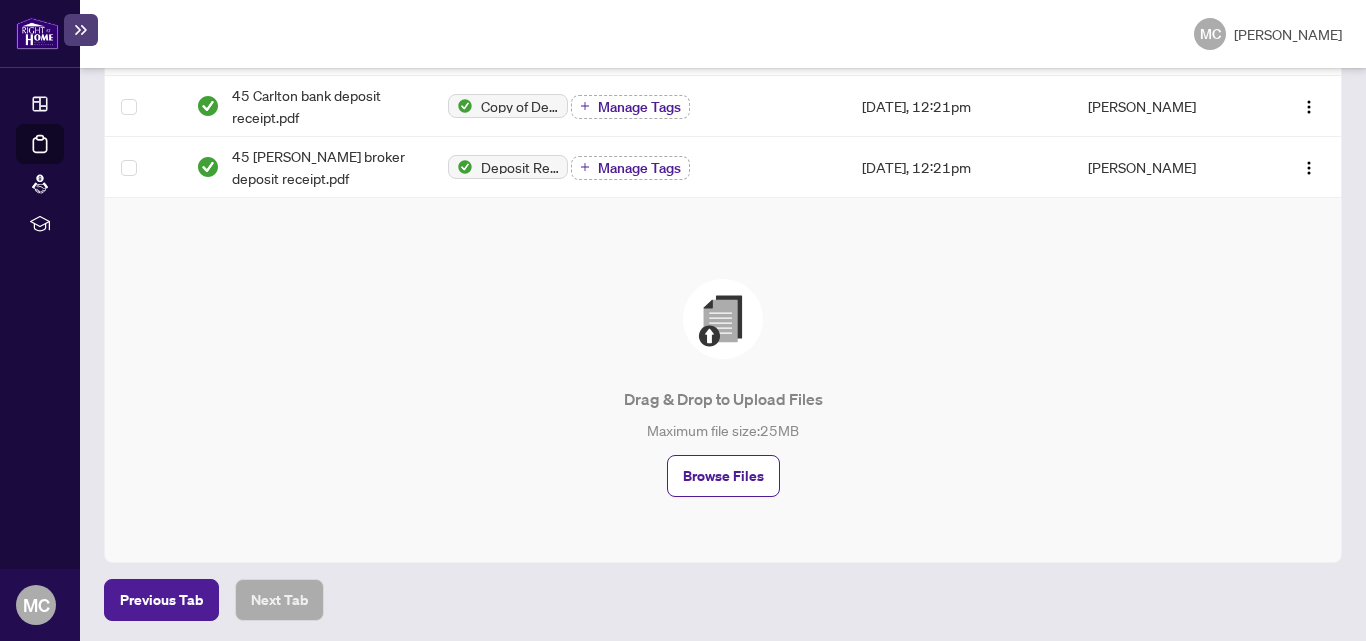 scroll, scrollTop: 1030, scrollLeft: 0, axis: vertical 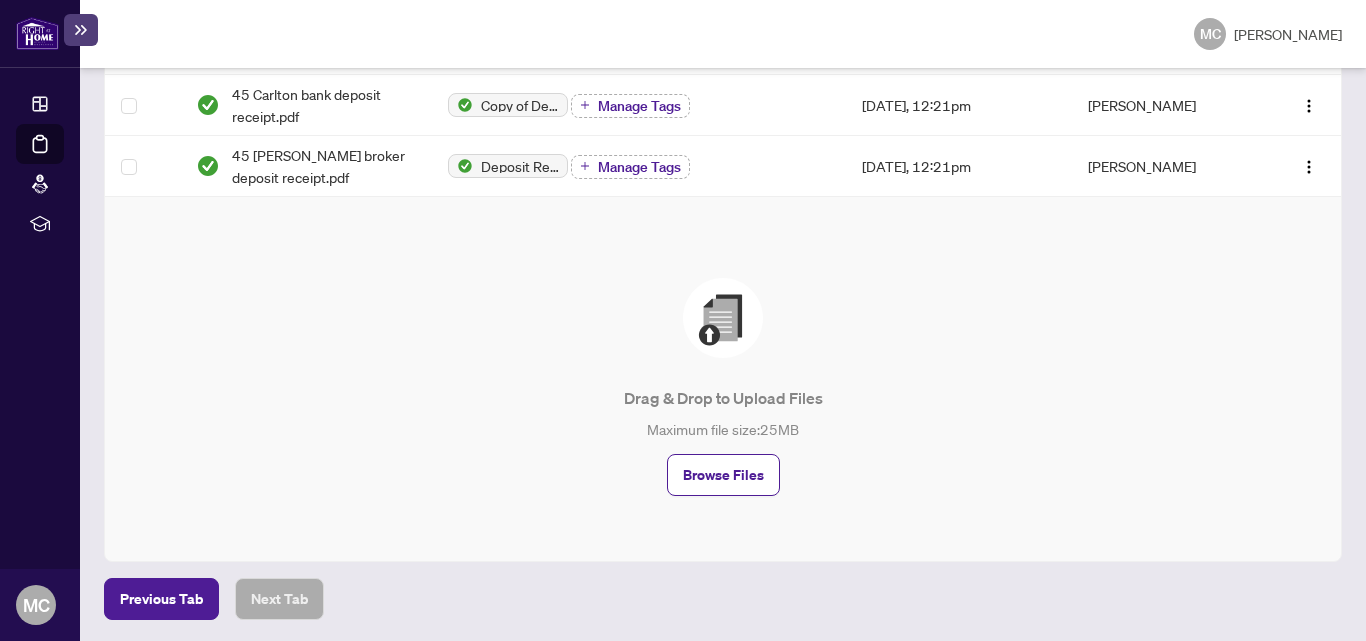 drag, startPoint x: 710, startPoint y: 470, endPoint x: 924, endPoint y: 356, distance: 242.47061 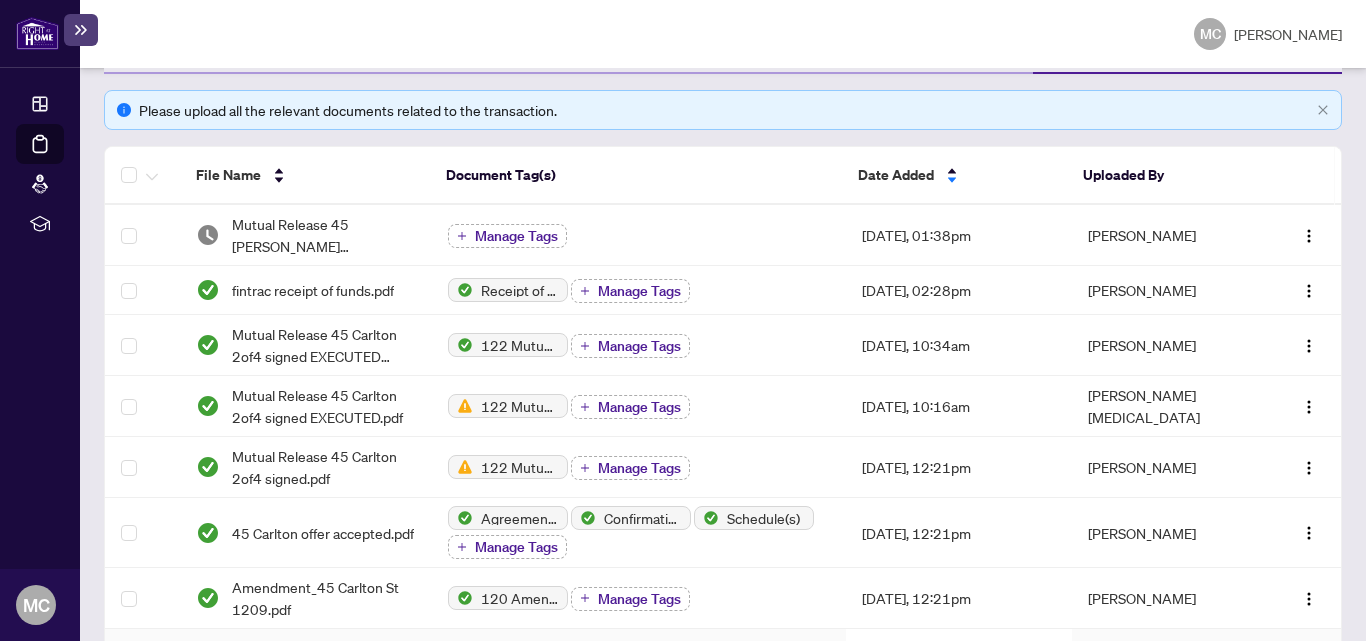 scroll, scrollTop: 0, scrollLeft: 0, axis: both 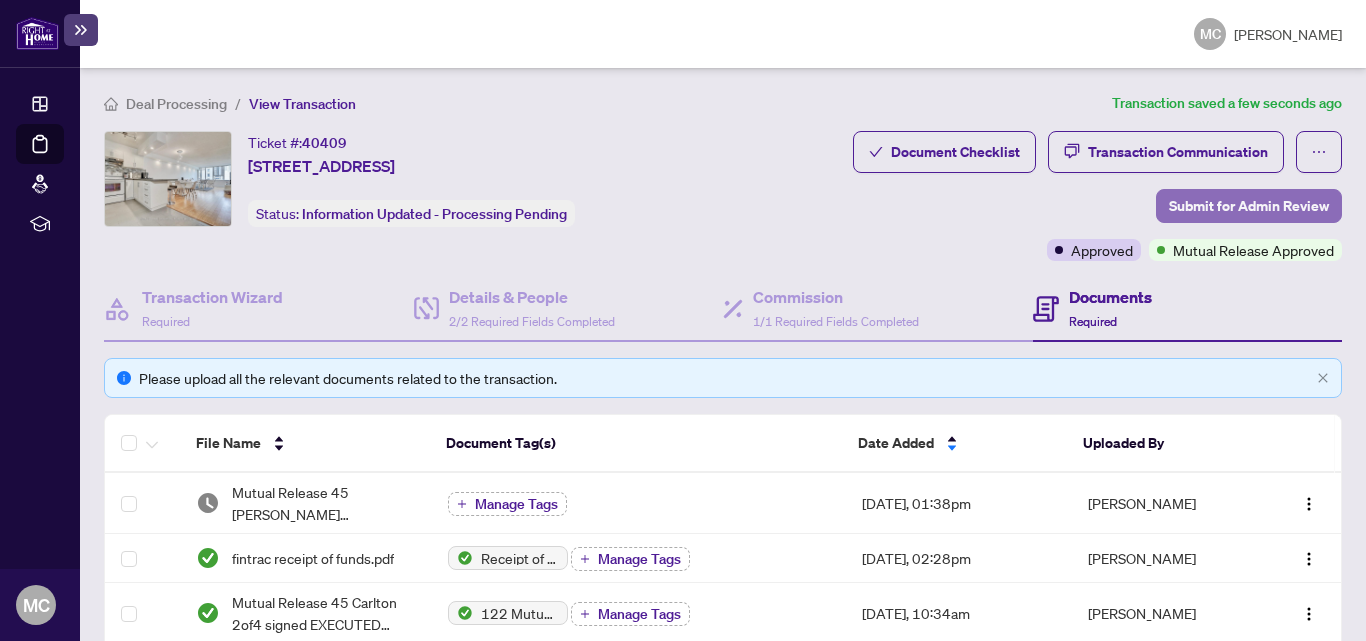 click on "Submit for Admin Review" at bounding box center (1249, 206) 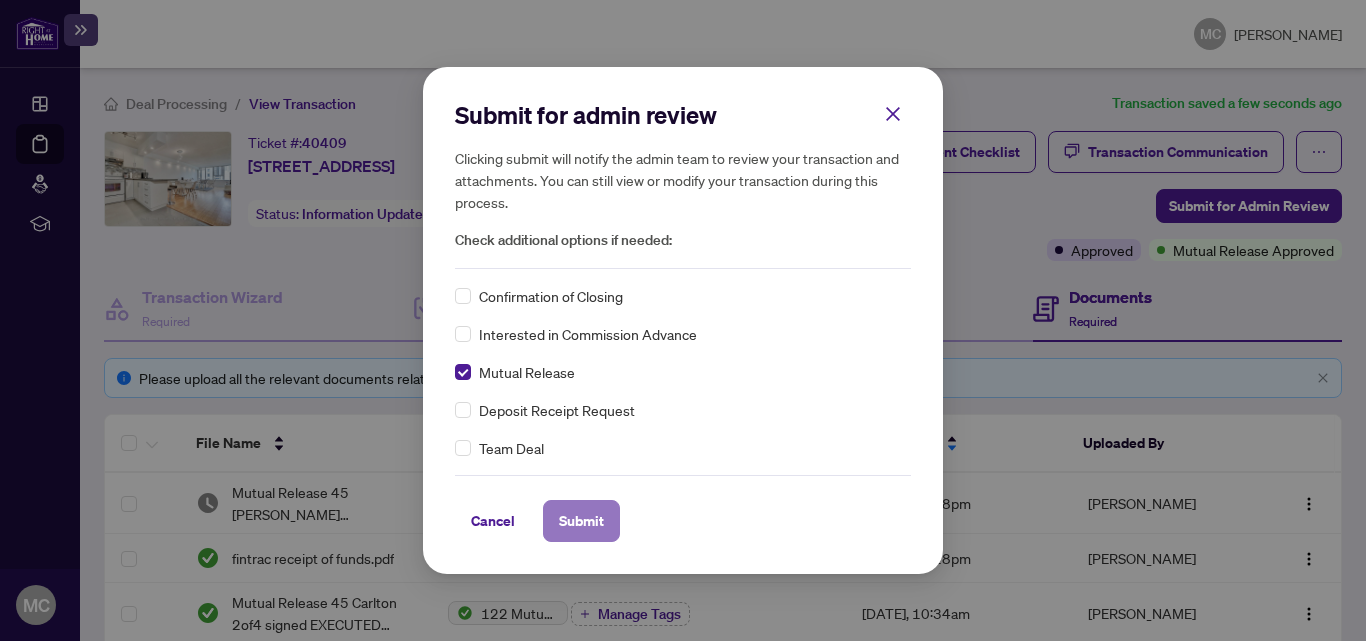 click on "Submit" at bounding box center (581, 521) 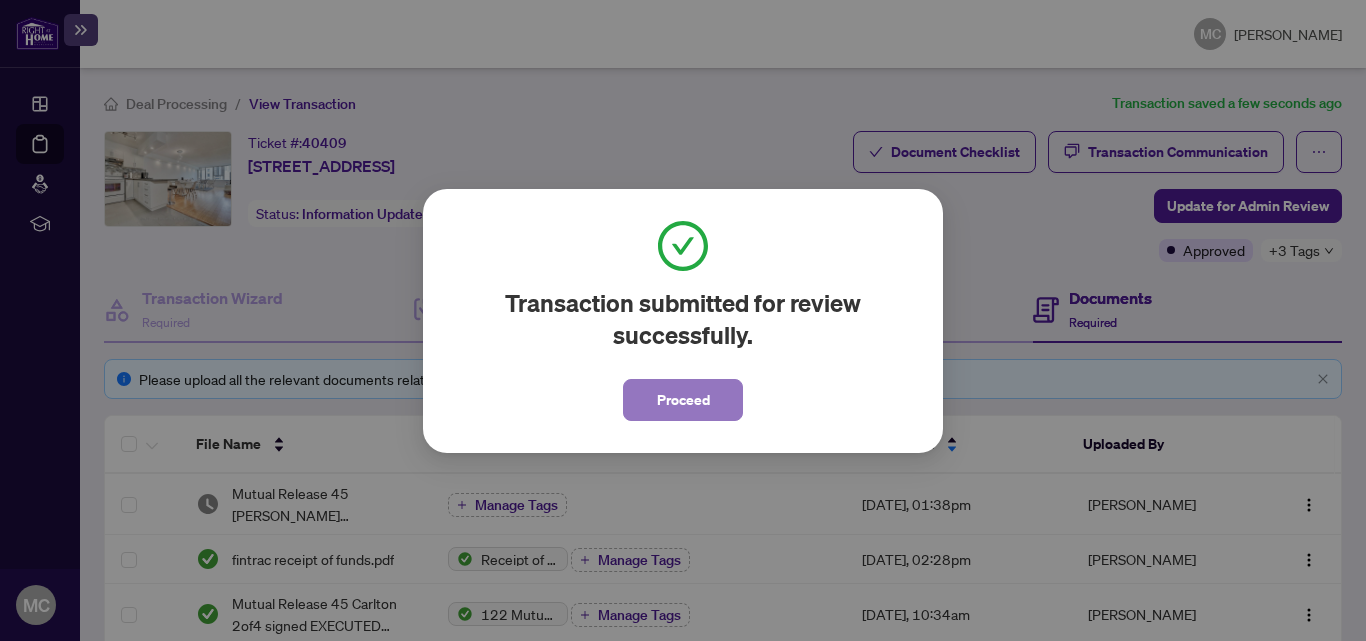 click on "Proceed" at bounding box center (683, 400) 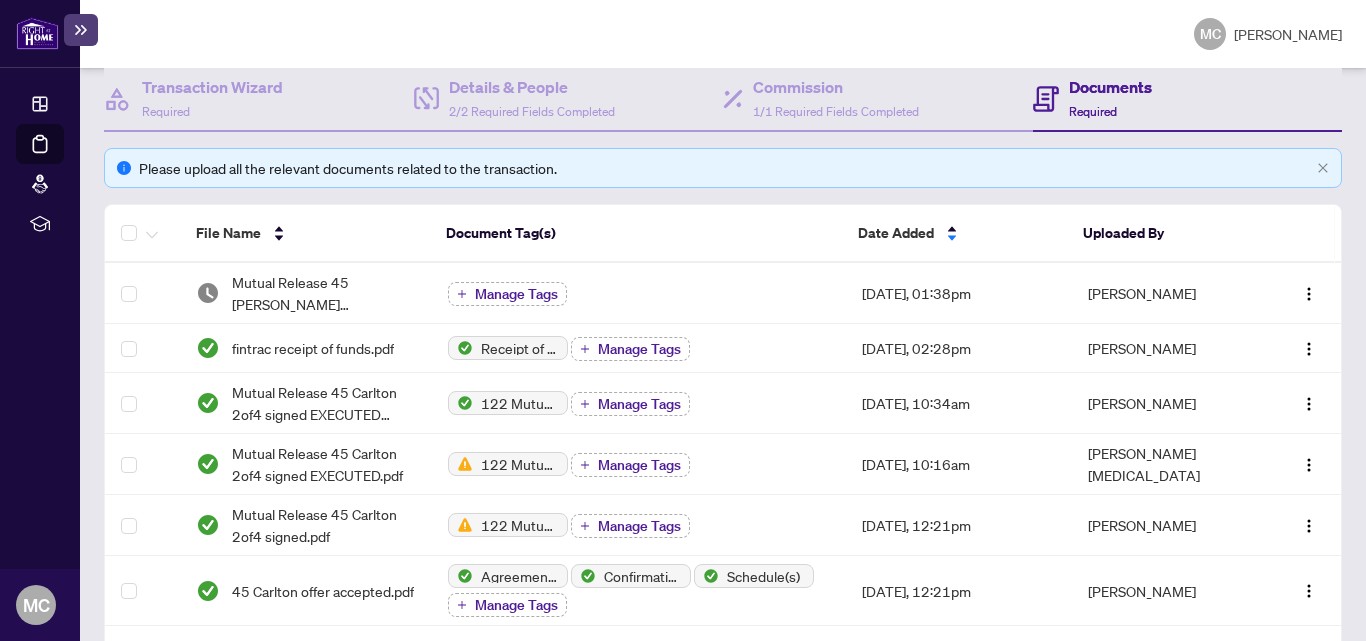 scroll, scrollTop: 0, scrollLeft: 0, axis: both 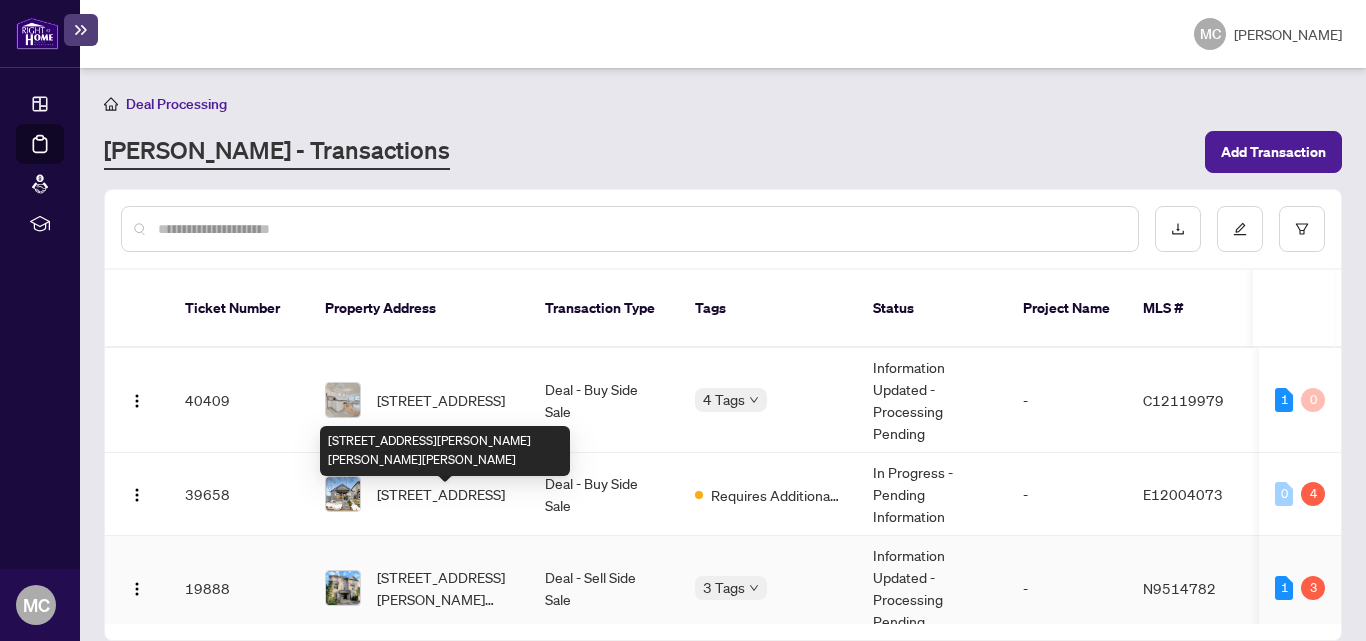 click on "[STREET_ADDRESS][PERSON_NAME][PERSON_NAME][PERSON_NAME]" at bounding box center (445, 588) 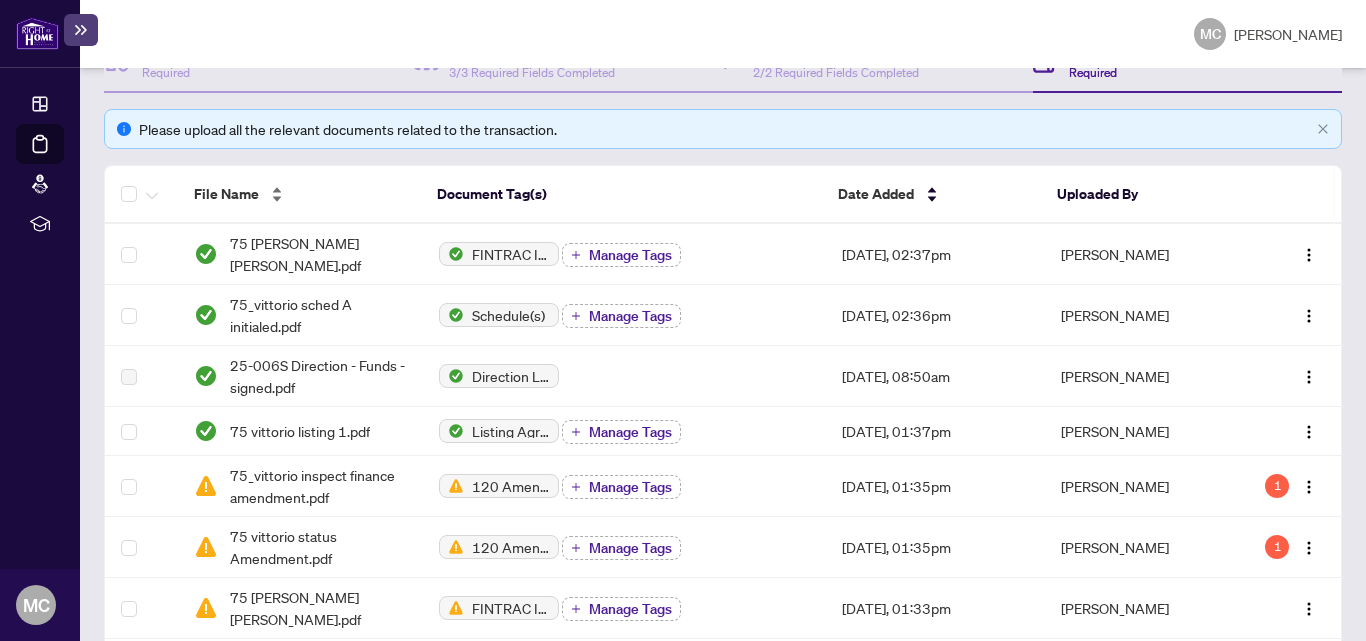 scroll, scrollTop: 0, scrollLeft: 0, axis: both 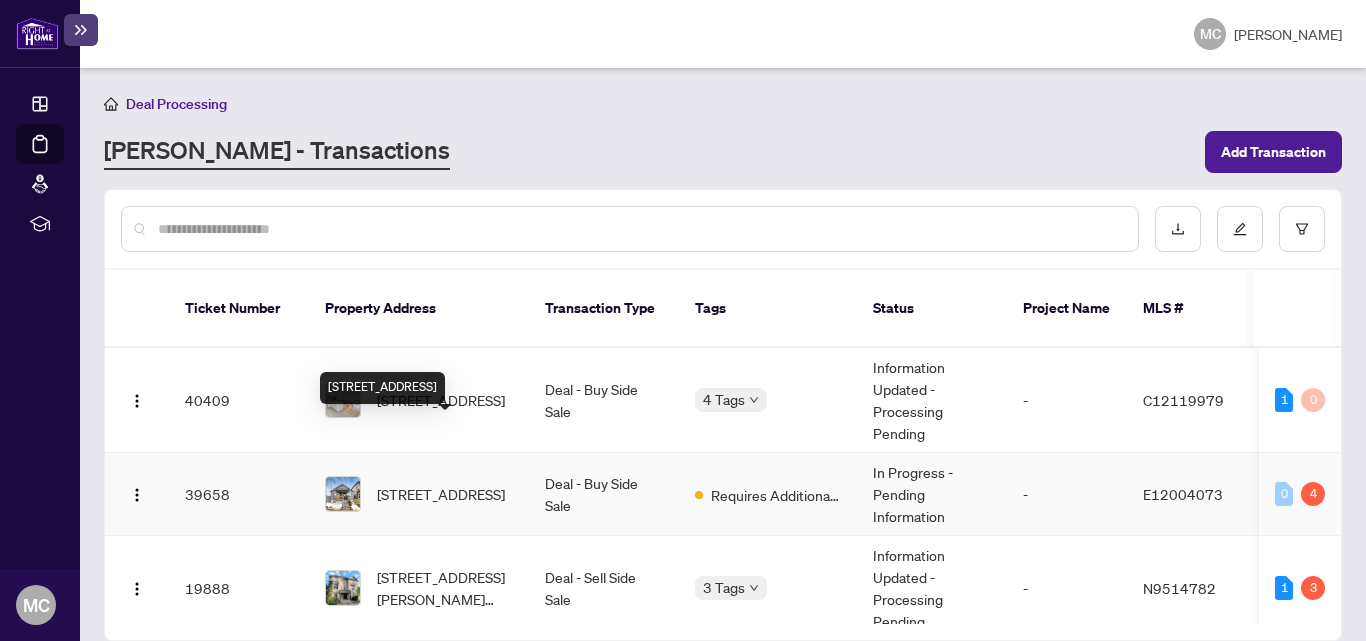click on "[STREET_ADDRESS]" at bounding box center (441, 494) 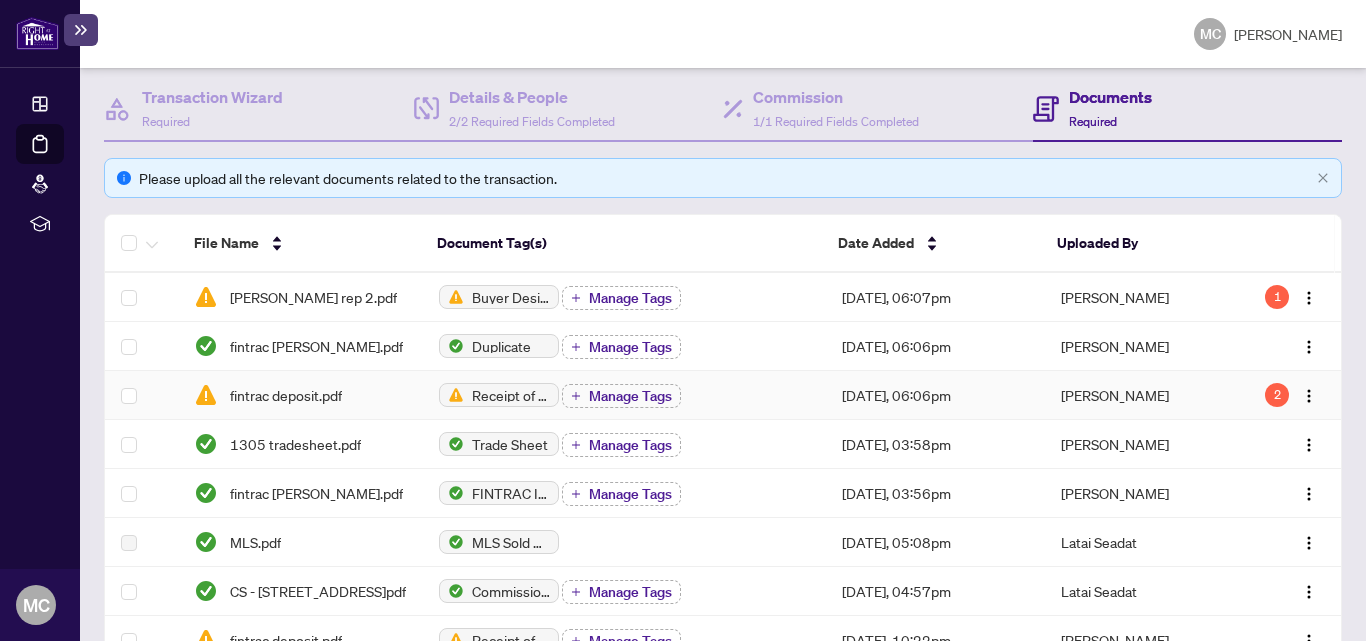 scroll, scrollTop: 0, scrollLeft: 0, axis: both 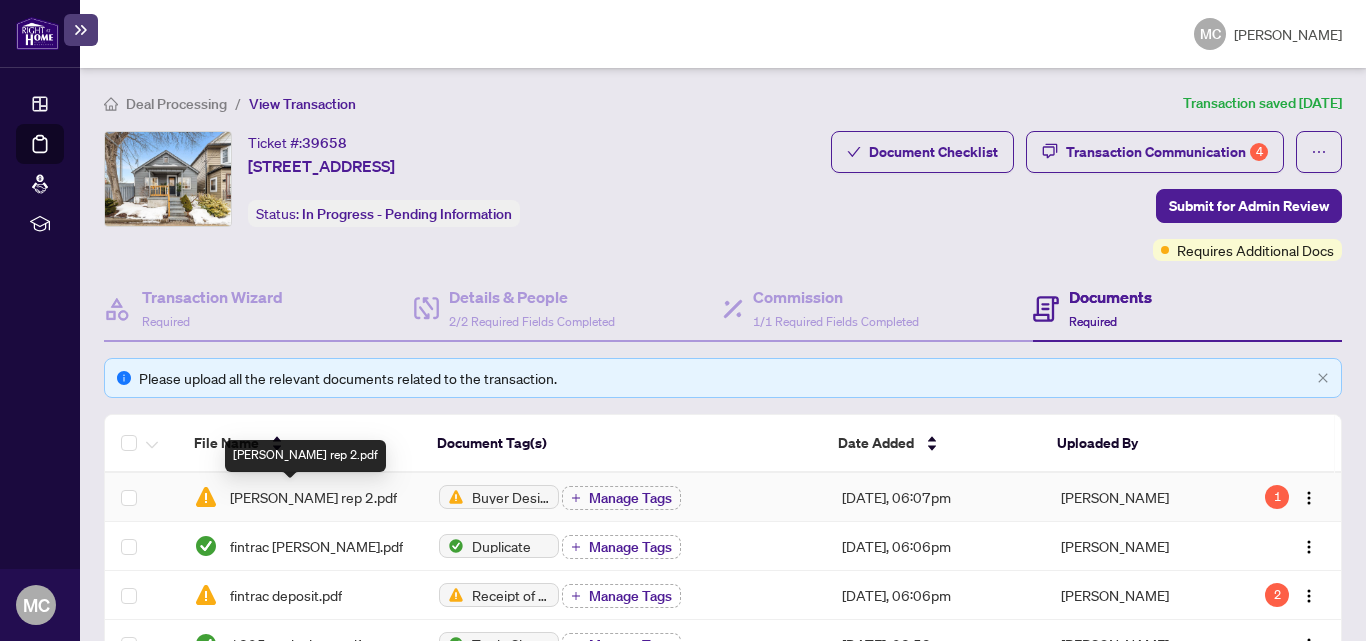 click on "[PERSON_NAME] rep 2.pdf" at bounding box center (313, 497) 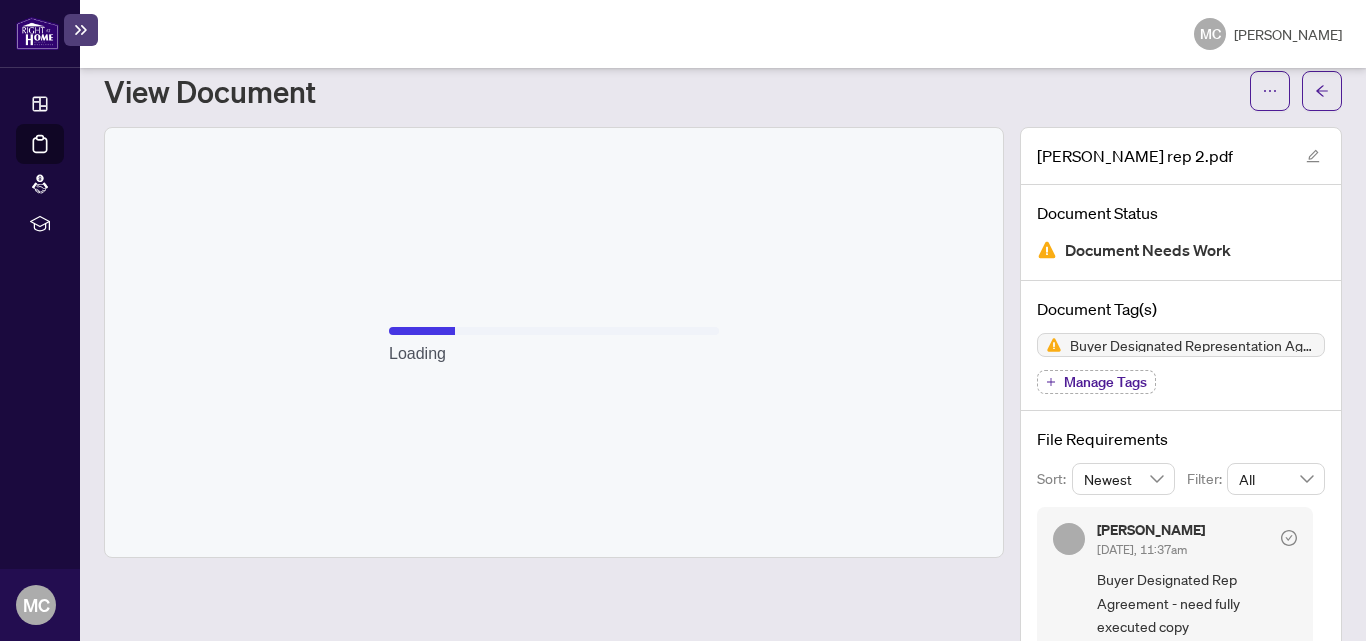 scroll, scrollTop: 111, scrollLeft: 0, axis: vertical 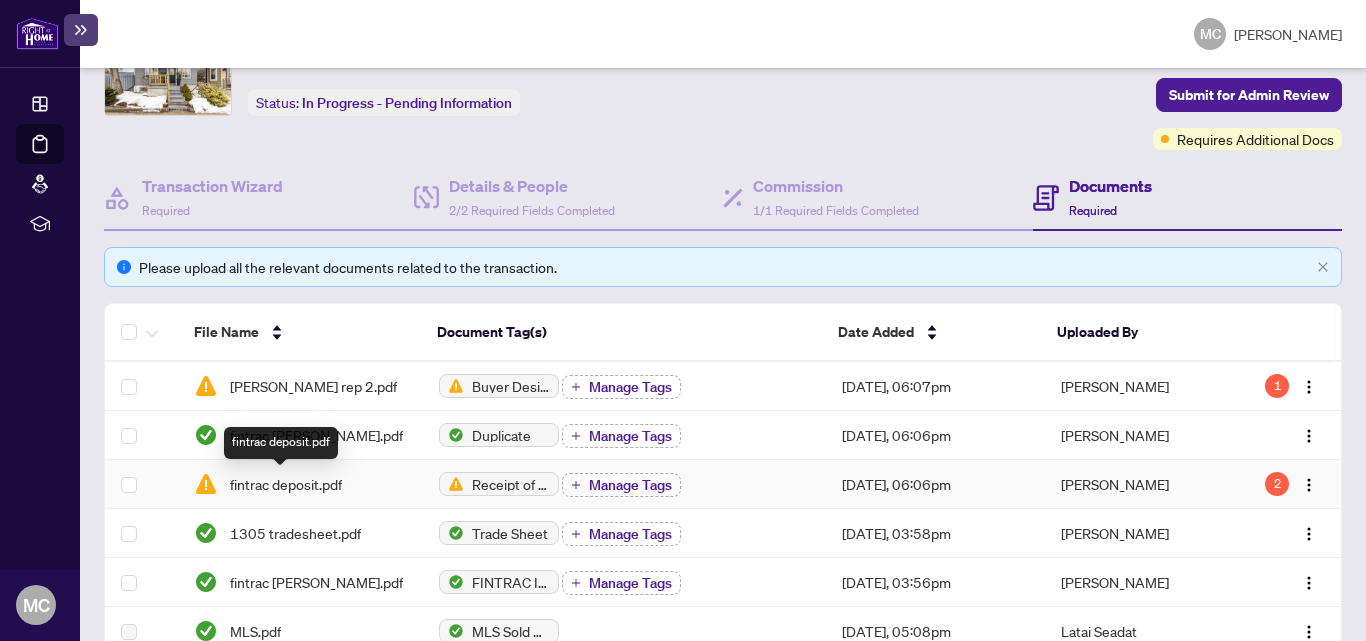 click on "fintrac deposit.pdf" at bounding box center (286, 484) 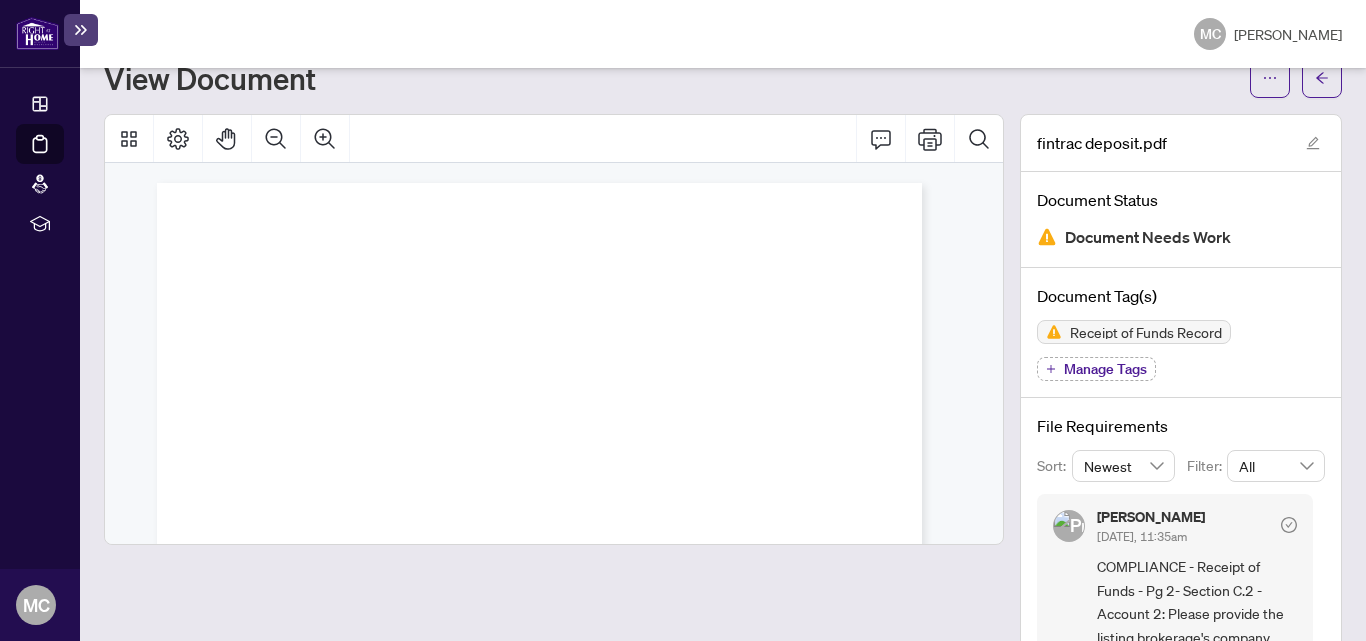 scroll, scrollTop: 108, scrollLeft: 0, axis: vertical 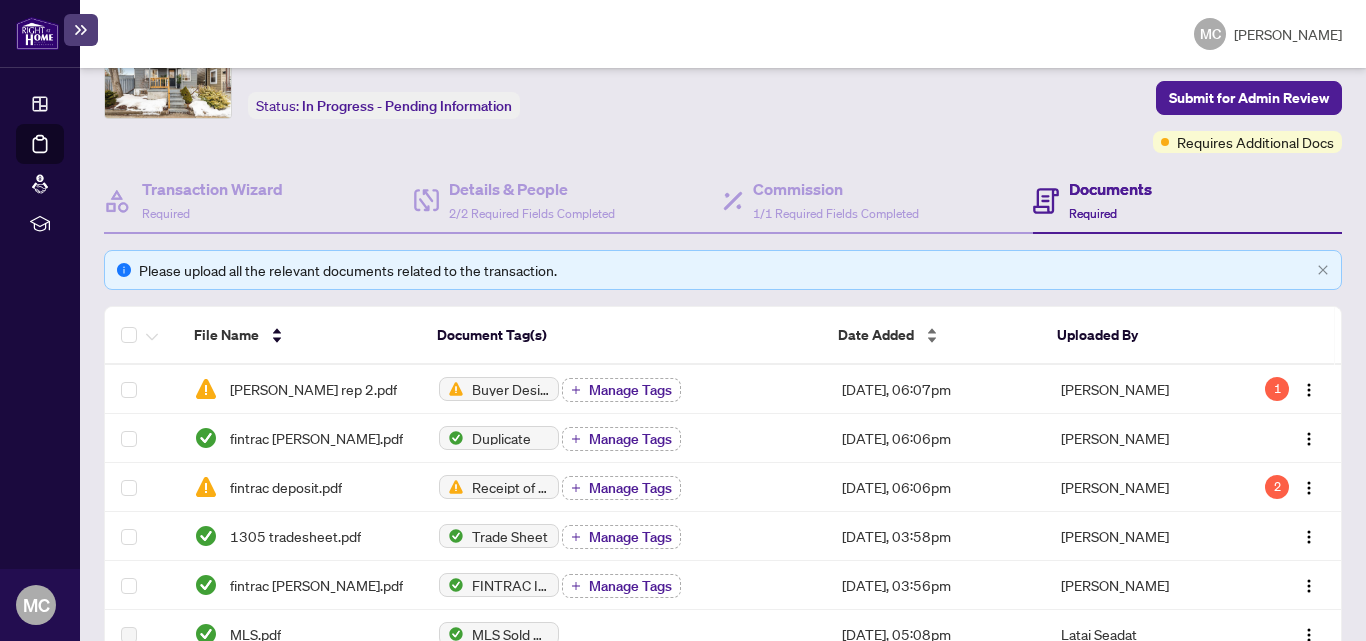 click on "Date Added" at bounding box center [931, 335] 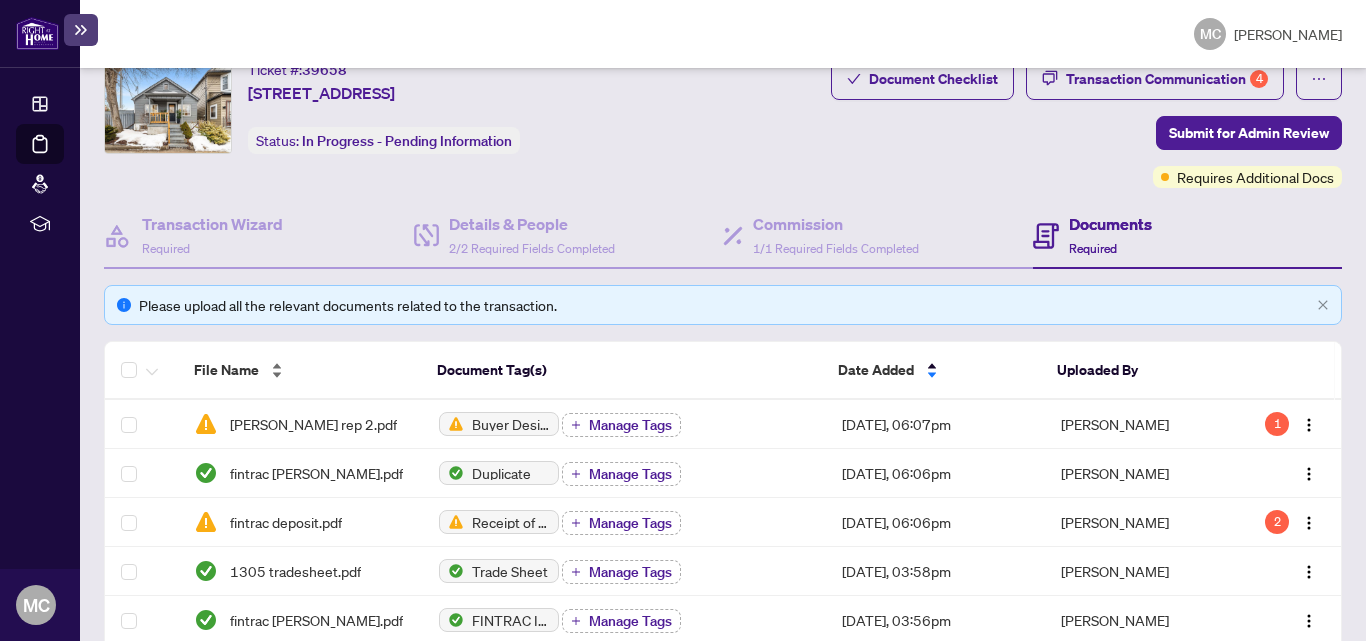 scroll, scrollTop: 108, scrollLeft: 0, axis: vertical 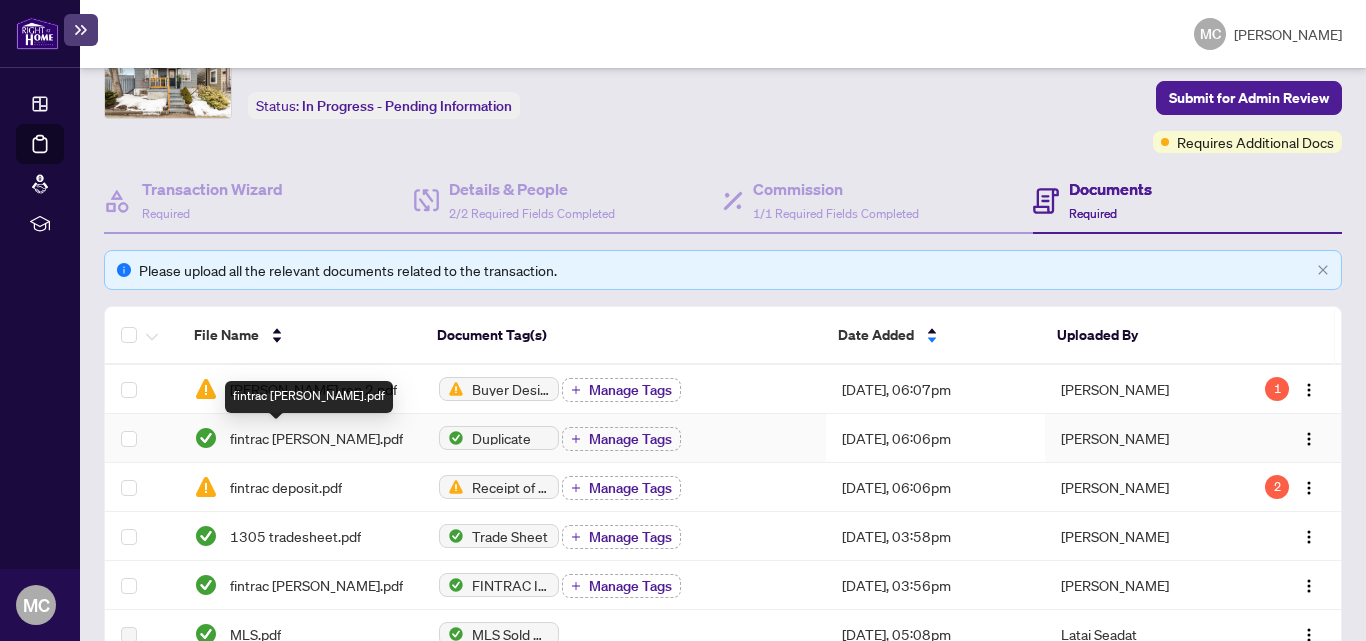 click on "fintrac [PERSON_NAME].pdf" at bounding box center (316, 438) 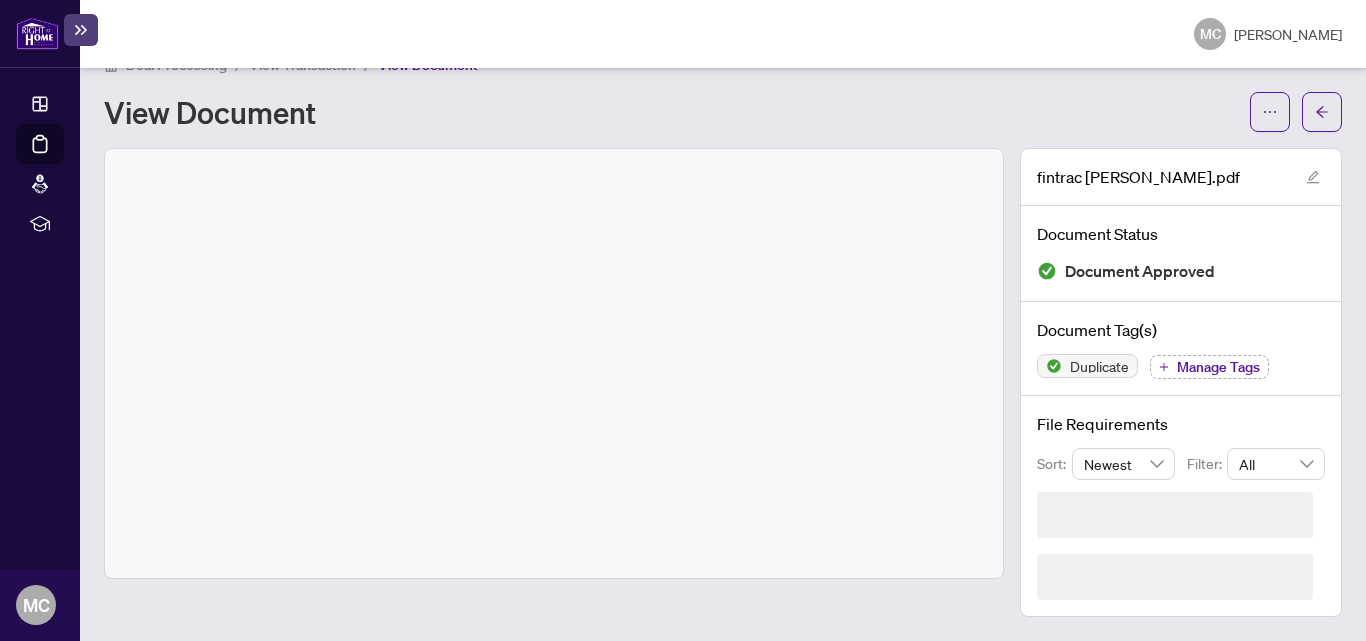 scroll, scrollTop: 0, scrollLeft: 0, axis: both 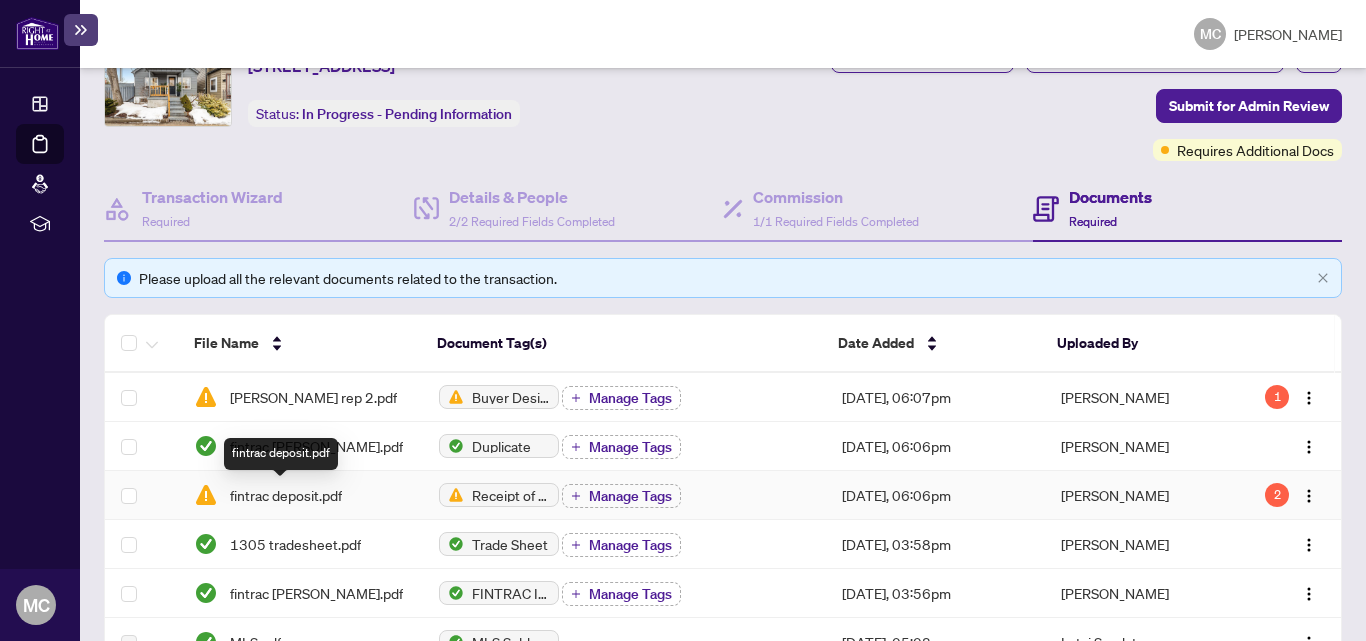 click on "fintrac deposit.pdf" at bounding box center (286, 495) 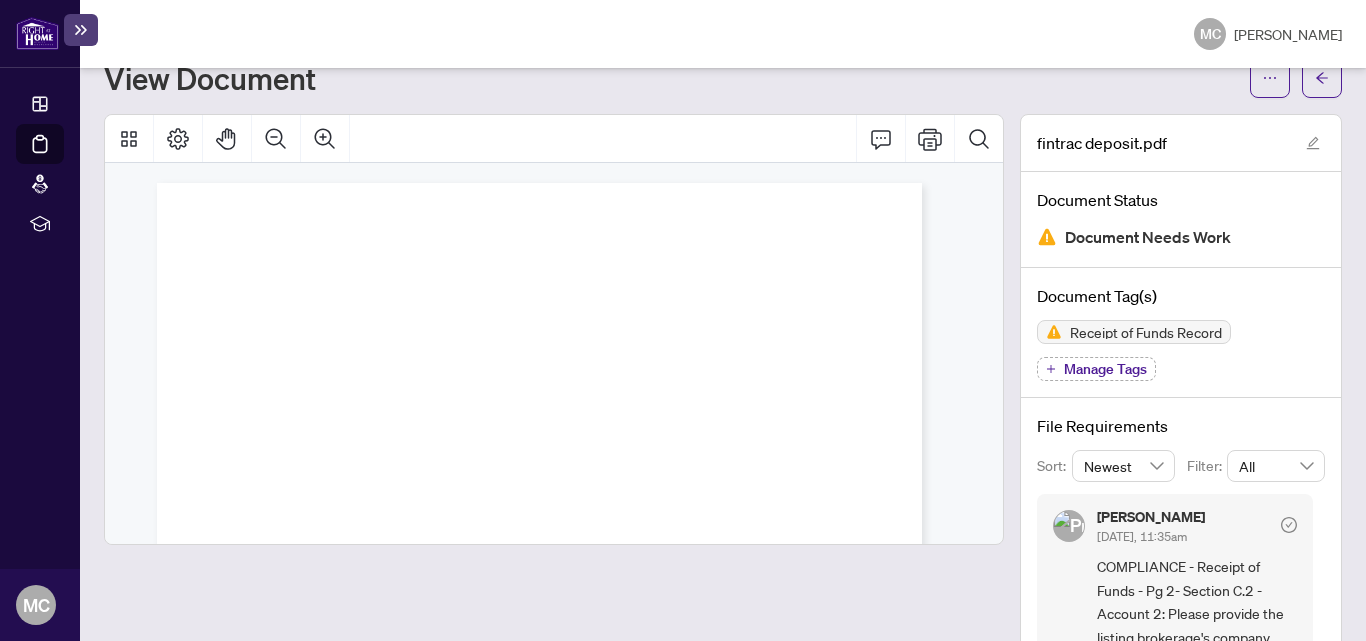 scroll, scrollTop: 100, scrollLeft: 0, axis: vertical 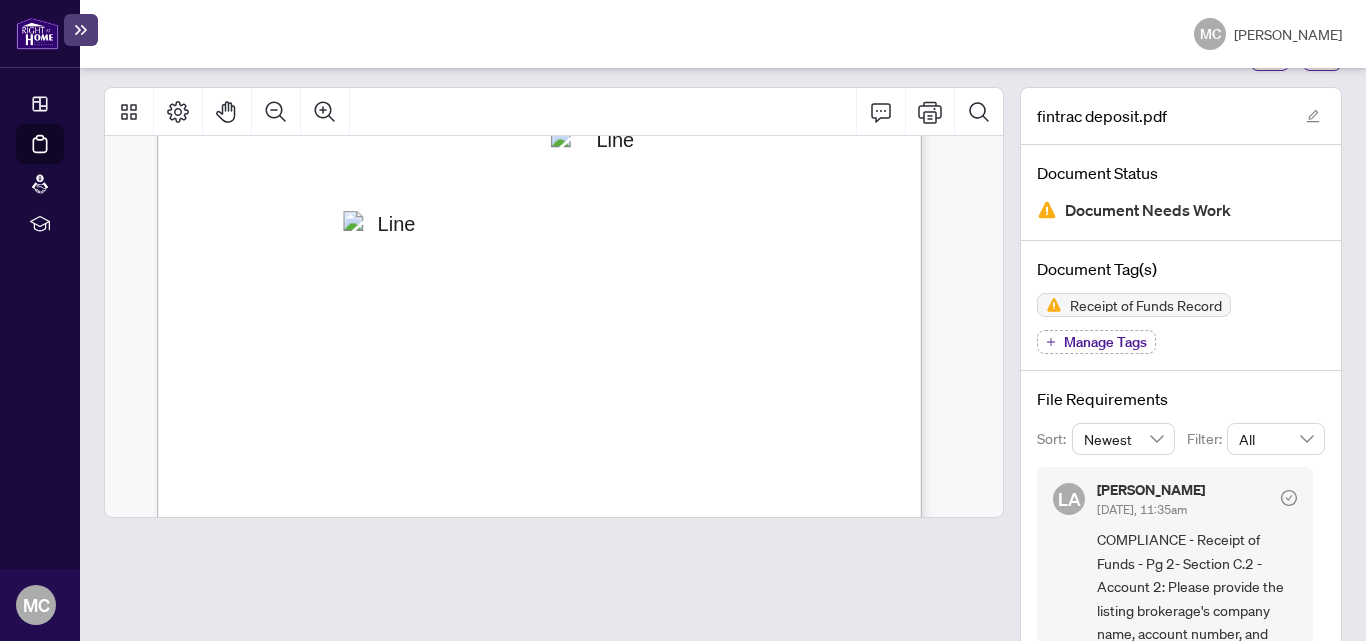 click on "COMPLIANCE - Receipt of Funds - Pg 2- Section C.2 - Account 2: Please provide the listing brokerage's company name, account number, and type of account which the funds have been deposited." at bounding box center [1197, 610] 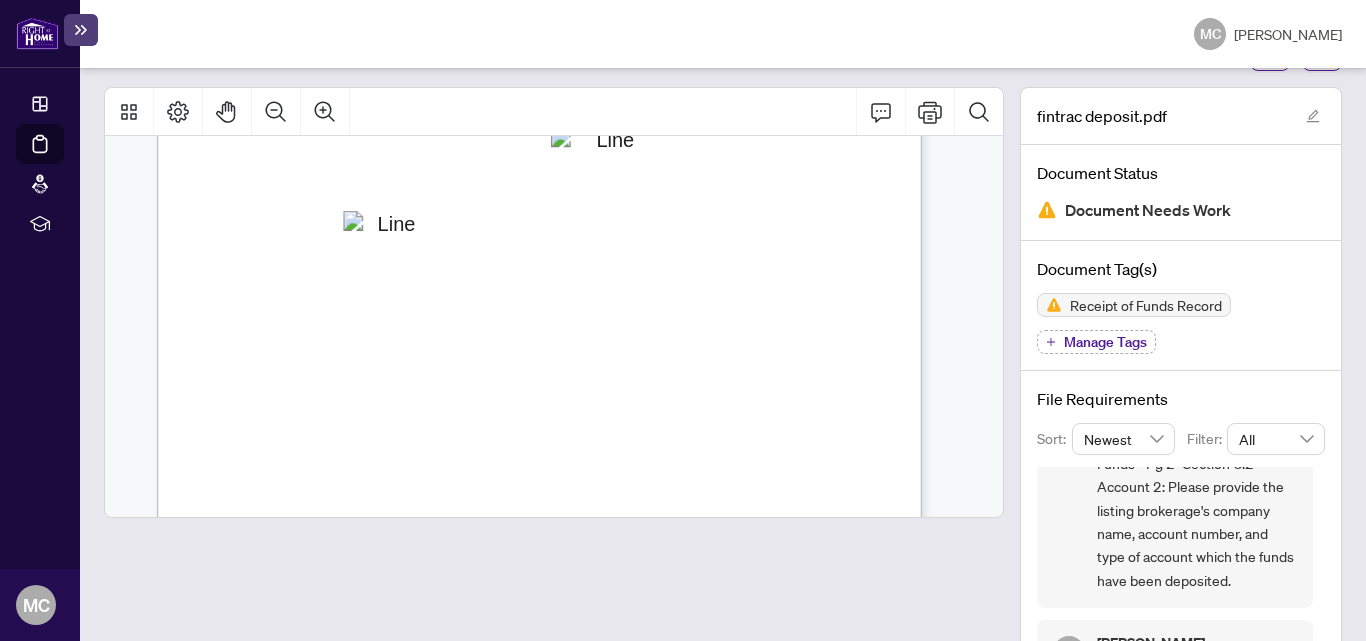 scroll, scrollTop: 171, scrollLeft: 0, axis: vertical 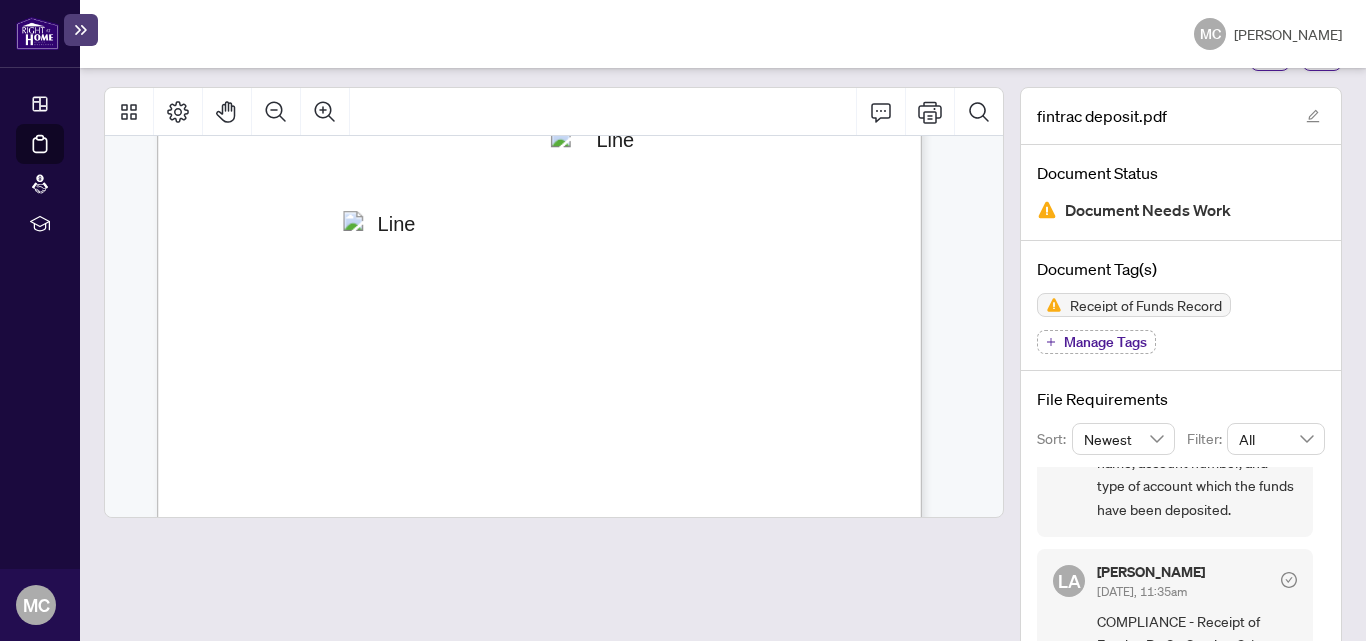 click on "[PERSON_NAME]   [DATE], 11:35am" at bounding box center (1151, 583) 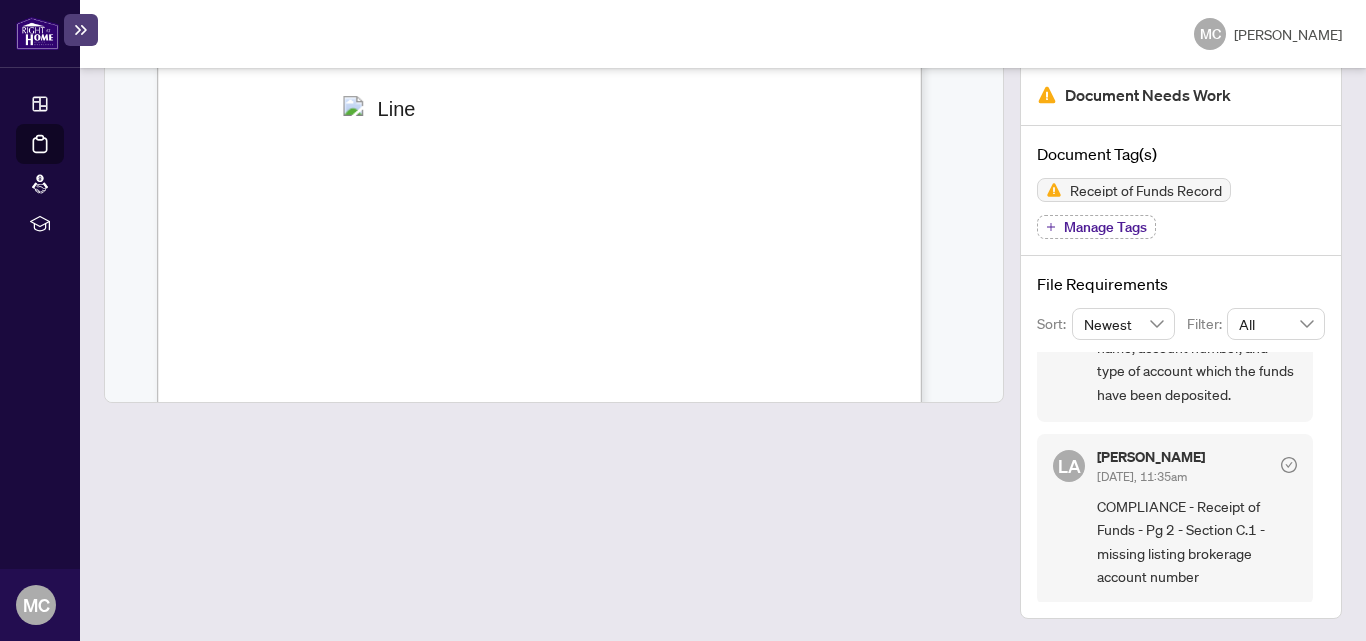 click on "Receipt of Funds Record
Form 635
for use in the Province of Ontario  Receipt of Funds Record
This document has been prepared by The Canadian Real Estate Association (“CREA”) to assist members in complying with requirements of
Canada’s Proceeds of Crime (Money Laundering) and Terrorist Financing Regulations .
The REALTOR® trademark is controlled by CREA. © [DATE]-[DATE]. v.1.0
C. ACCOUNT-RELATED INFORMATION
C.1. List any reference number(s) of the brokerage that received the Funds that is connected to this purchase/sale
transaction and that functions as an account for the Funds:  . . . . . . . . . . . . . . . . . . . . . . . . . . . . . . . . . . . . . . . . . . . . . . . .
C.2. If an account is affected* by the transaction complete this section for each affected account**:
* Some examples of when an account is affected are when funds are received by cheque , or a money order or bank draft purchased from an account .
The account from which the funds are drawn is “affected” .
  " at bounding box center (635, 475) 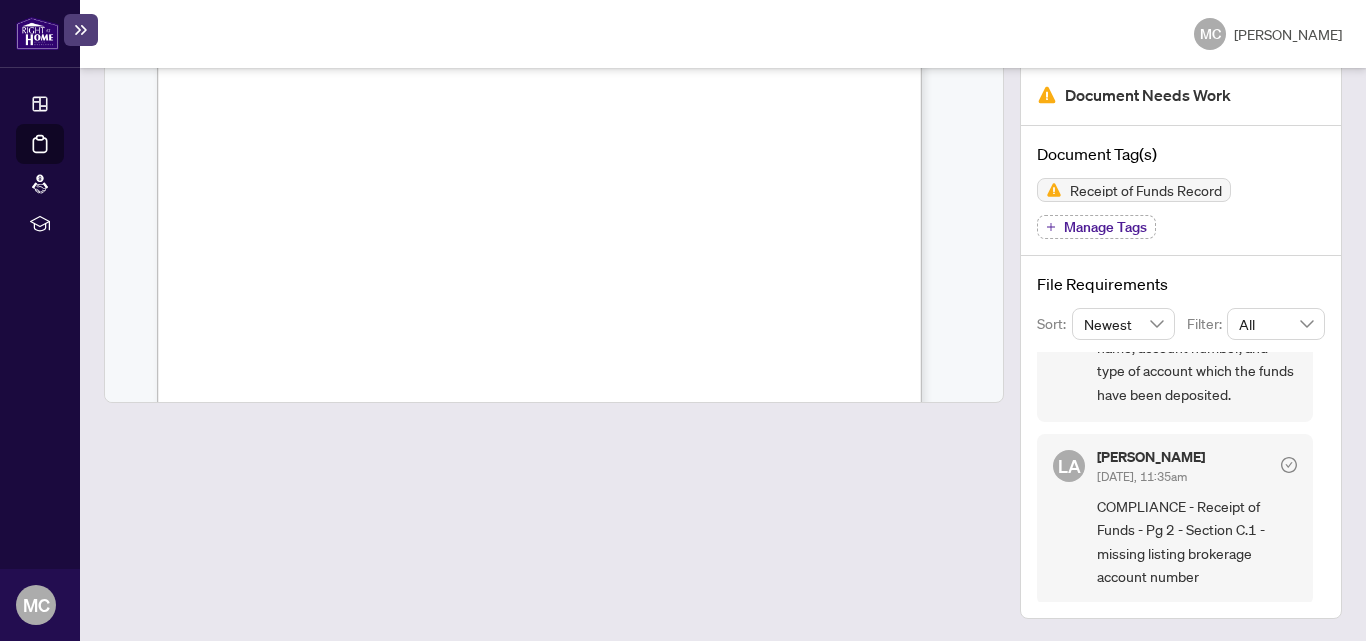 scroll, scrollTop: 0, scrollLeft: 0, axis: both 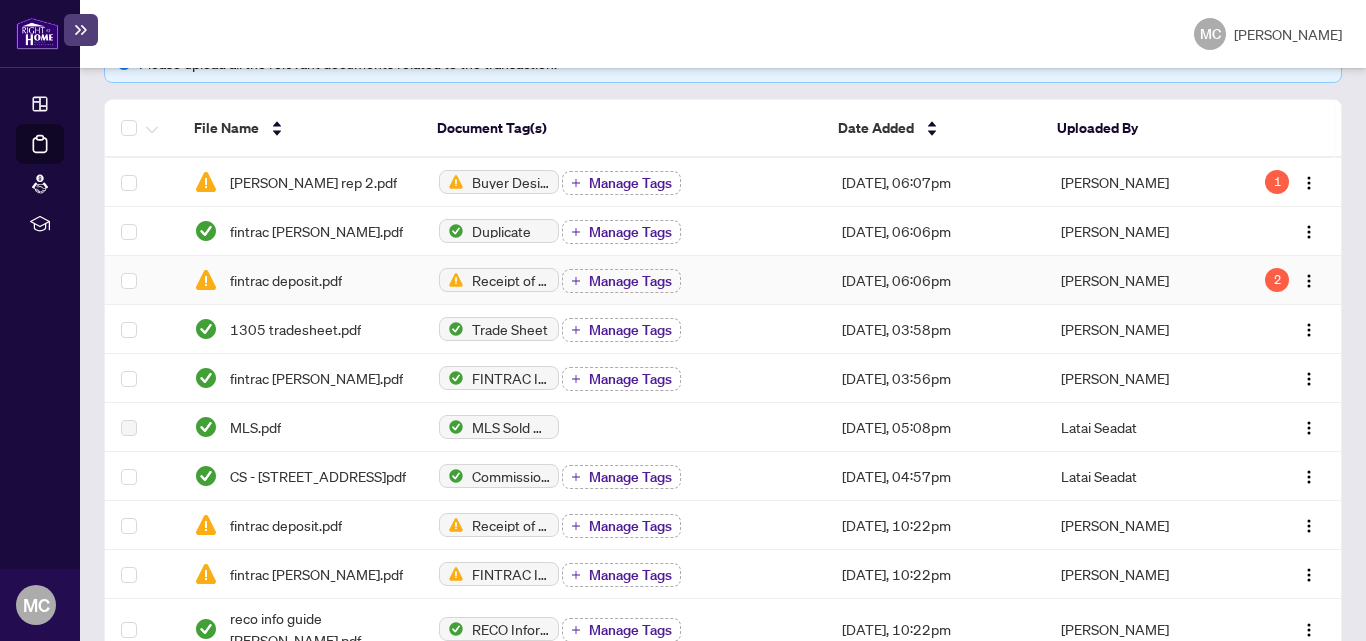 click on "[PERSON_NAME]" at bounding box center [1136, 280] 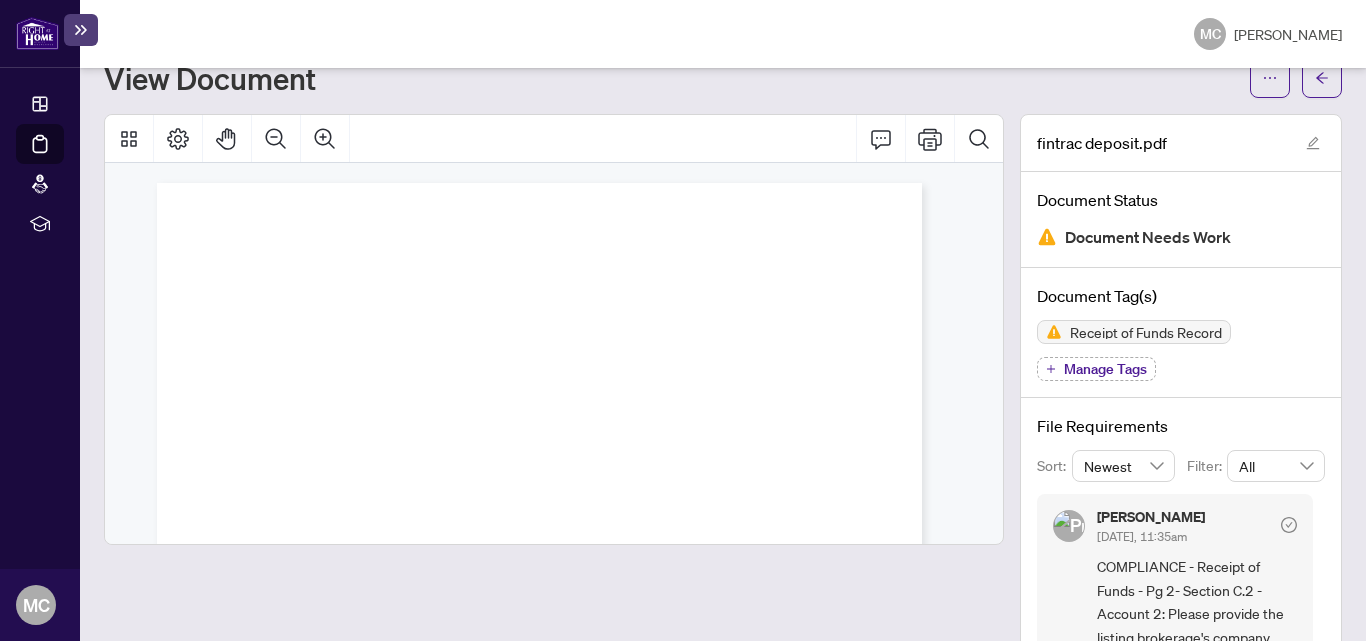 scroll, scrollTop: 108, scrollLeft: 0, axis: vertical 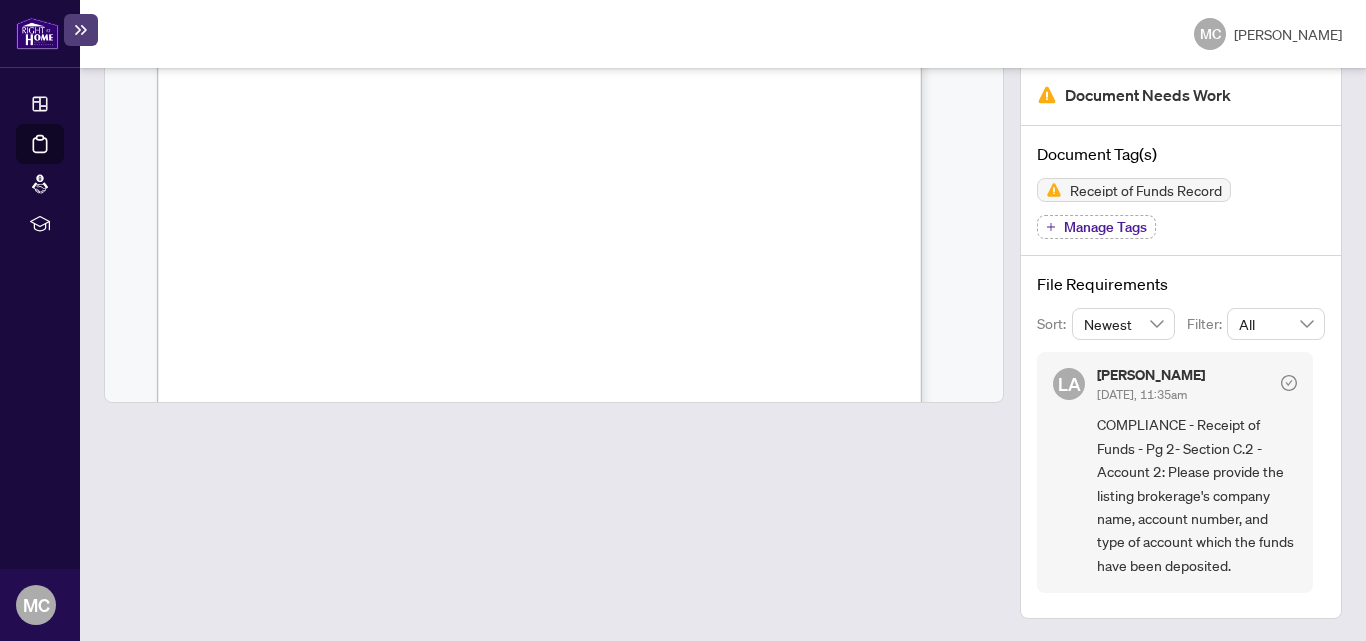 click on "Receipt of Funds Record
Form 635
for use in the Province of Ontario  Receipt of Funds Record
A. BASIC TRANSACTION INFORMATION
Transaction Property Address:  .  .  .  .  .  .  .  .  .  .  .  .  .  .  .  .  .  .  .  .  .  .  .  .  .  .  .  .  .  .  .  .  .  .  .  .  .  .  .  .  .  .  .  .  .  .  .  .  .  .  .  .  .  .  .  .  .  .  .  .  .  .  .  .  .  .  .  .  .  .  .  .  .
. . . . . . . . . . . . . . . . . . . . . . . . . . . . . . . . . . . . . . . . . . . . . . . . . . . . . . . . . . . . . . . . . . . . . . . . . . . . . . . . . . . . . . . . . . . . . . . . . . . .
Sales Representative/Broker Name:  .  .  .  .  .  .  .  .  .  .  .  .  .  .  .  .  .  .  .  .  .  .  .  .  .  .  .  .  .  .  .  .  .  .  .  .  .  .  .  .  .  .  .  .  .  .  .  .  .  .  .  .  .  .  .  .  .  .  .  .  .  .  .  .  .  .  .  .  .
B. INFORMATION ON FUNDS
Amount of Funds:  .  .  .  .  .  .  .  .  .  .  .  .  .  .  .  .  .  .  .  .  .  .  .  .  .  .  .  .  .  .  .  .  .  .  .  .  .  Currency of Funds:  .  .  .  .  .  .  .  .  ." at bounding box center [635, 660] 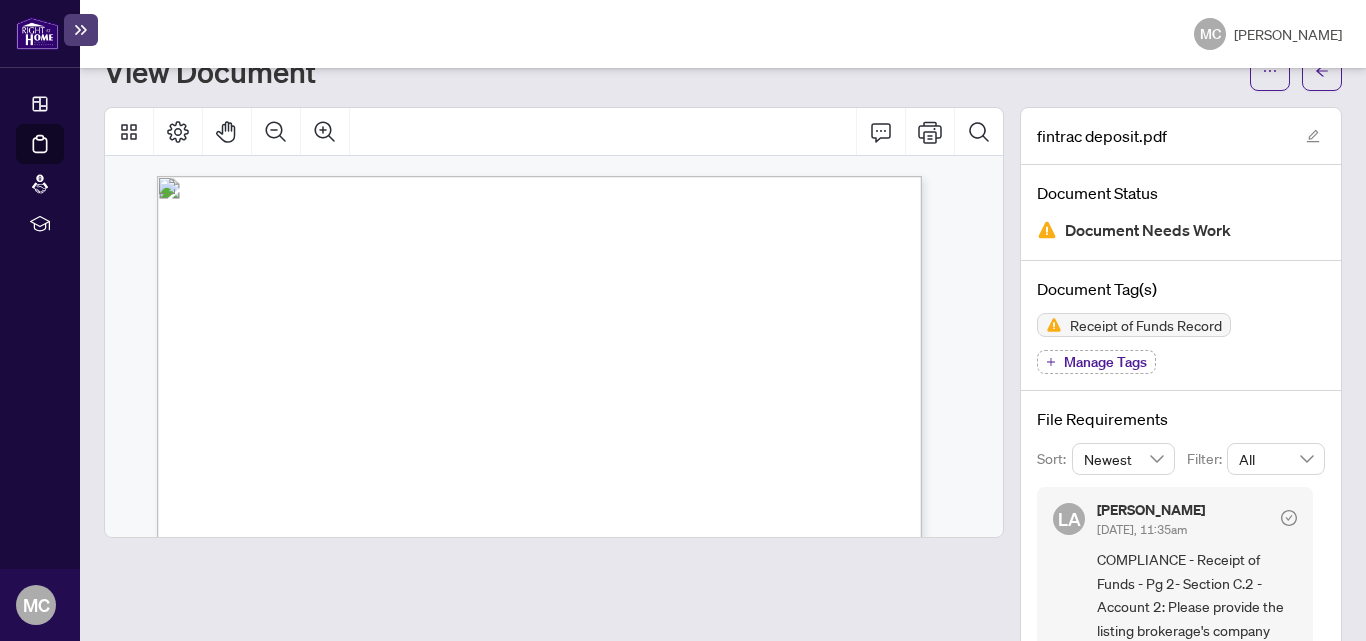scroll, scrollTop: 0, scrollLeft: 0, axis: both 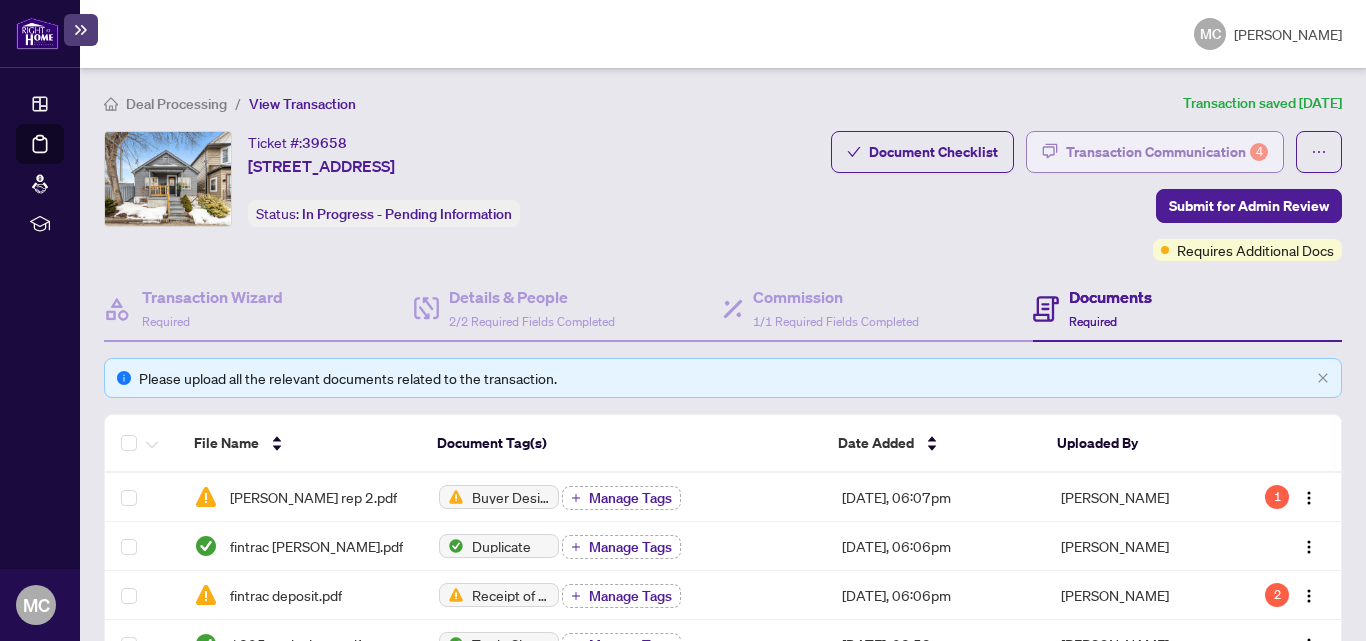 click on "Transaction Communication 4" at bounding box center (1167, 152) 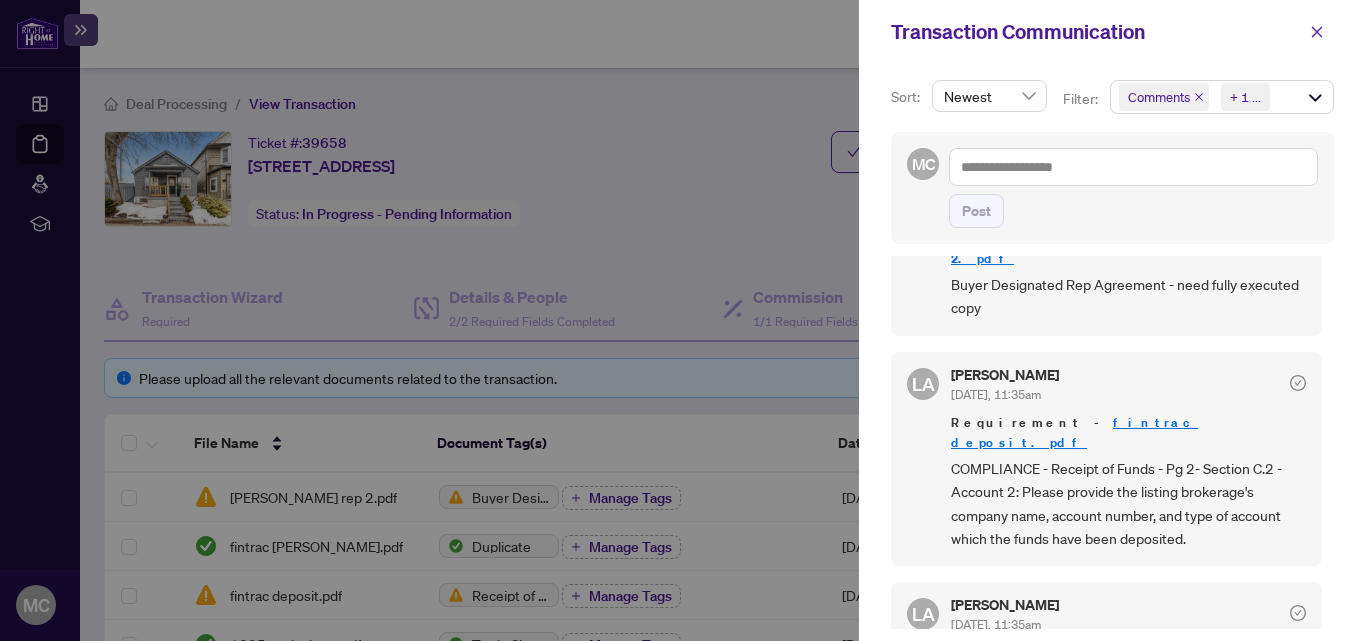 scroll, scrollTop: 0, scrollLeft: 0, axis: both 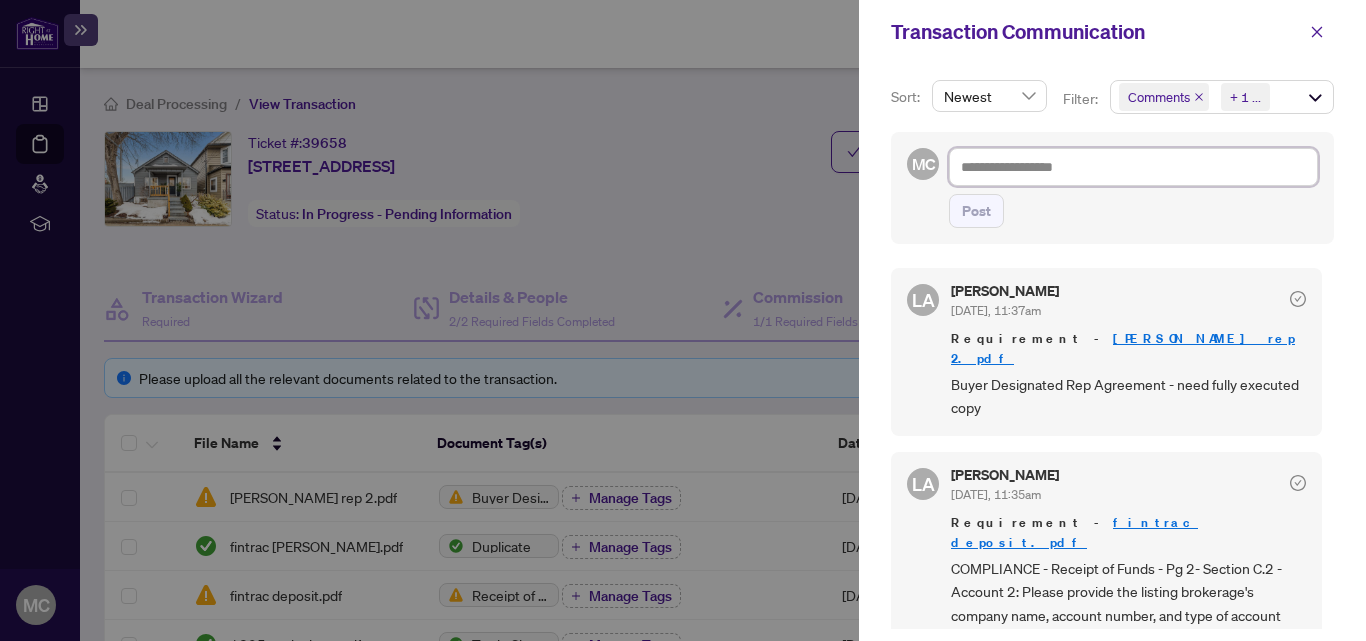 click at bounding box center [1133, 167] 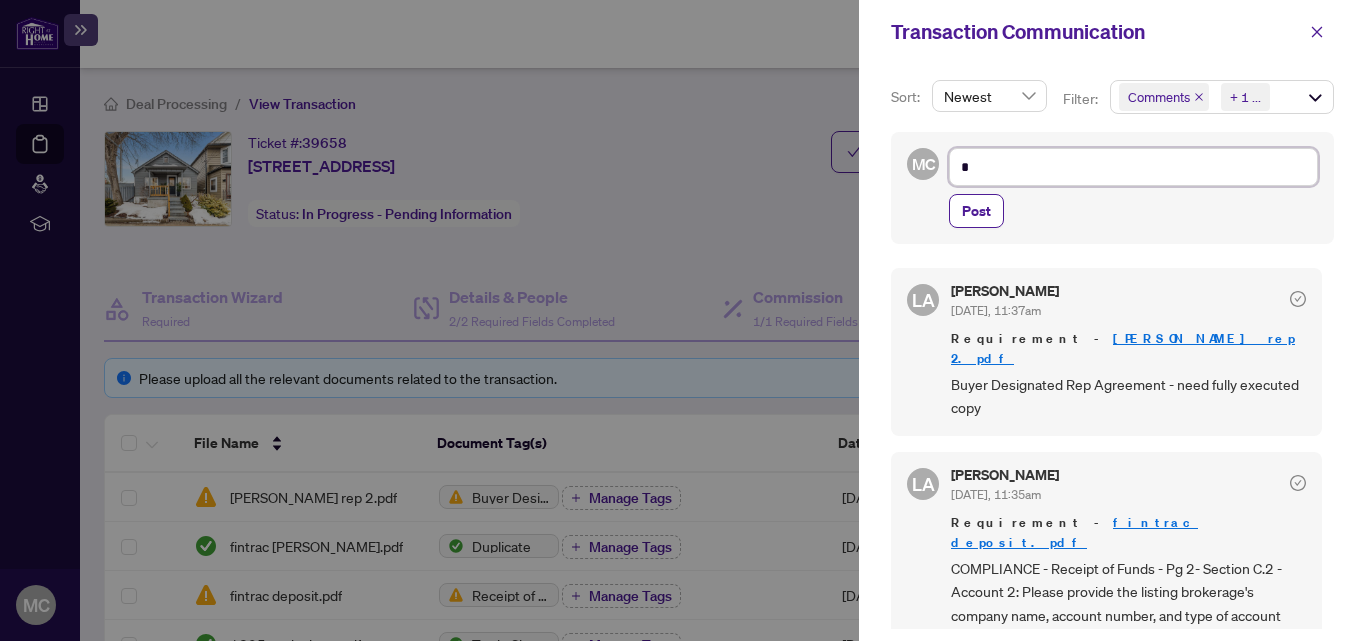 type on "**" 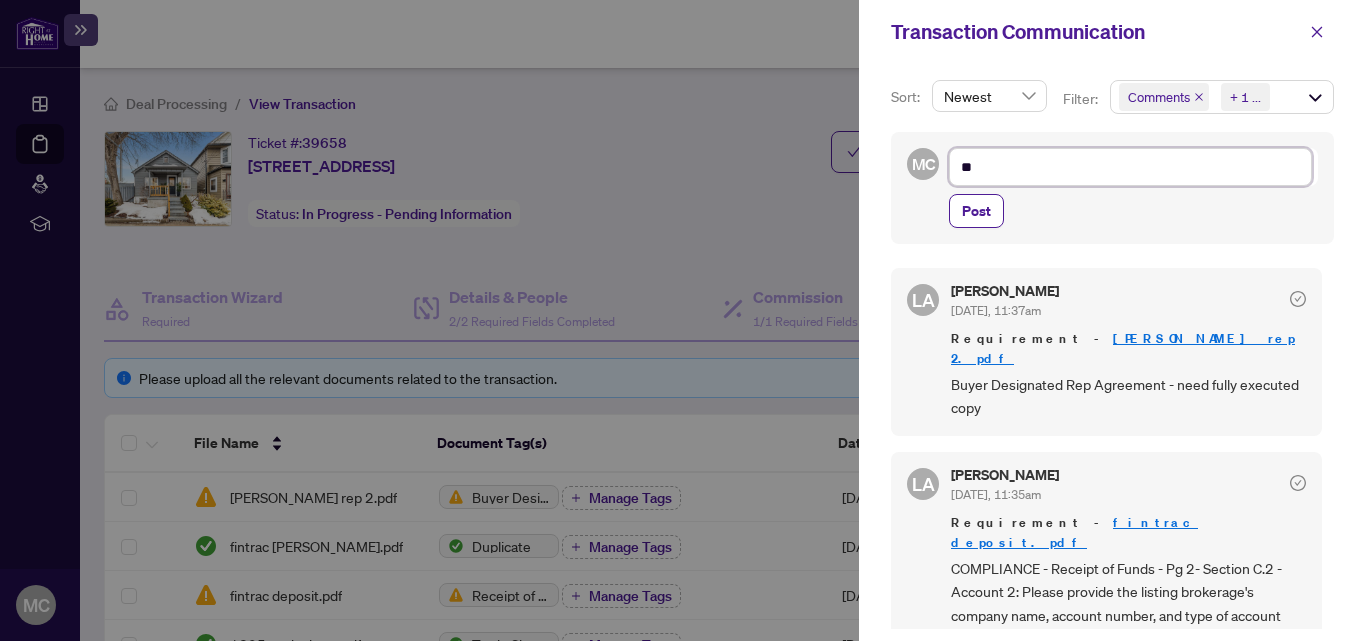 type on "***" 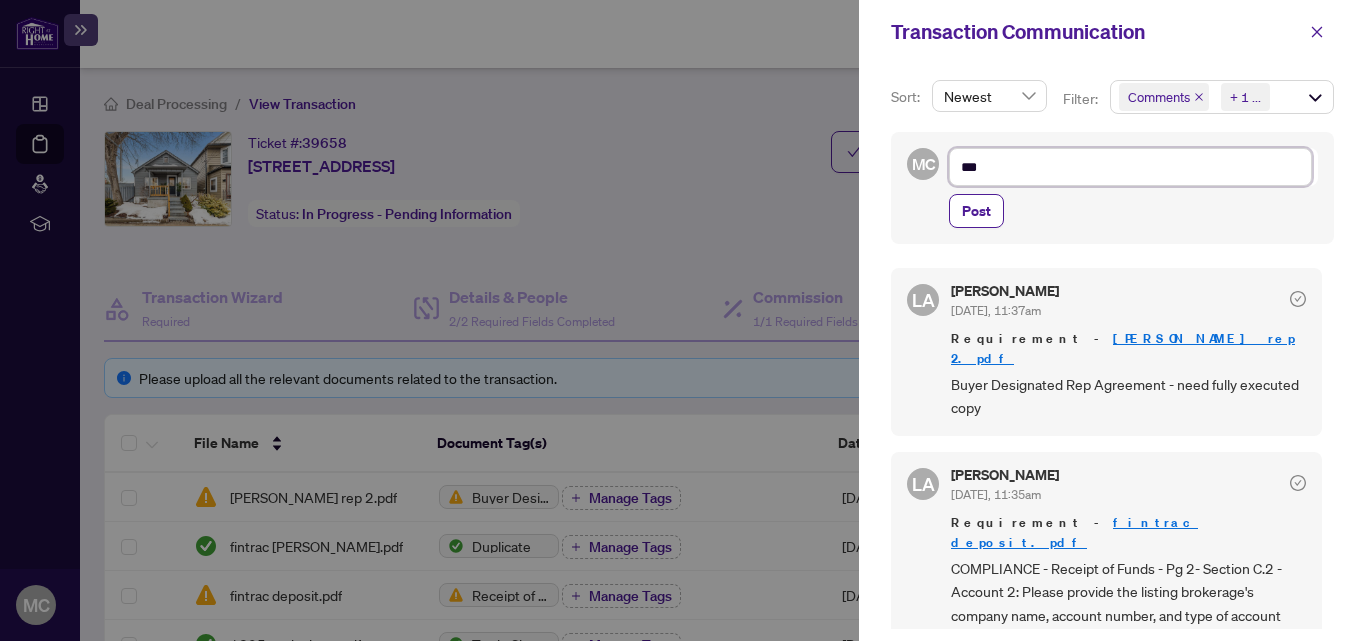 type on "****" 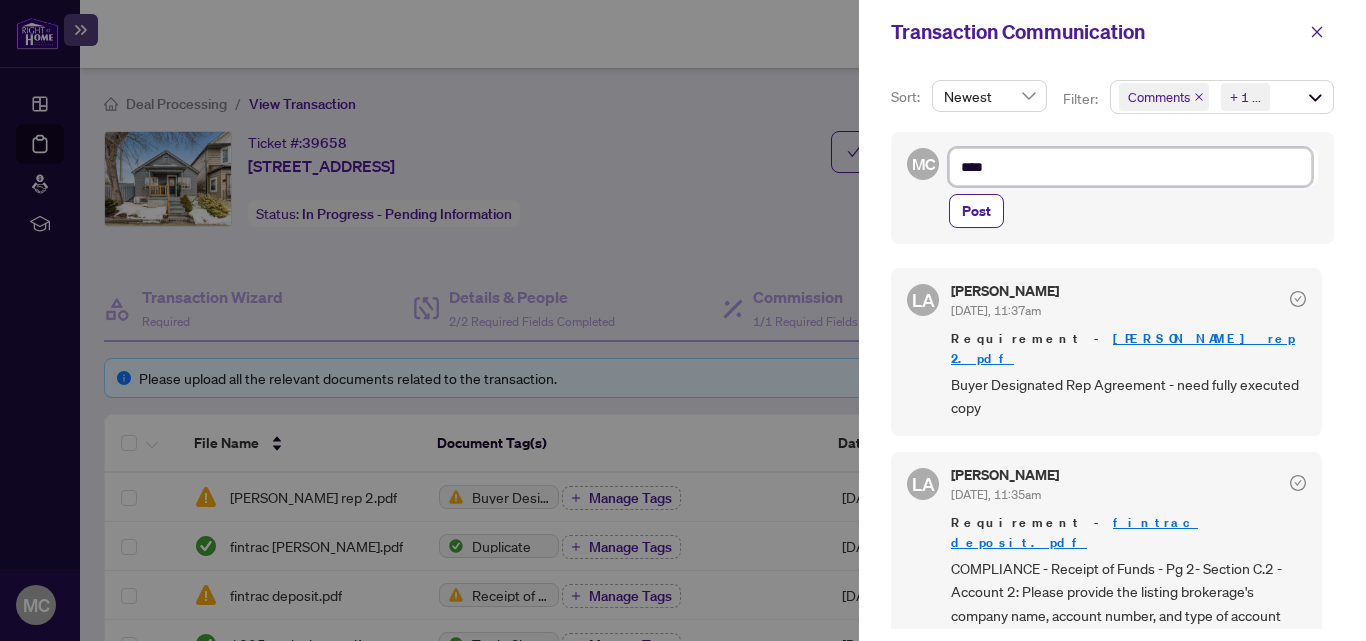 type on "*****" 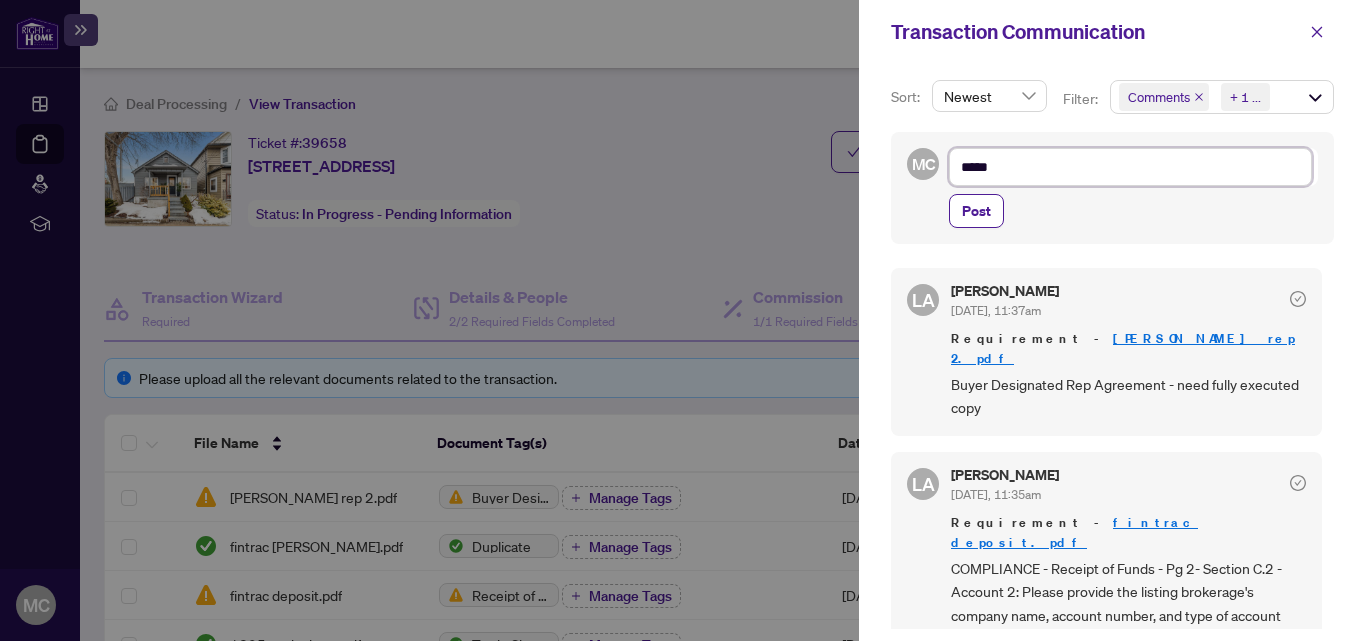 type on "******" 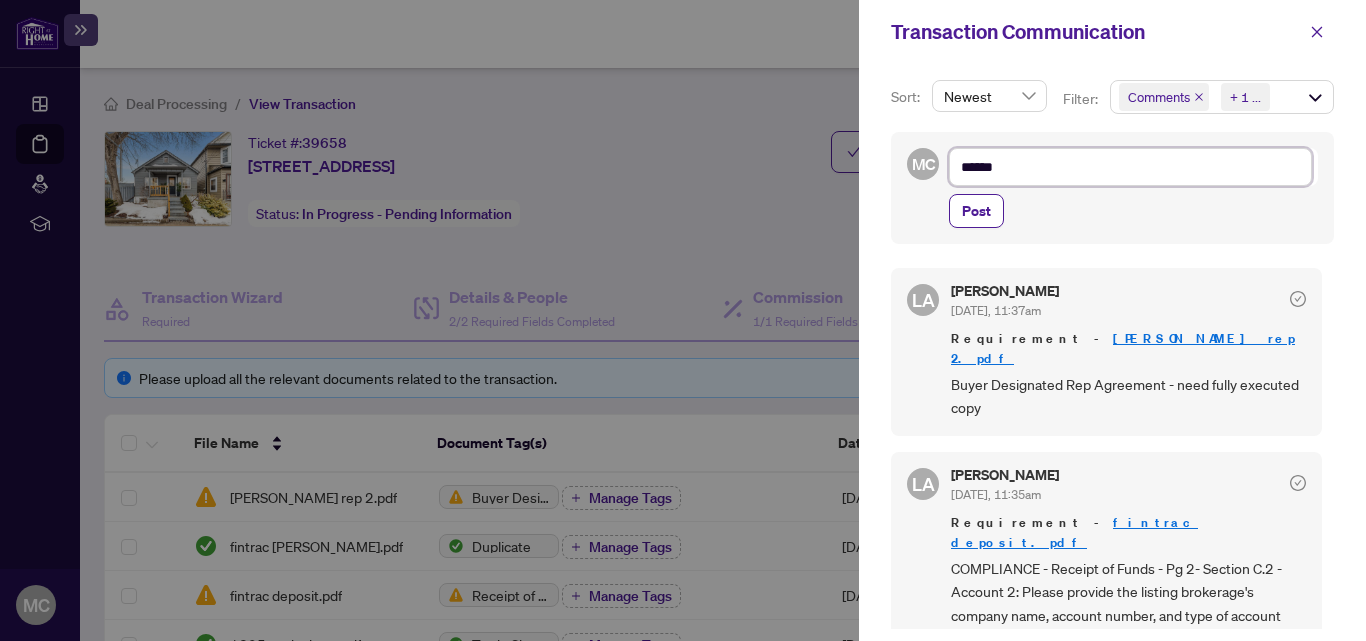 type on "******" 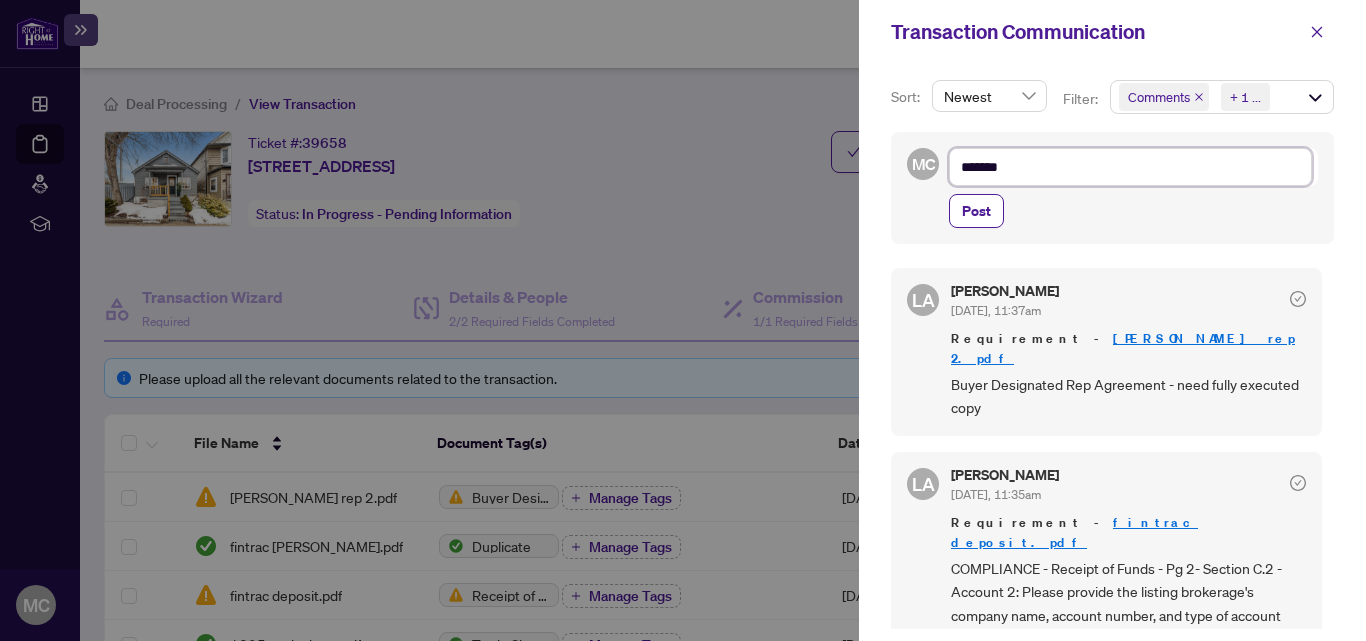type on "********" 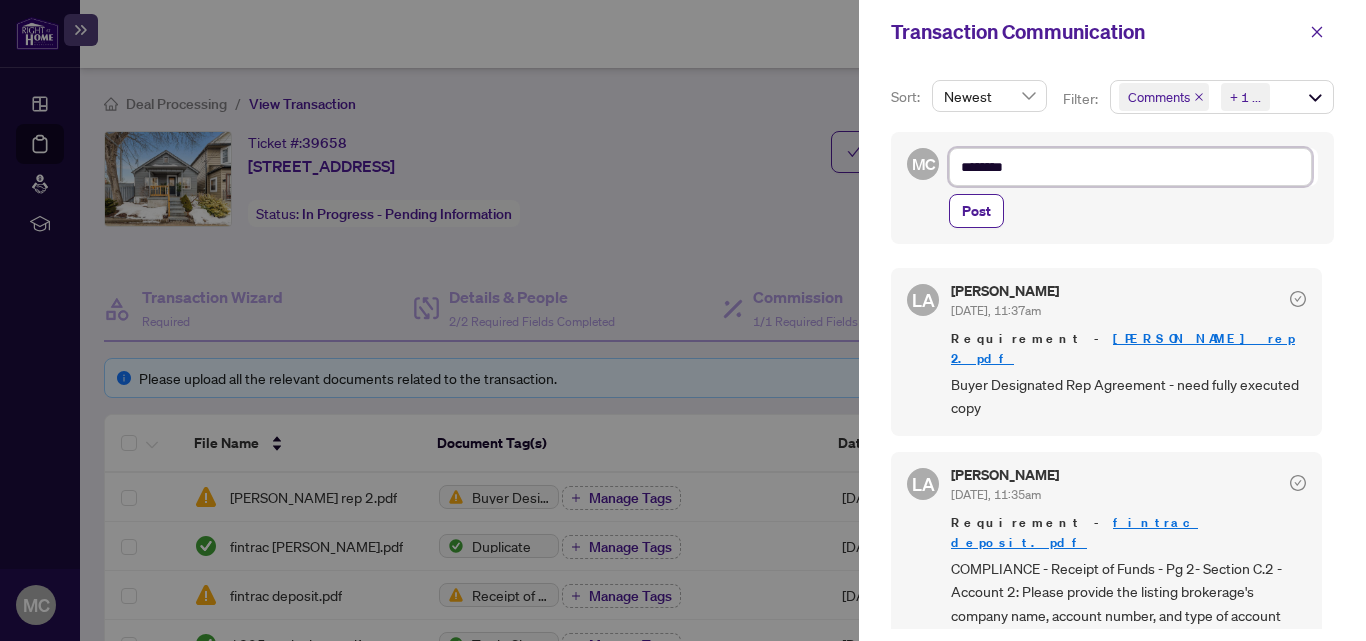 type on "*********" 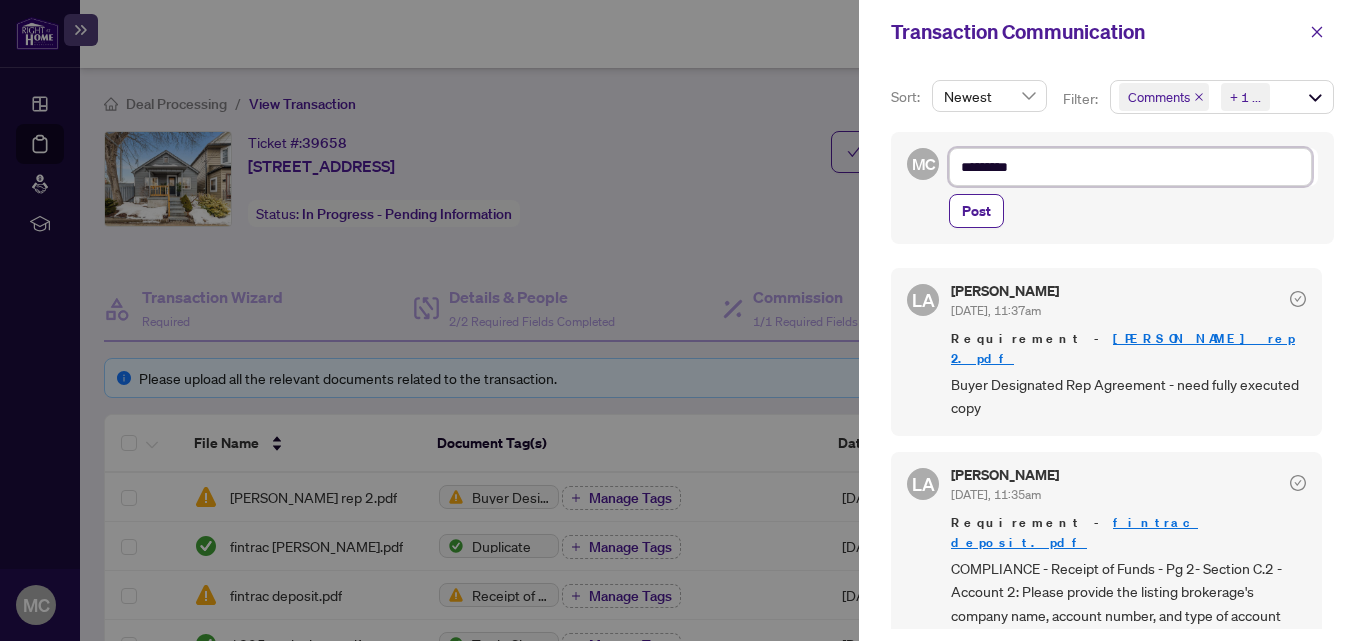 type on "**********" 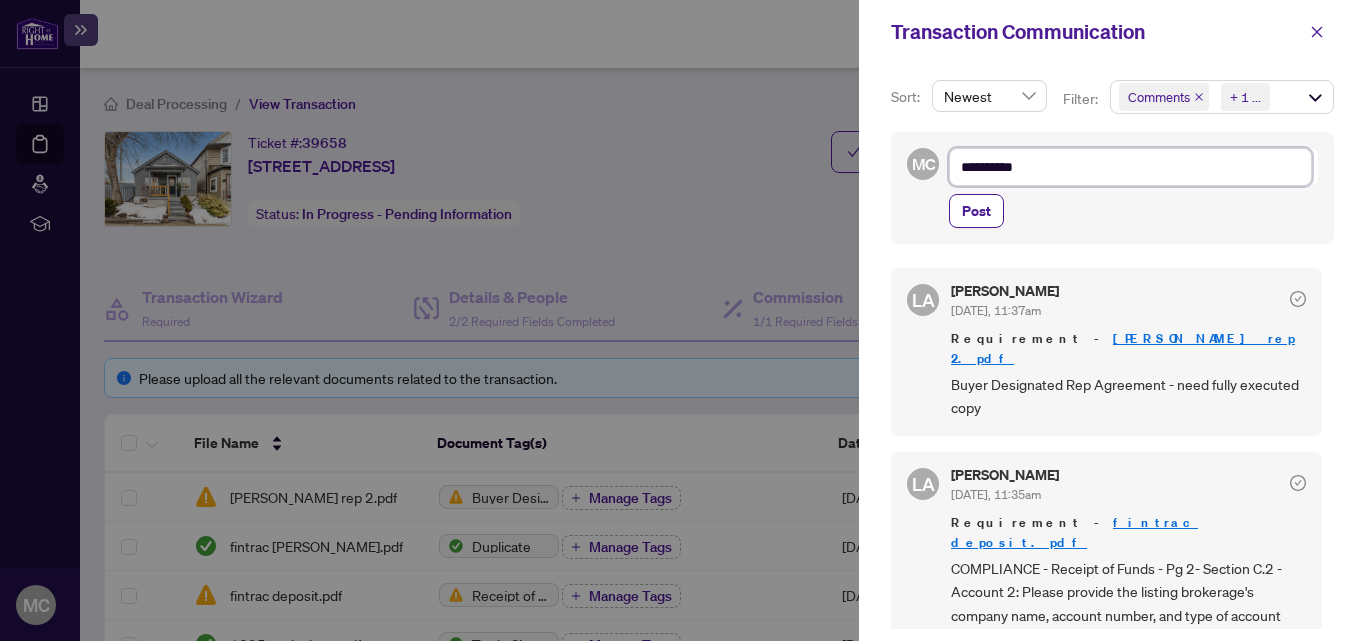 type on "**********" 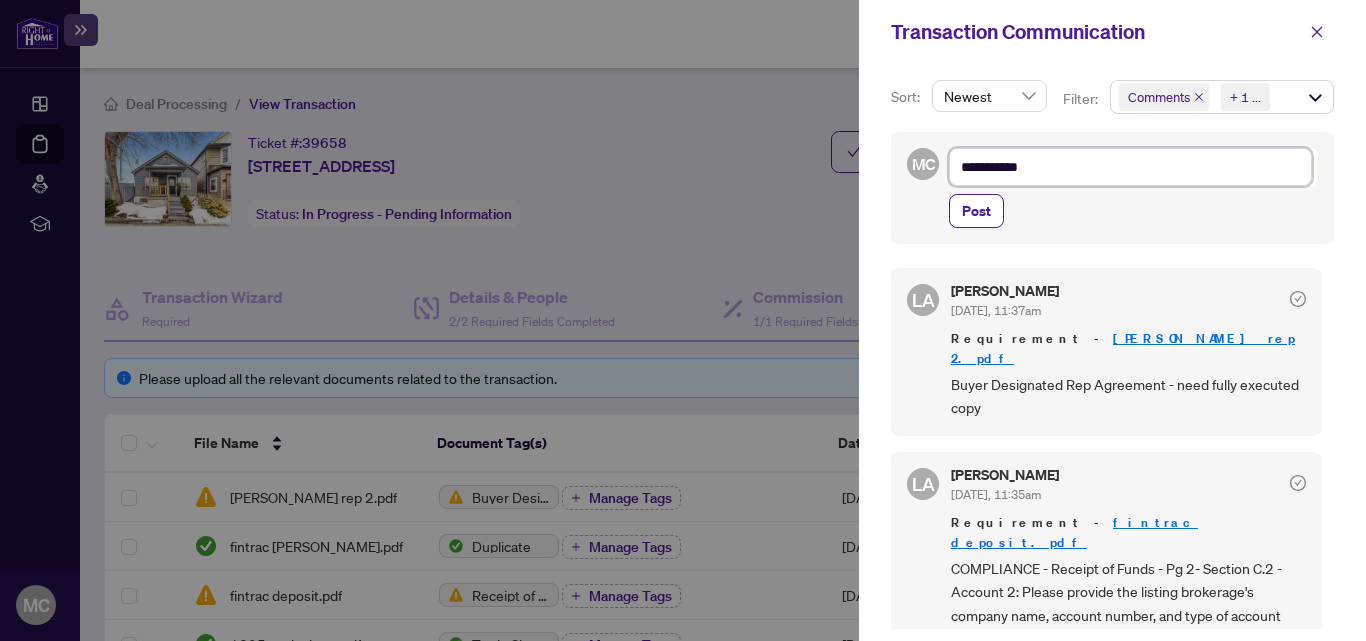 type on "**********" 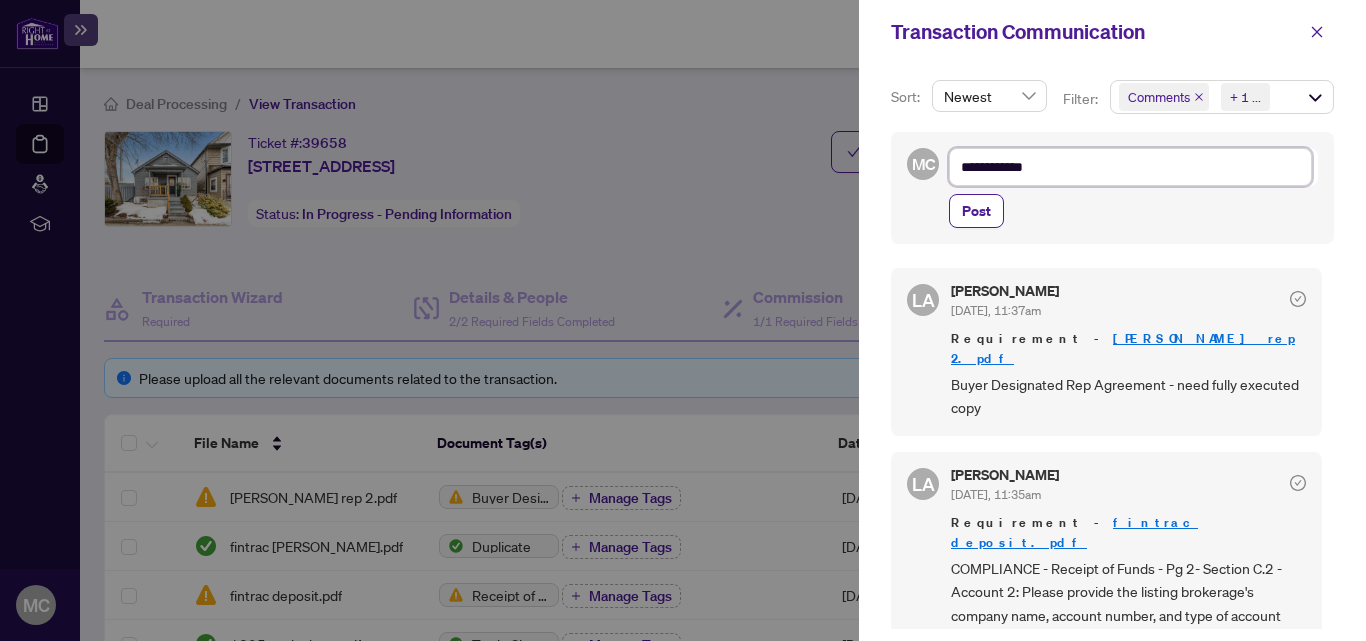type on "**********" 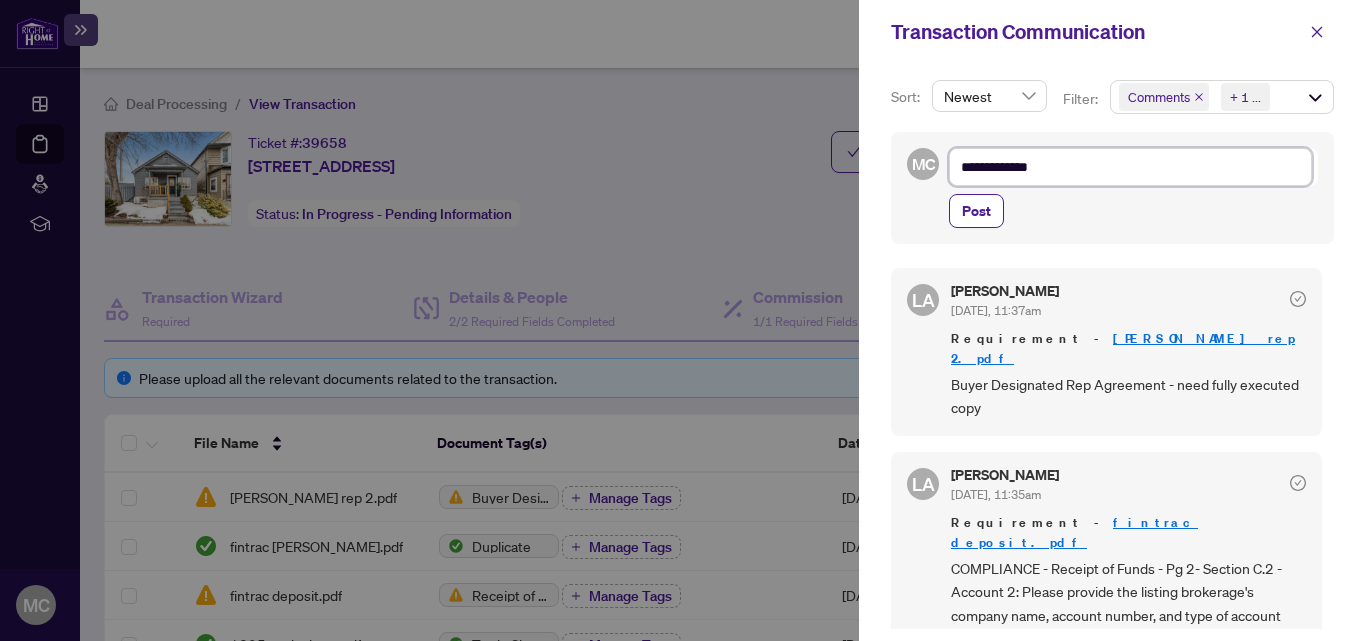 type on "**********" 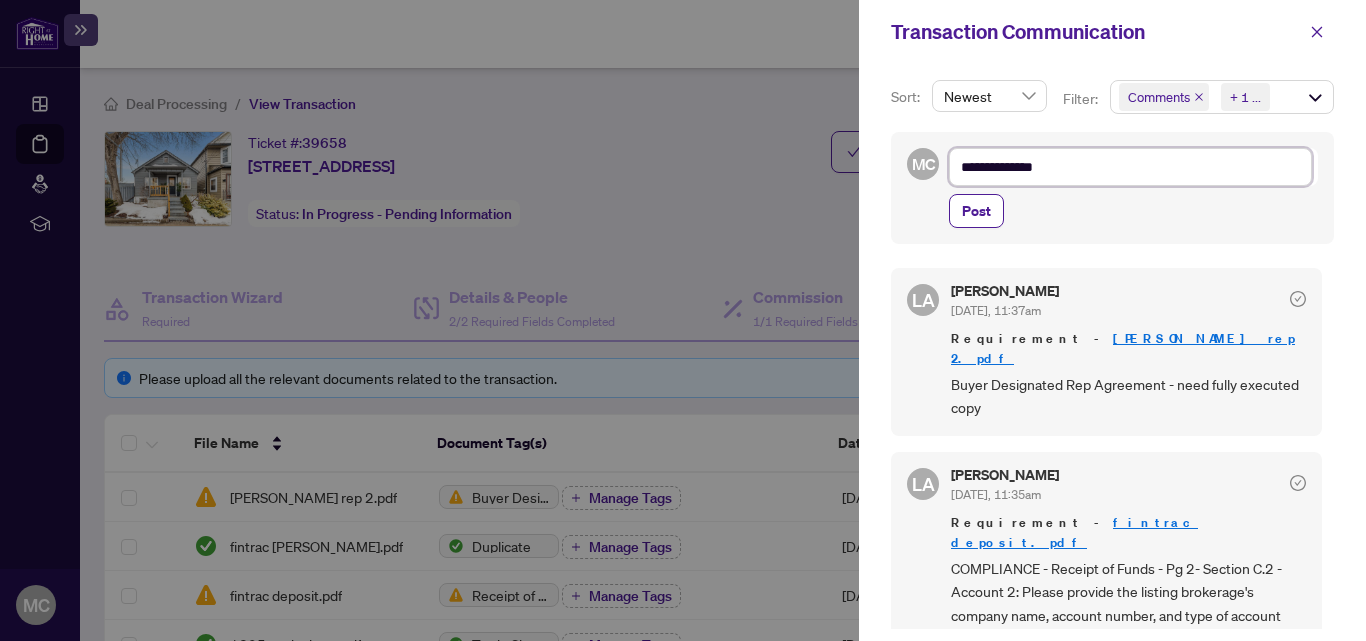 type on "**********" 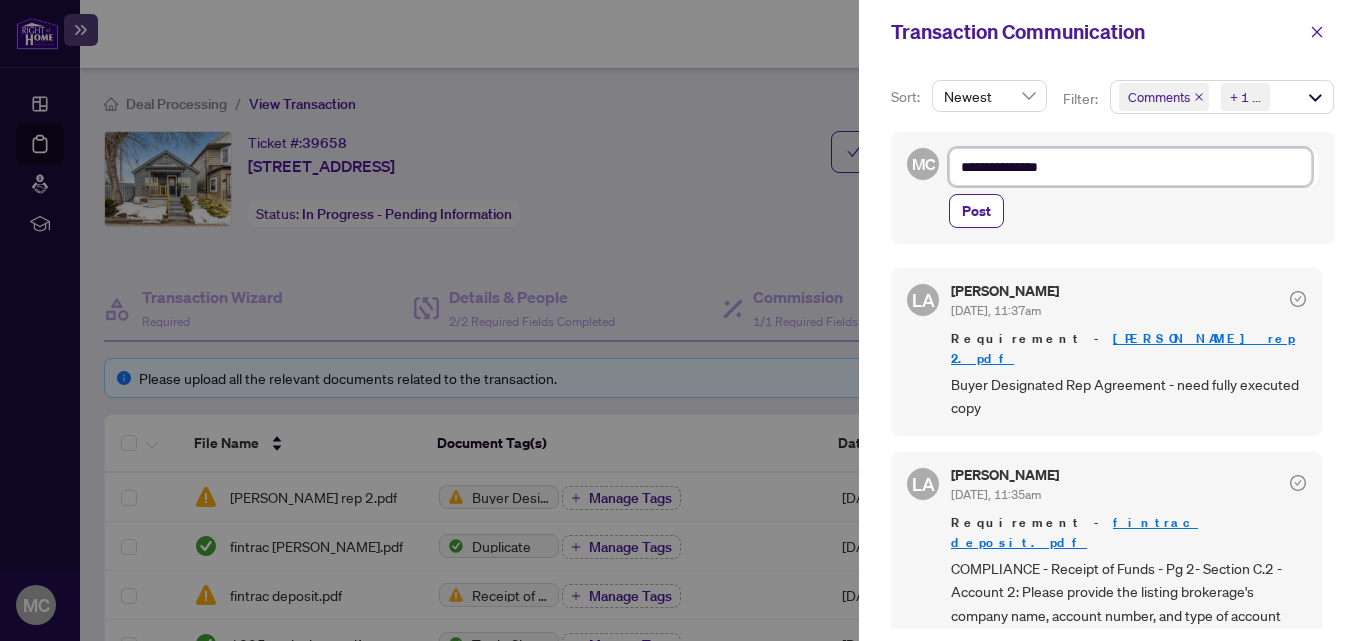 type on "**********" 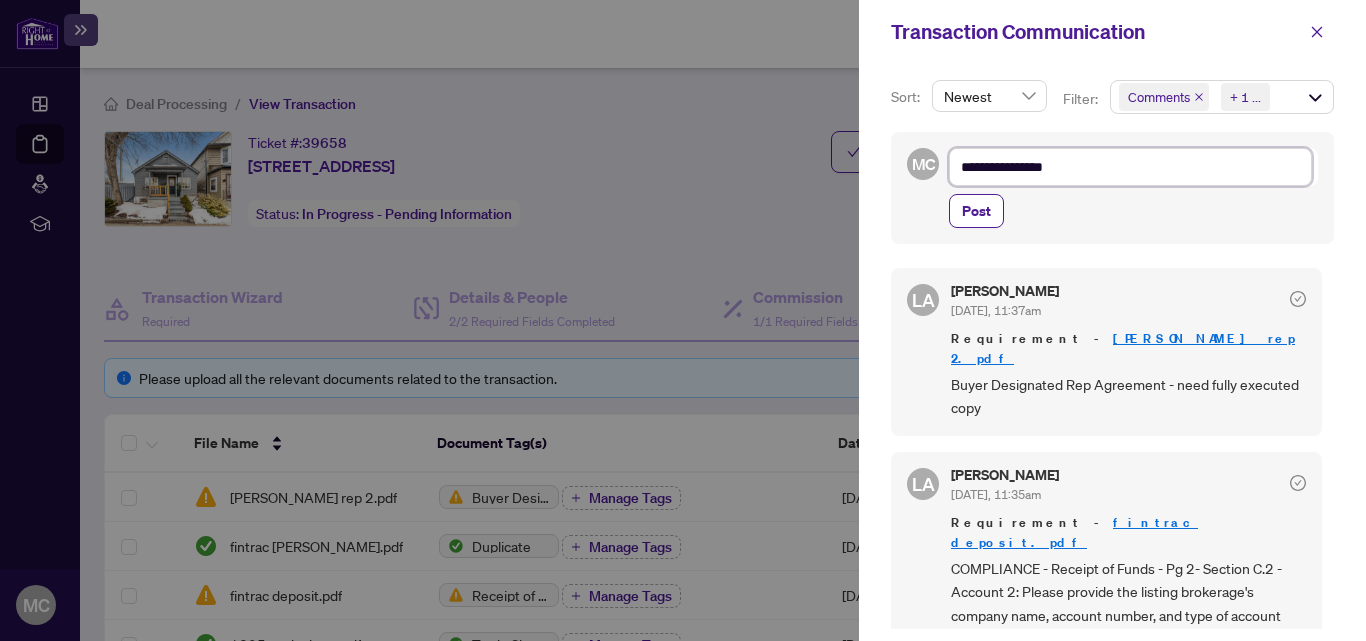type on "**********" 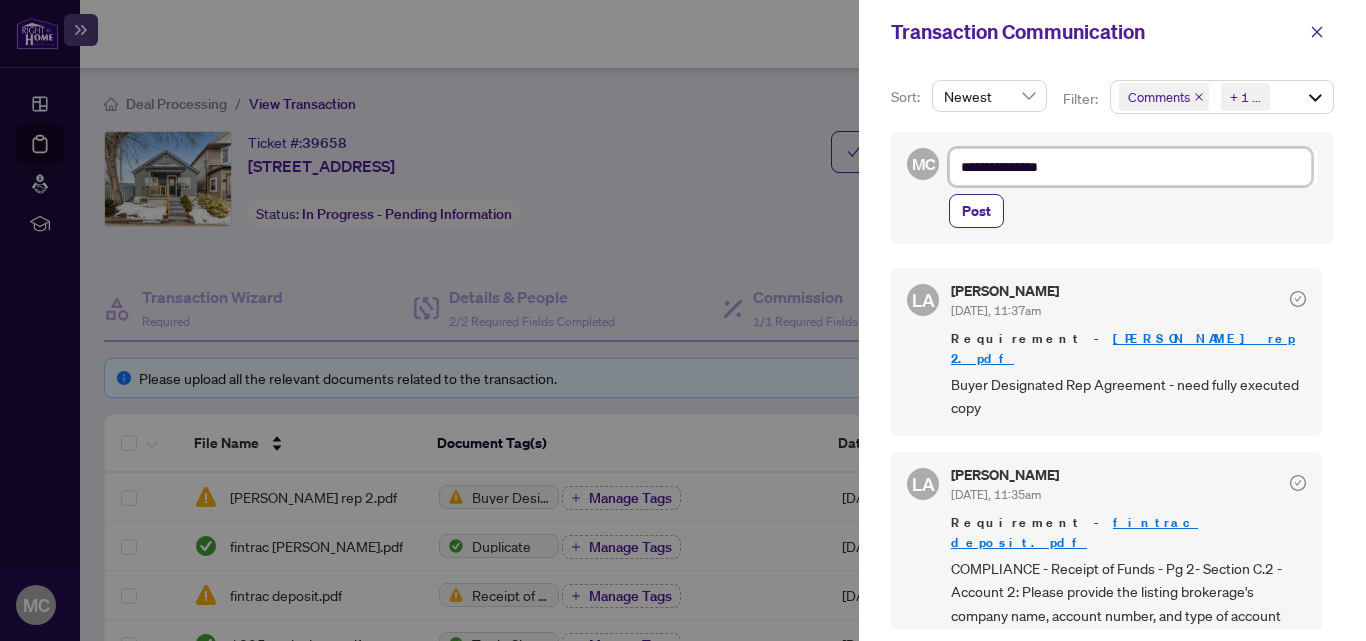 type on "**********" 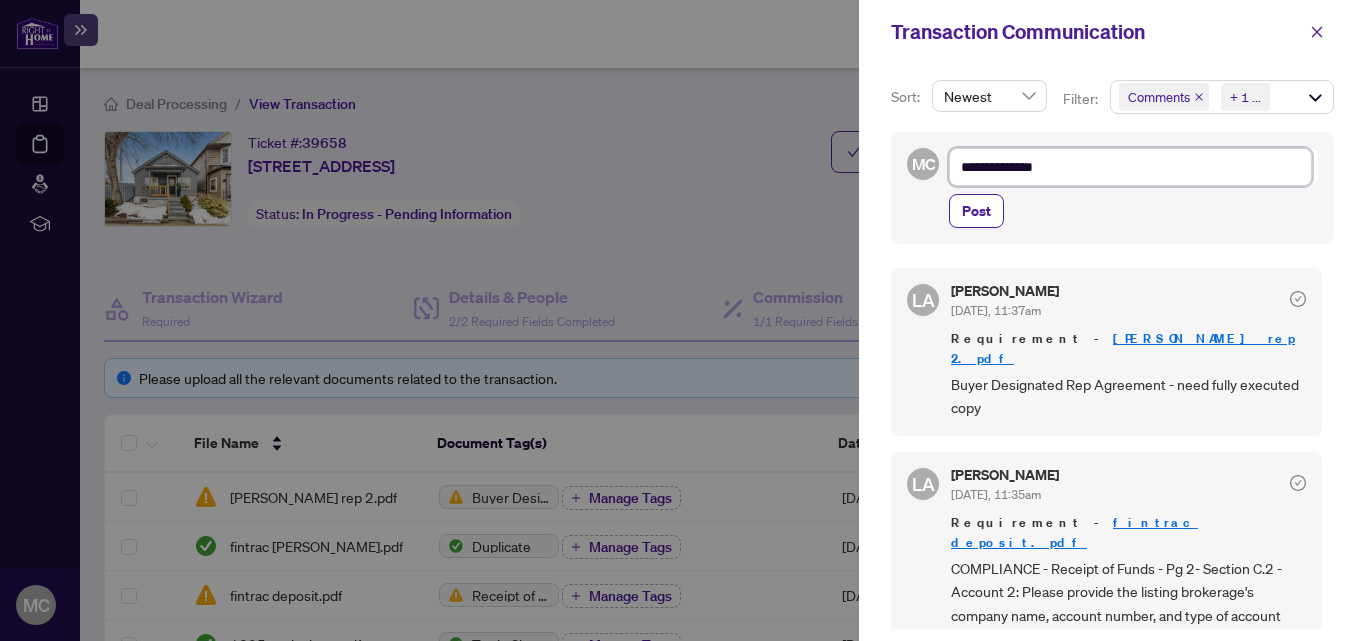 type on "**********" 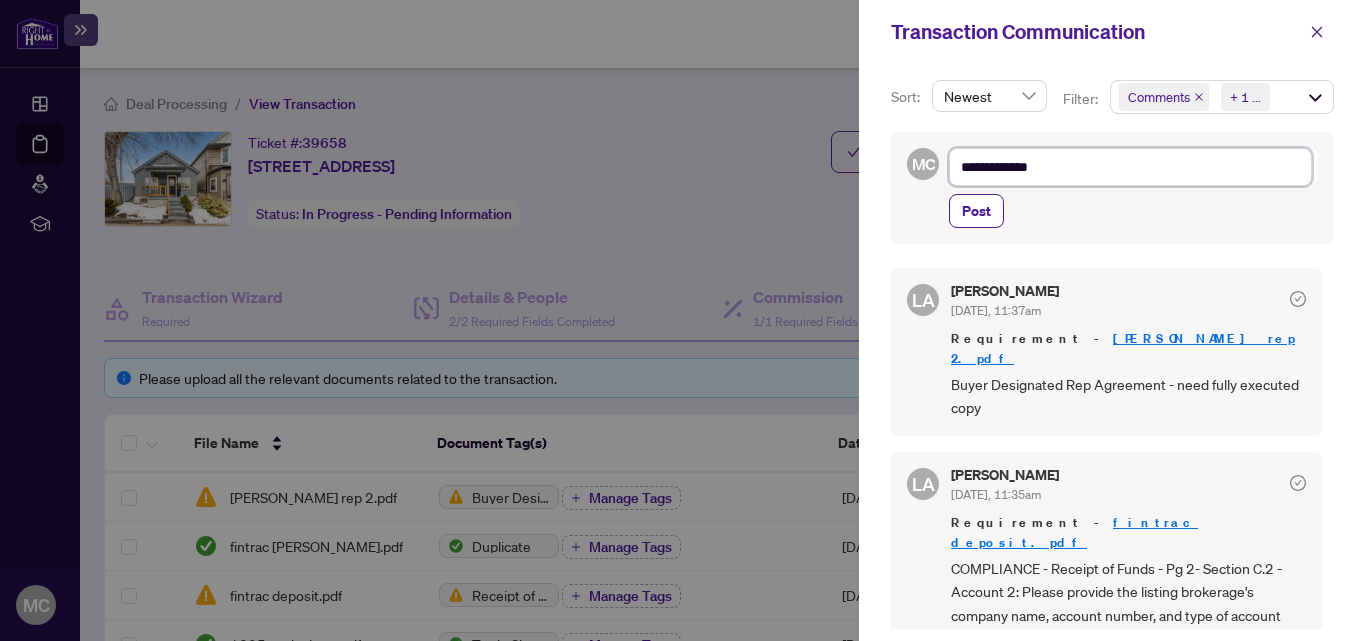type on "**********" 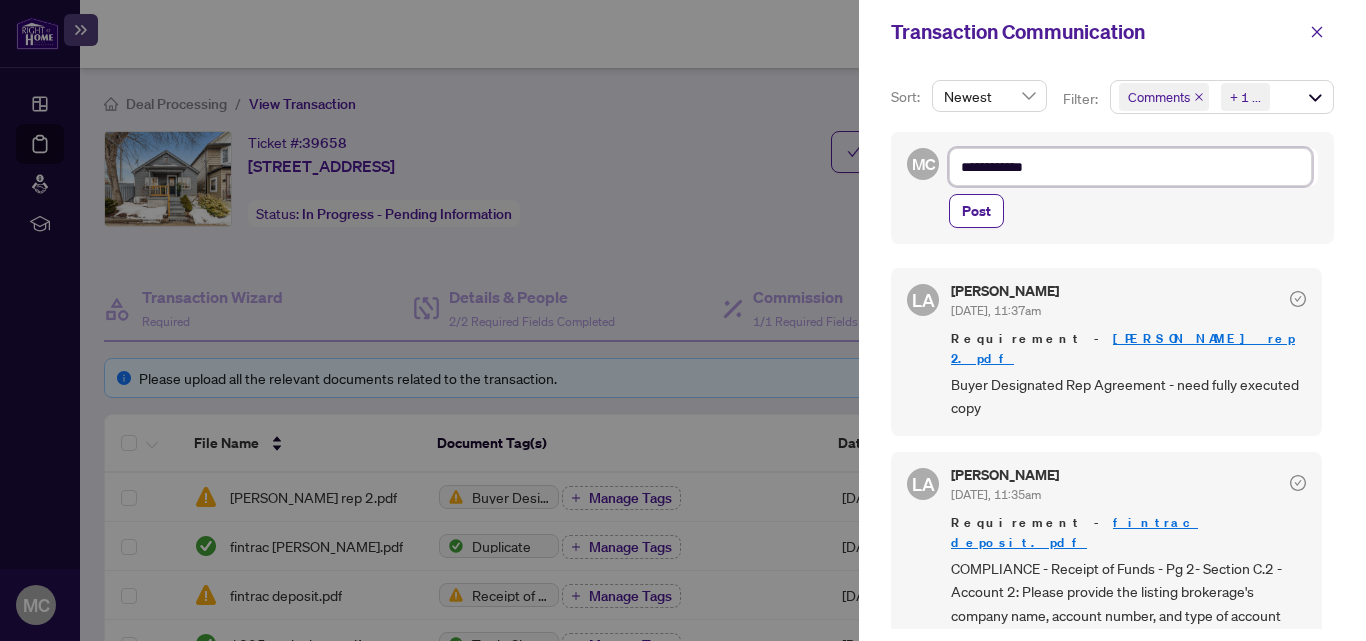 type on "**********" 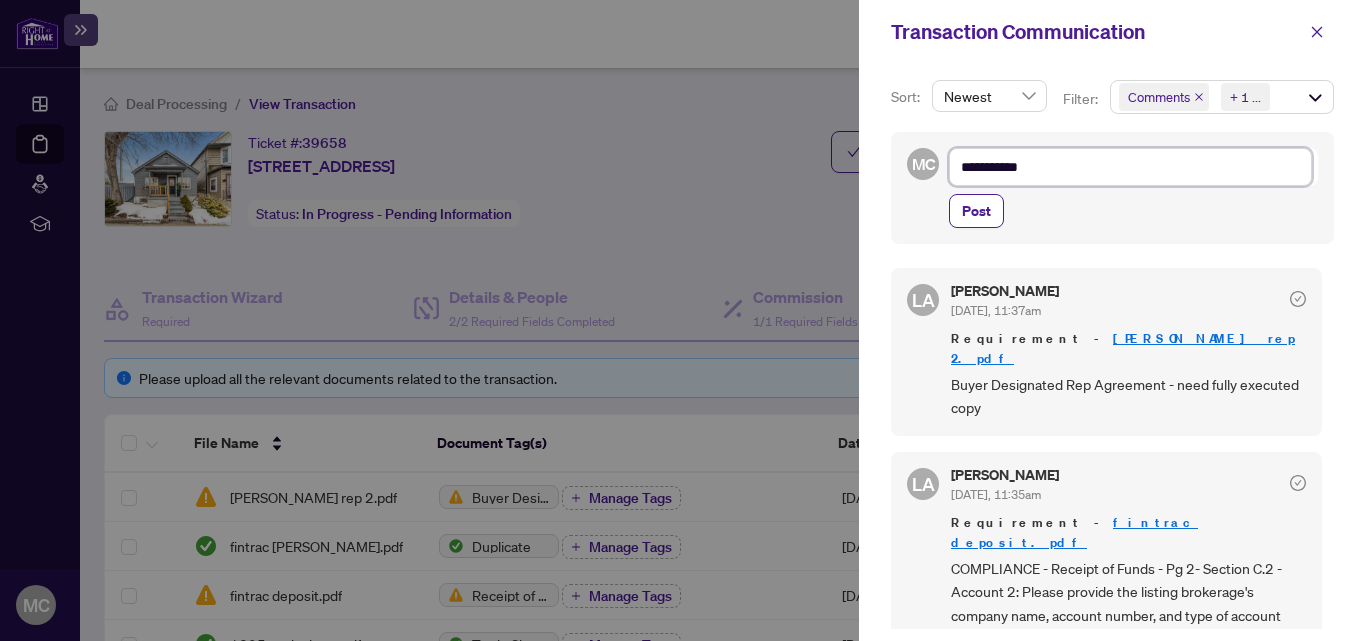 type on "**********" 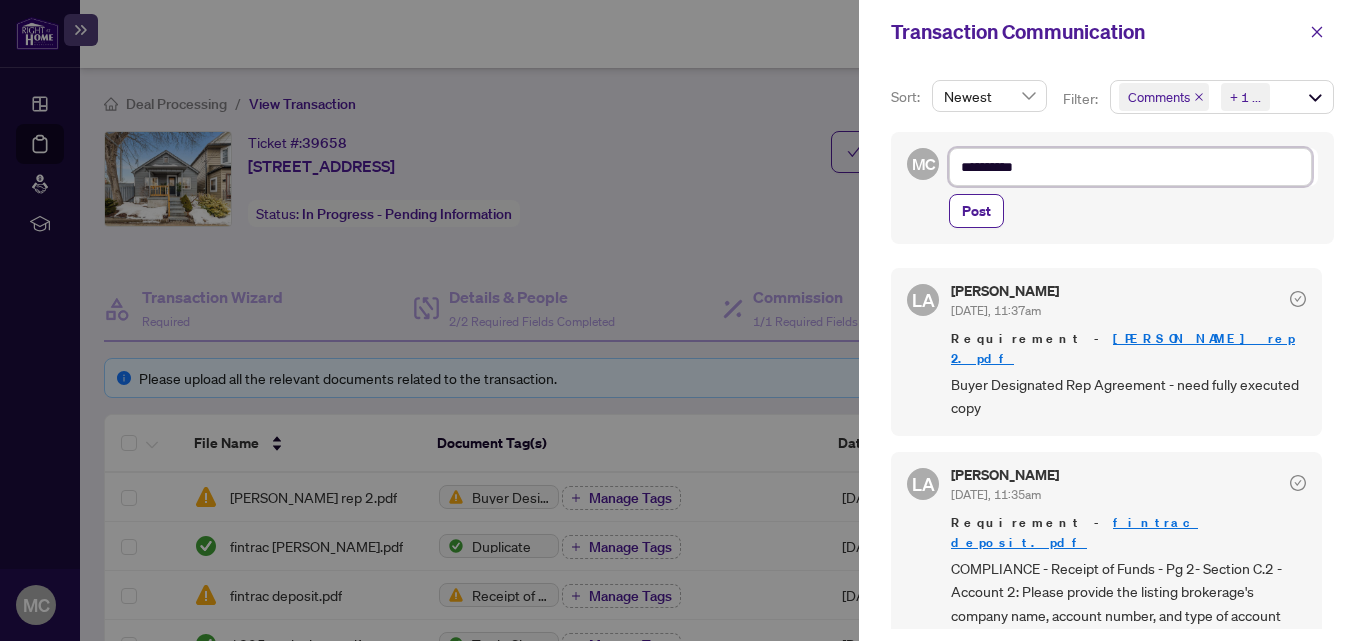 type on "*********" 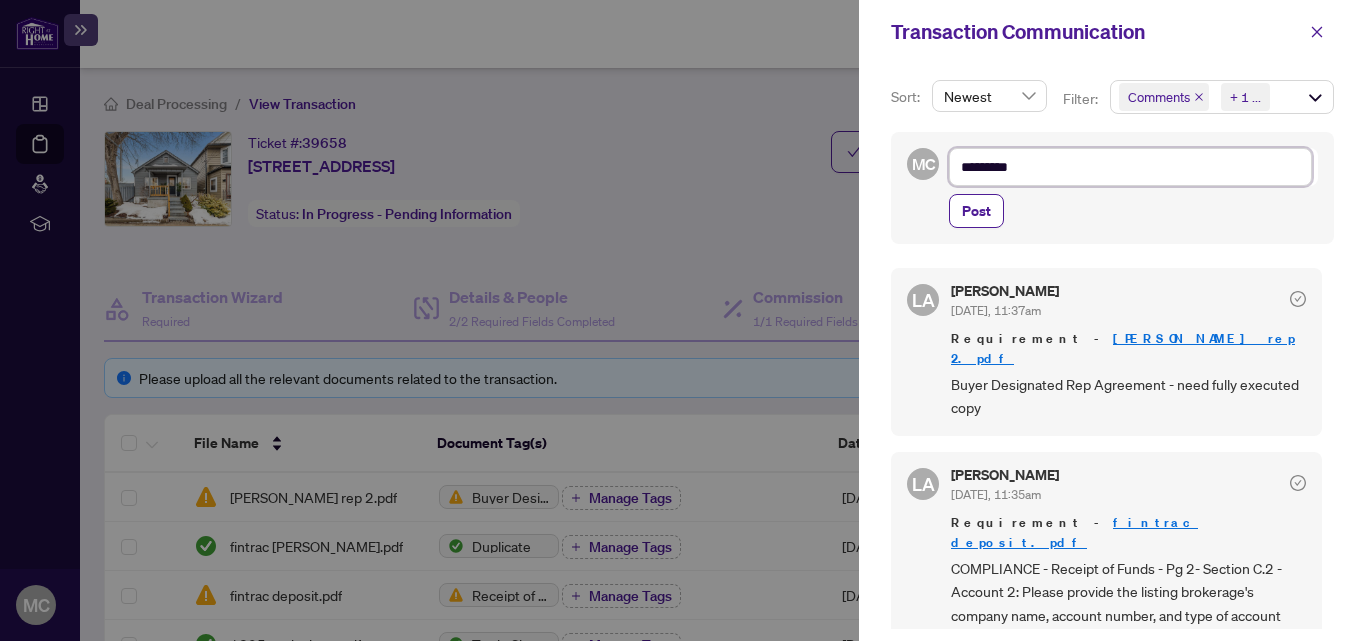 type on "********" 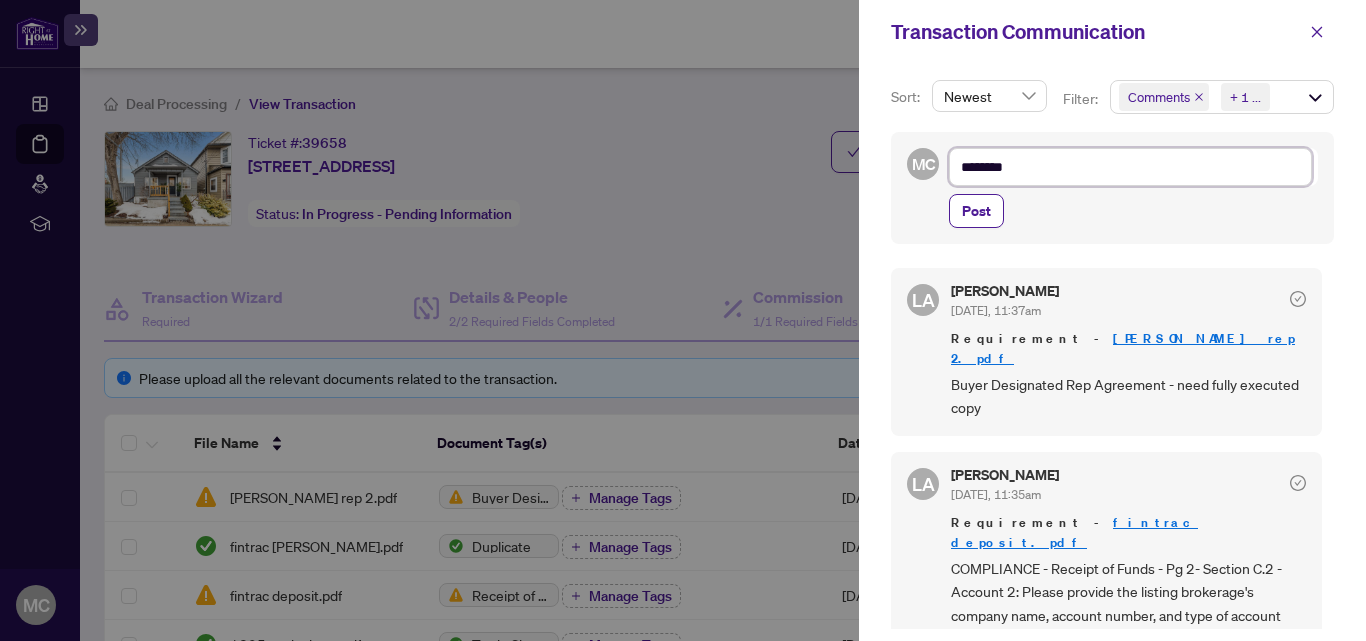 type on "******" 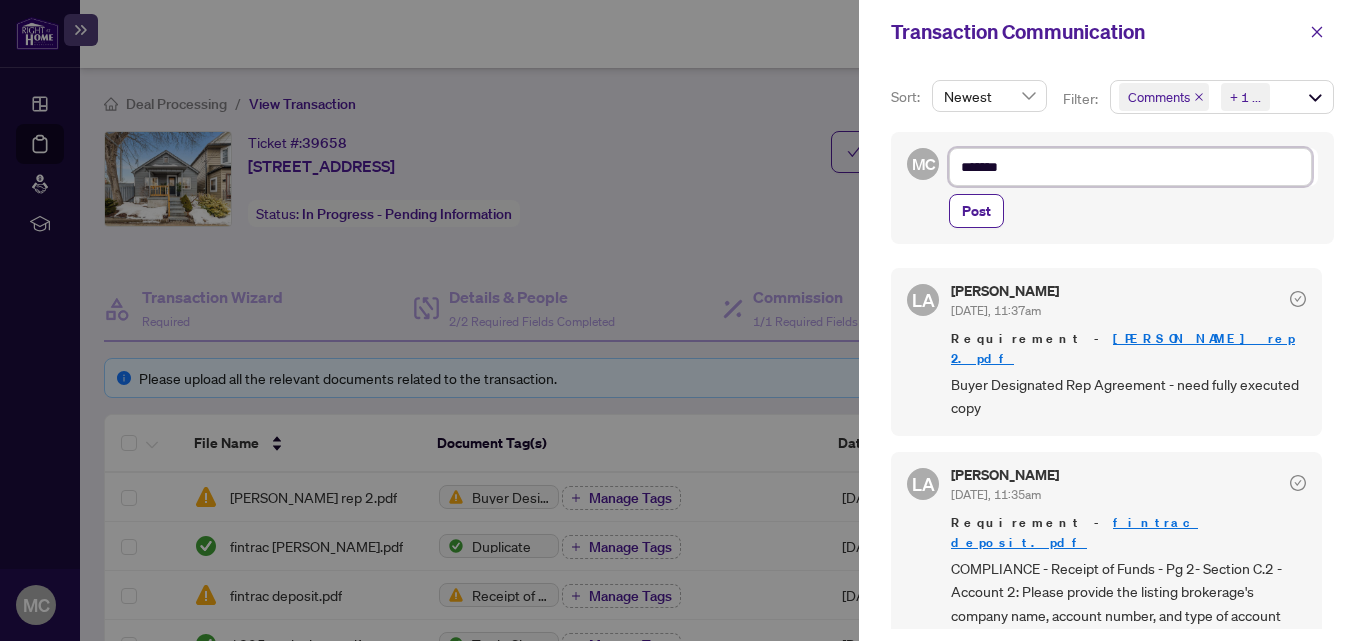 type on "********" 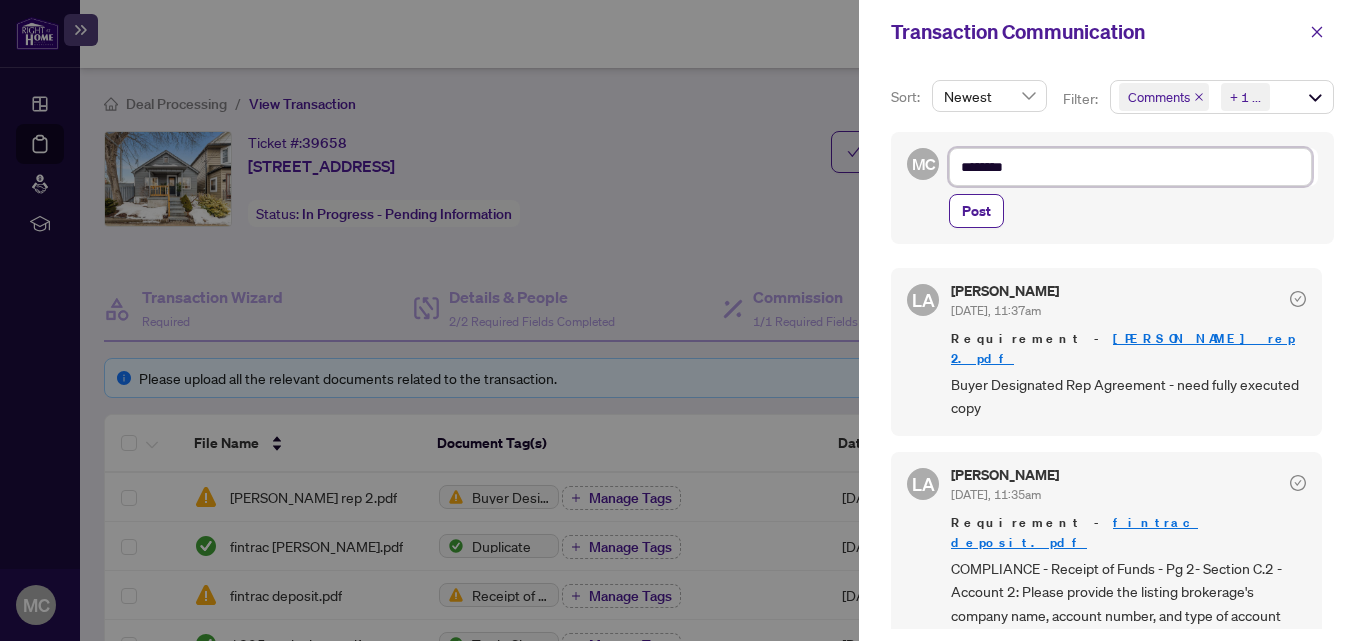 type on "*********" 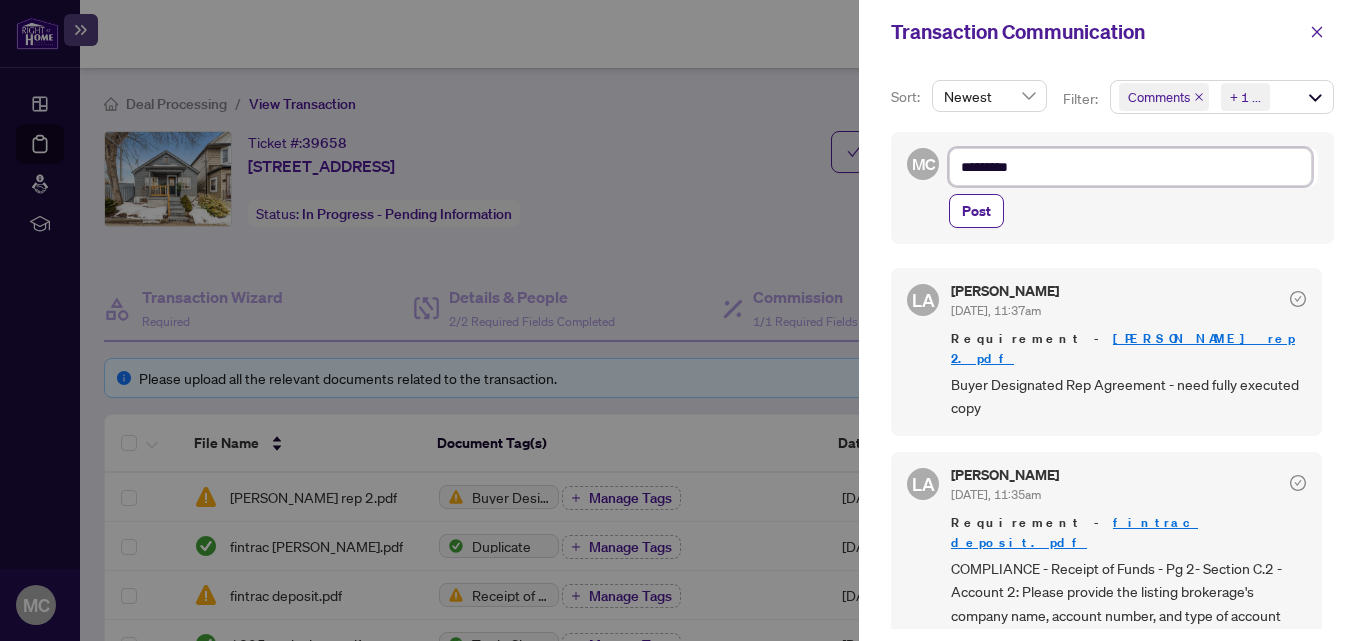 type on "**********" 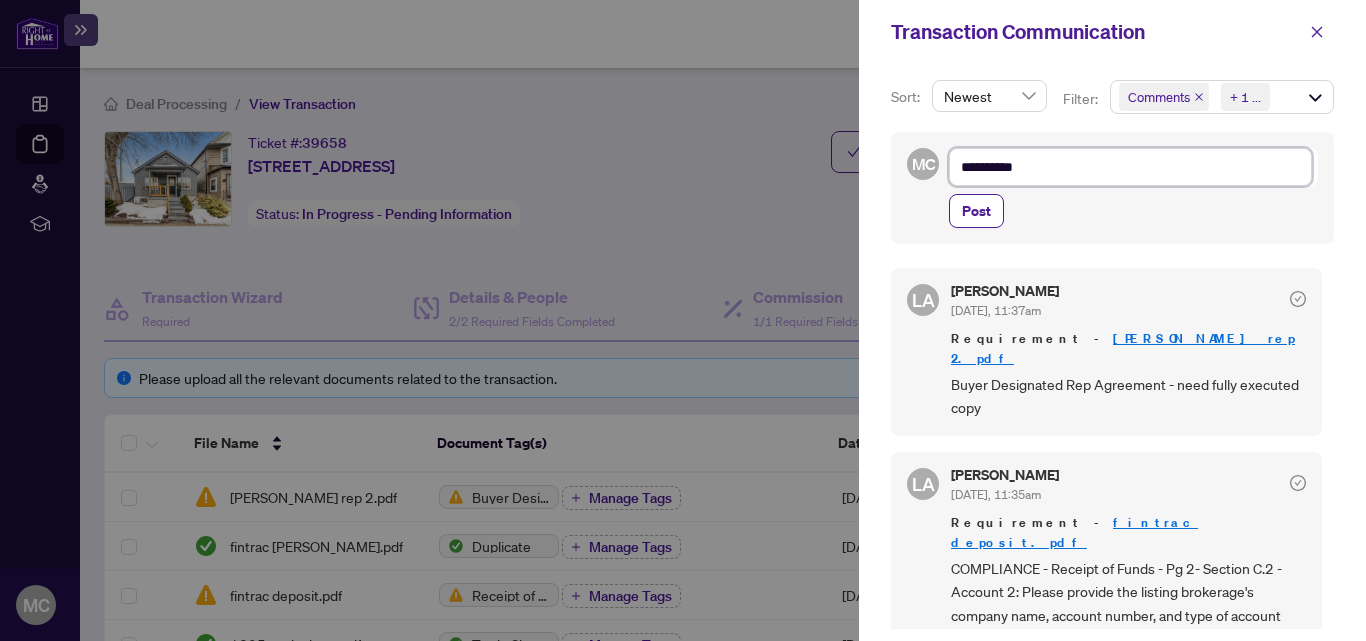 type on "**********" 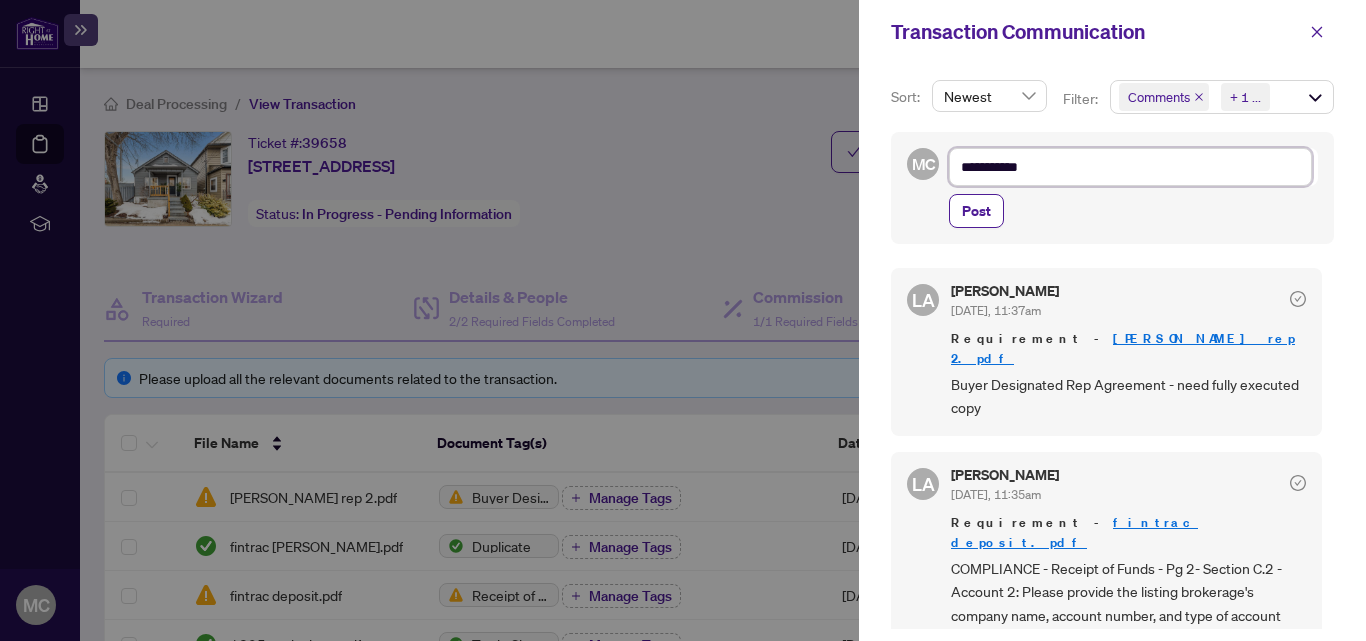 type on "**********" 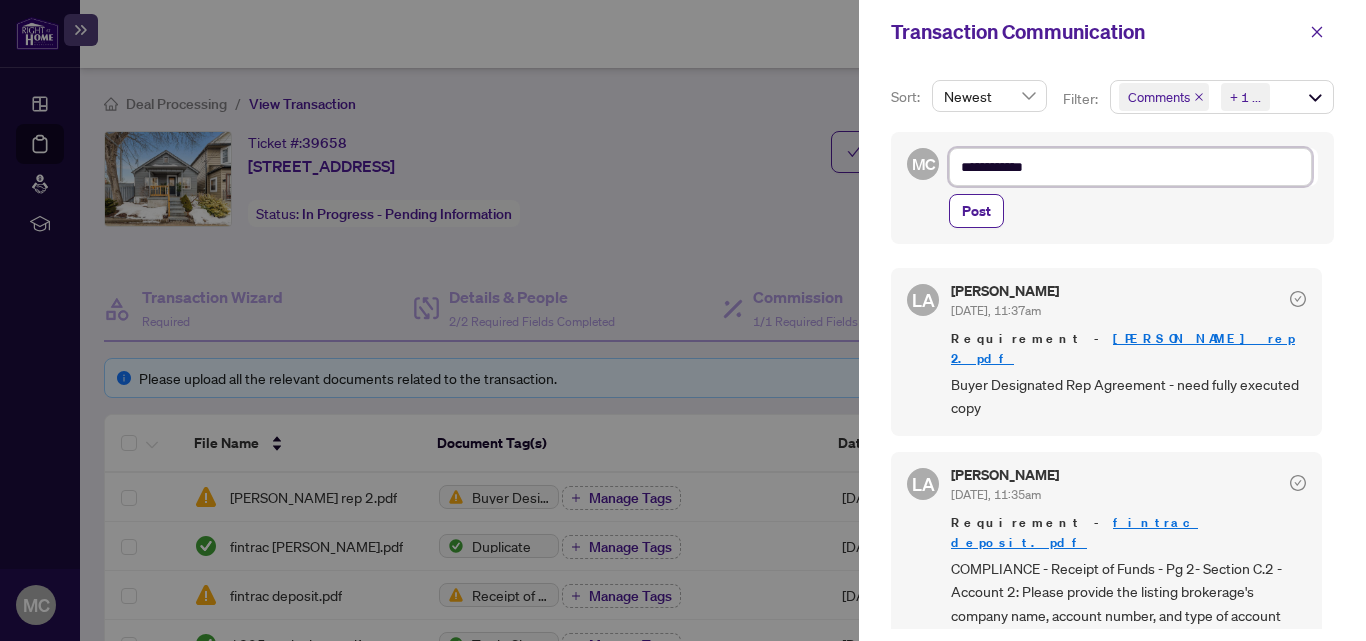 type on "**********" 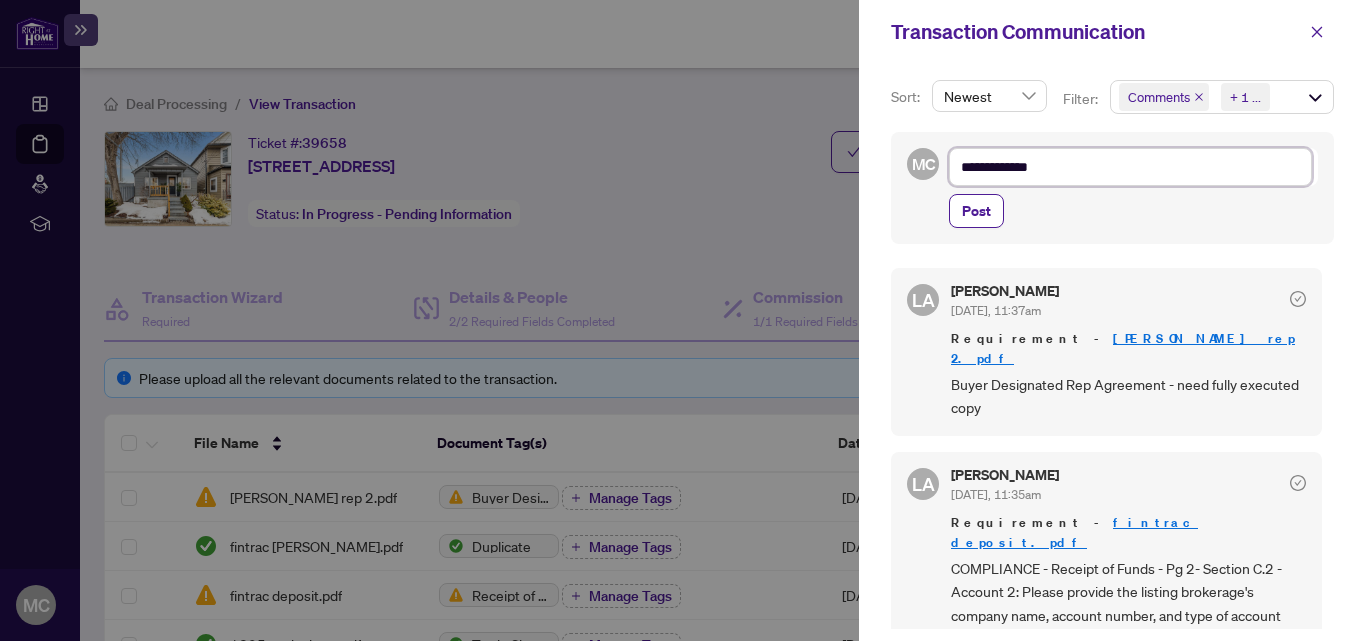 type on "**********" 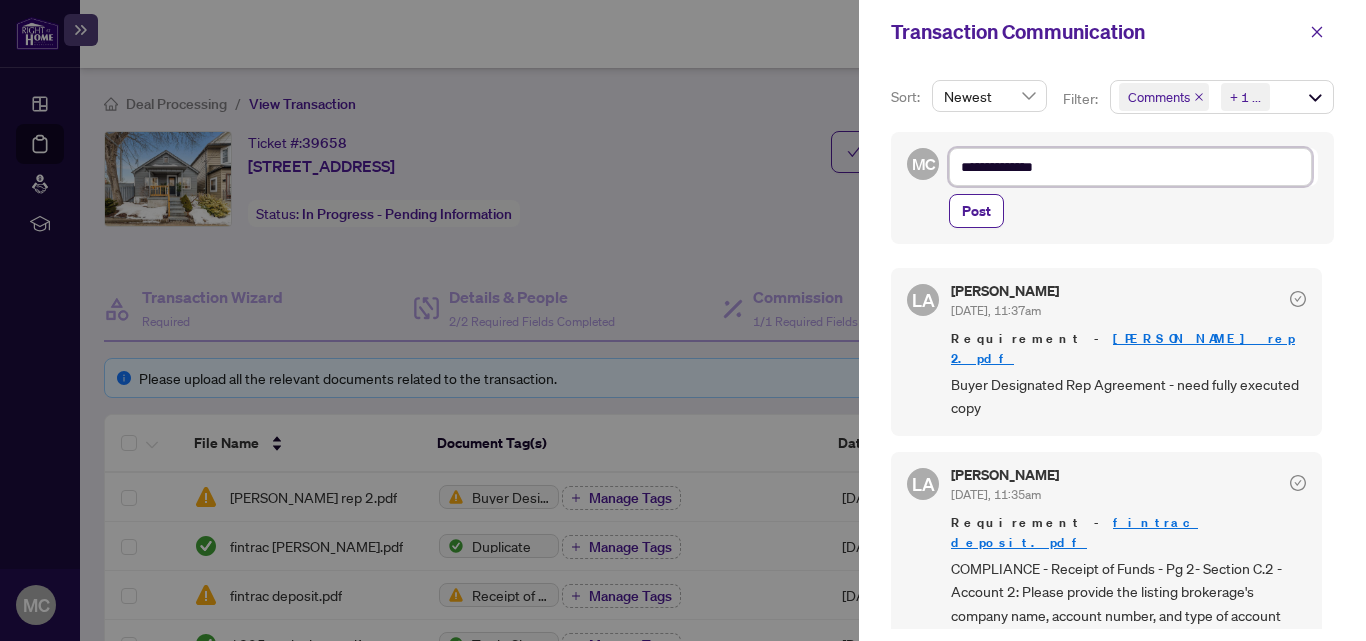 type on "**********" 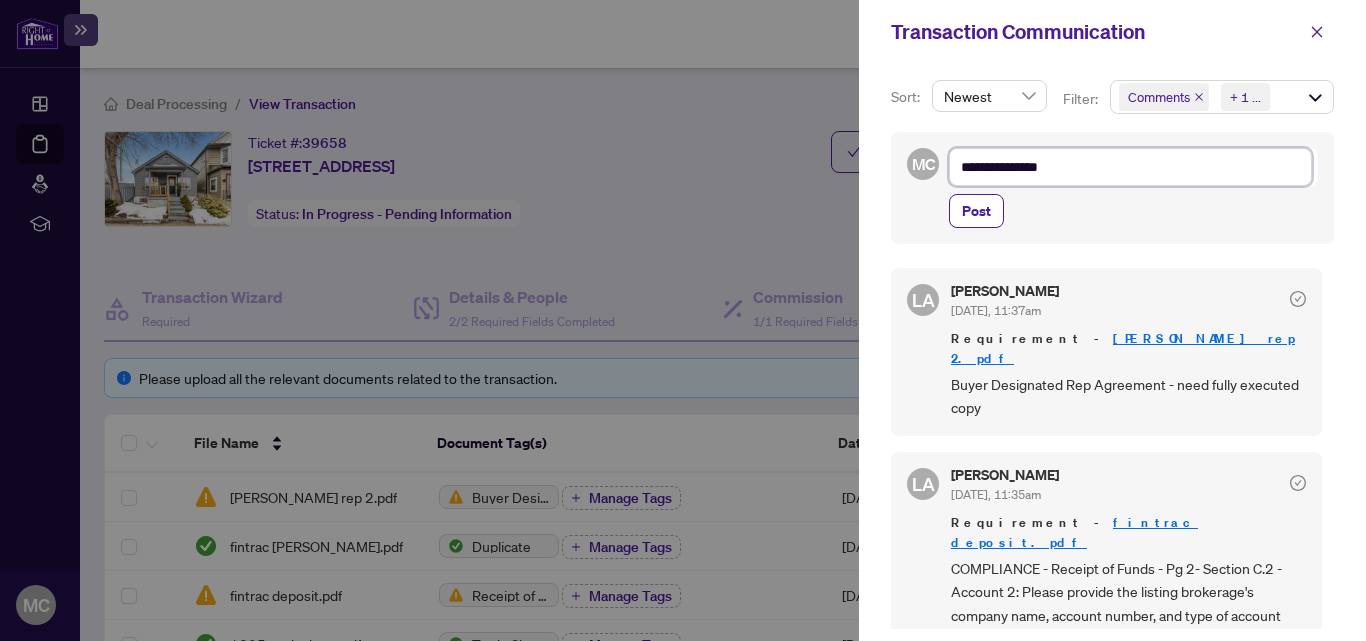 type on "**********" 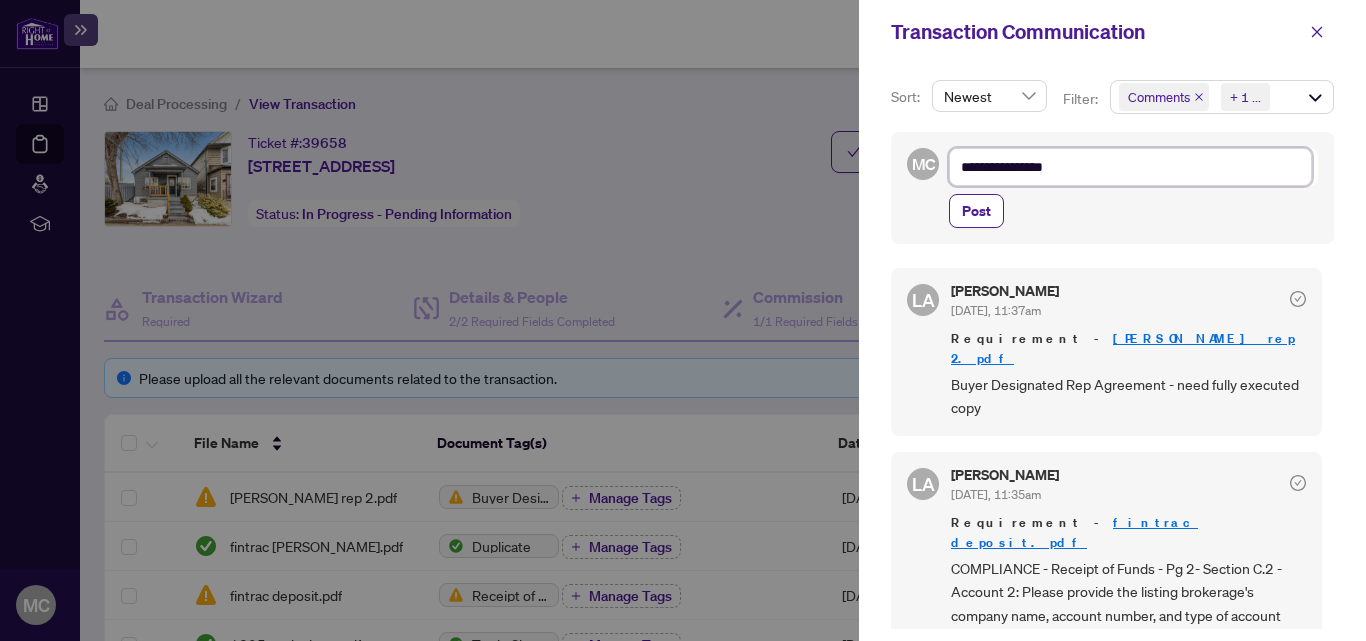 type on "**********" 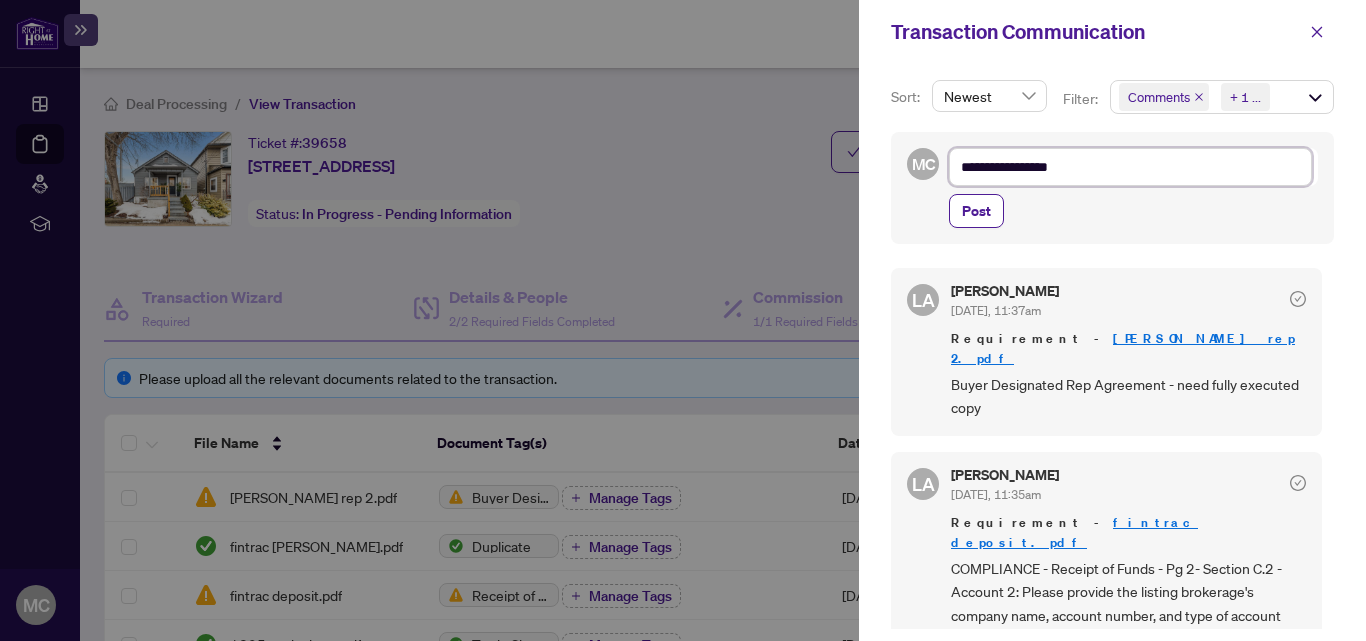 type on "**********" 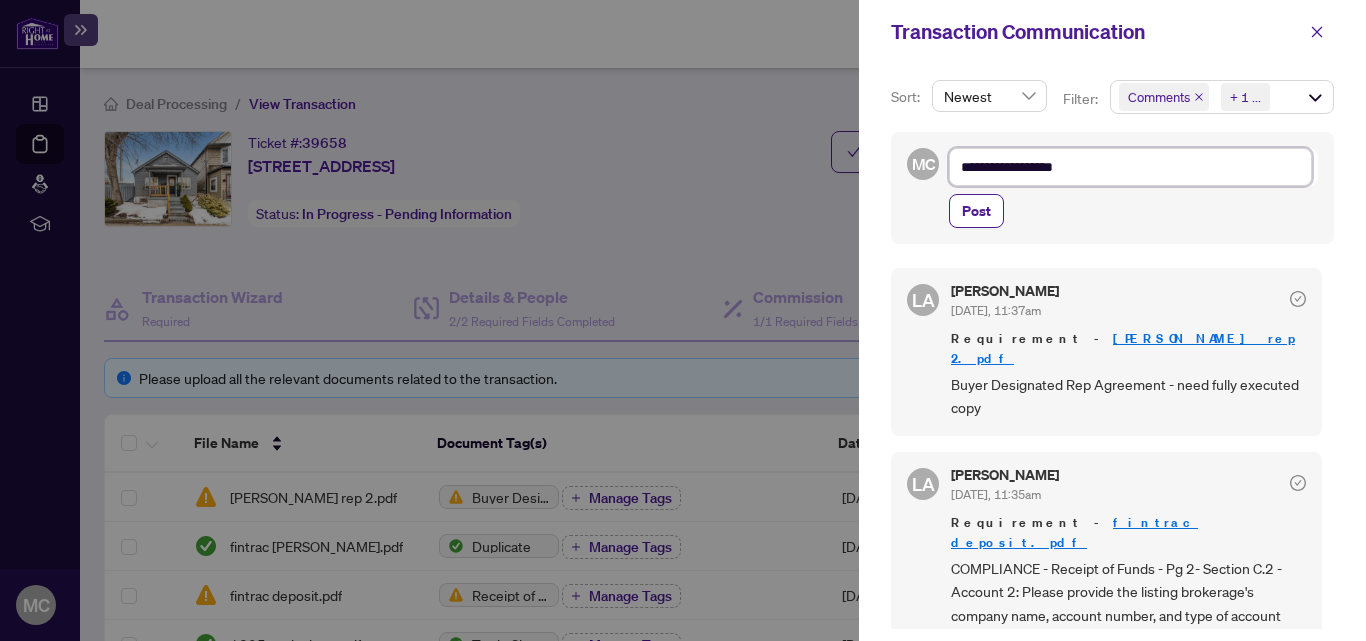 type on "**********" 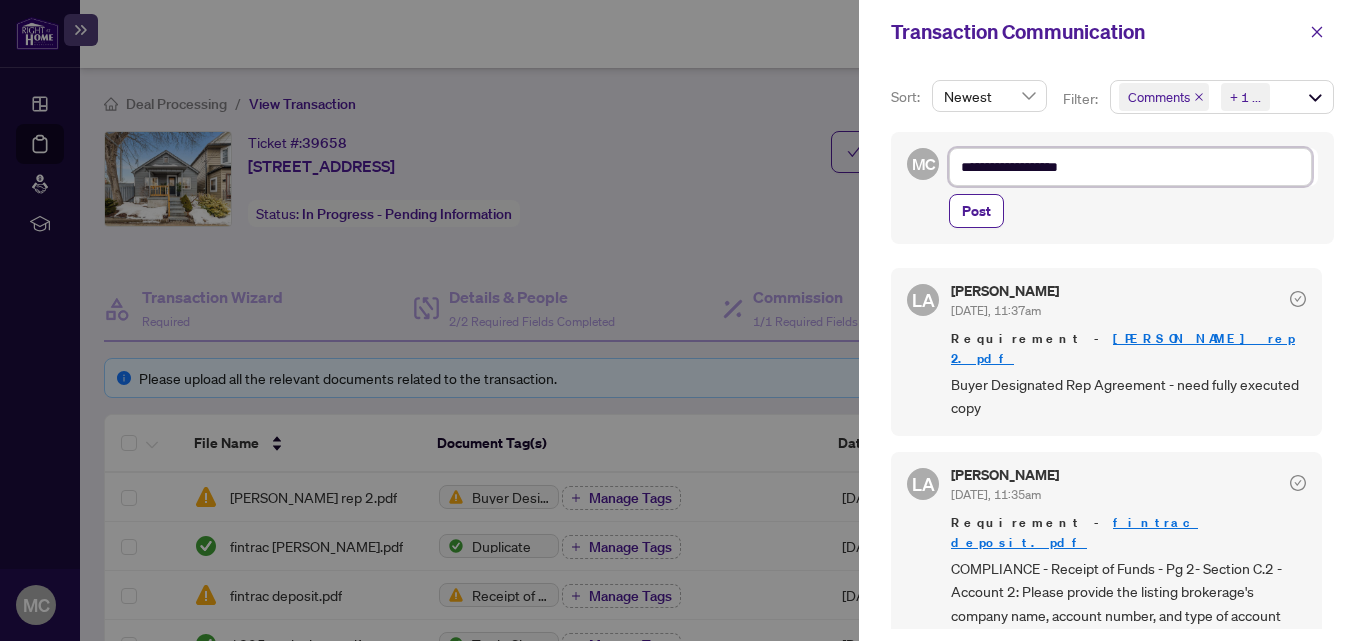 type on "**********" 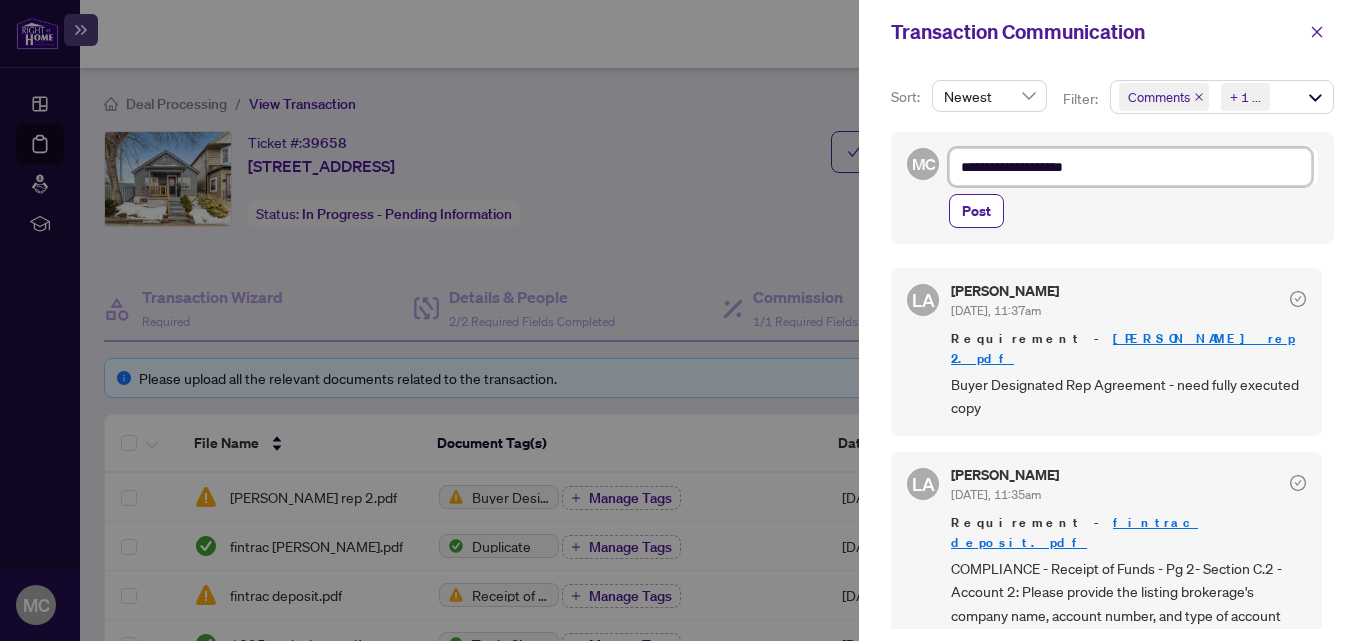 type on "**********" 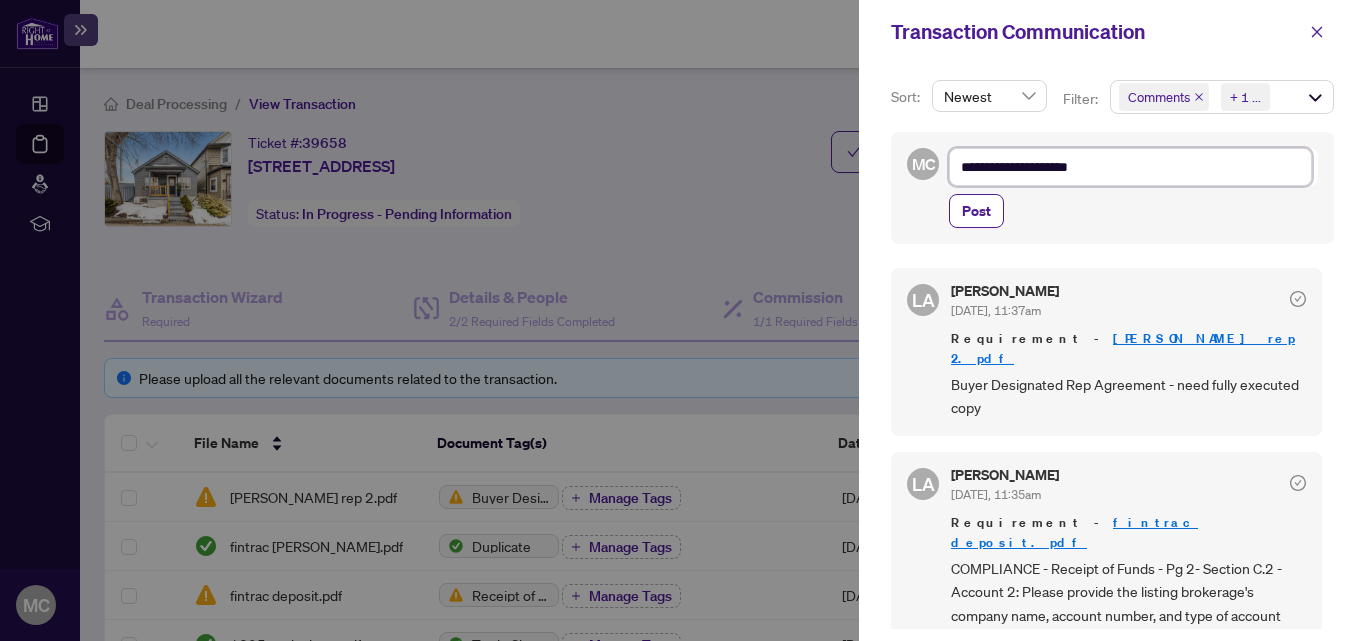 type on "**********" 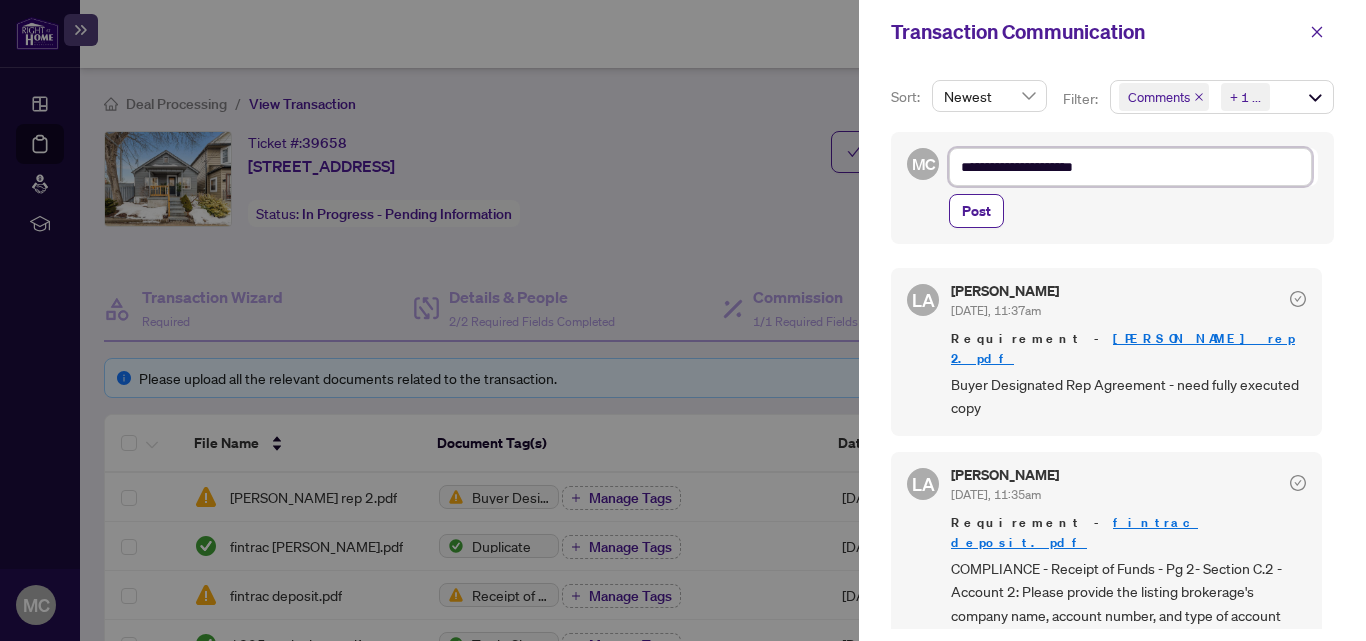 type on "**********" 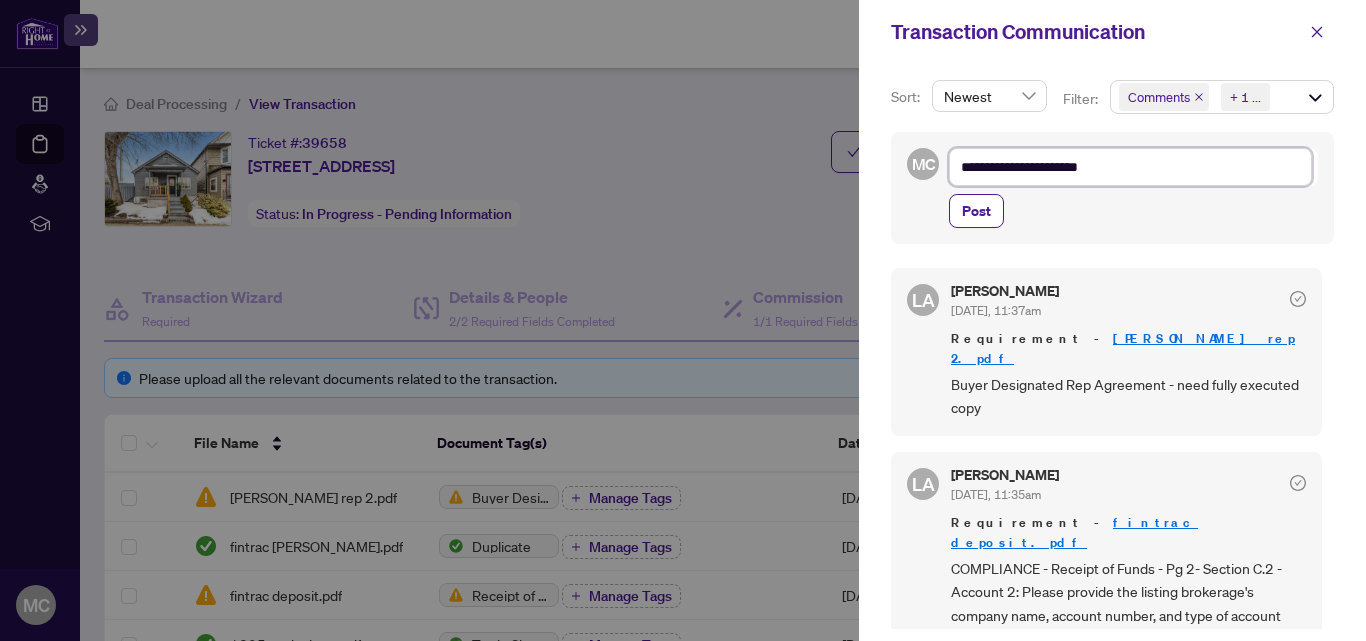 type on "**********" 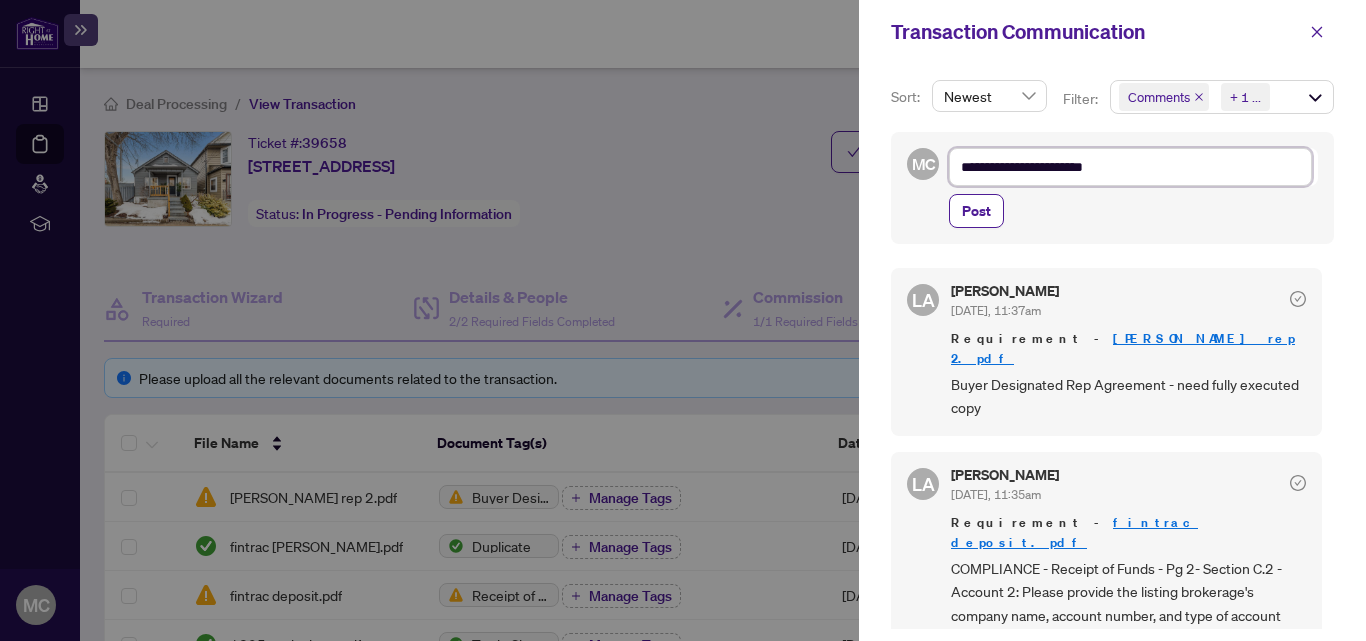 type on "**********" 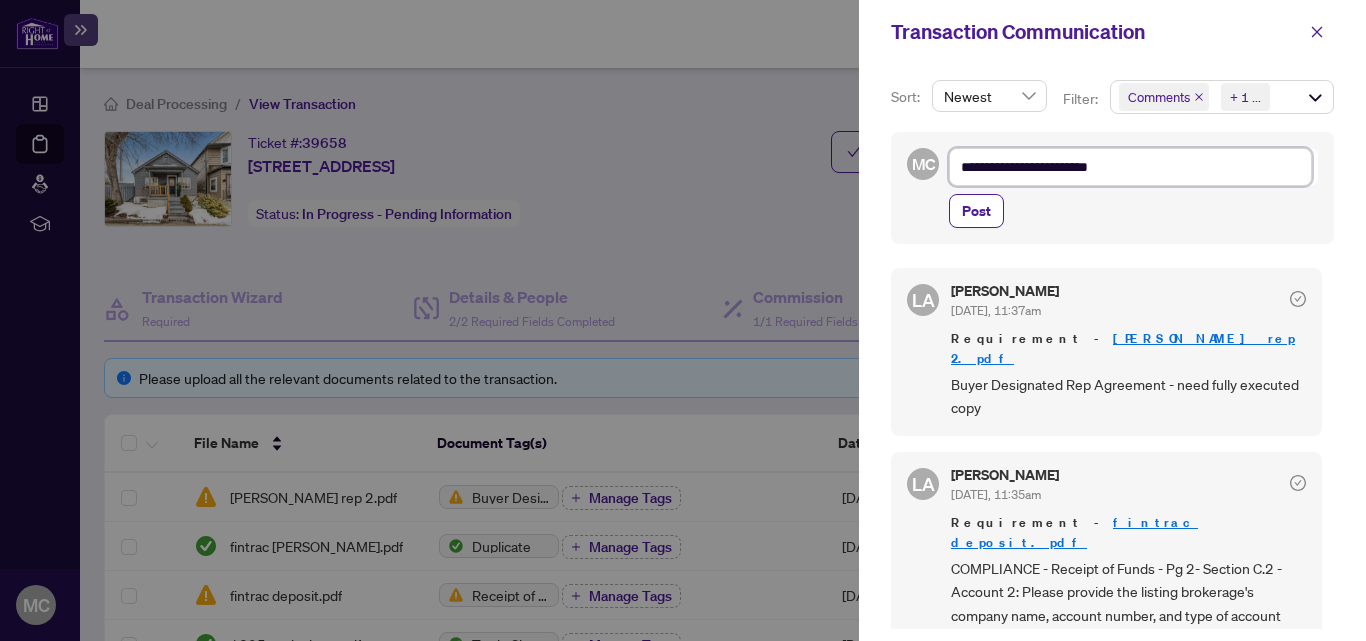 type on "**********" 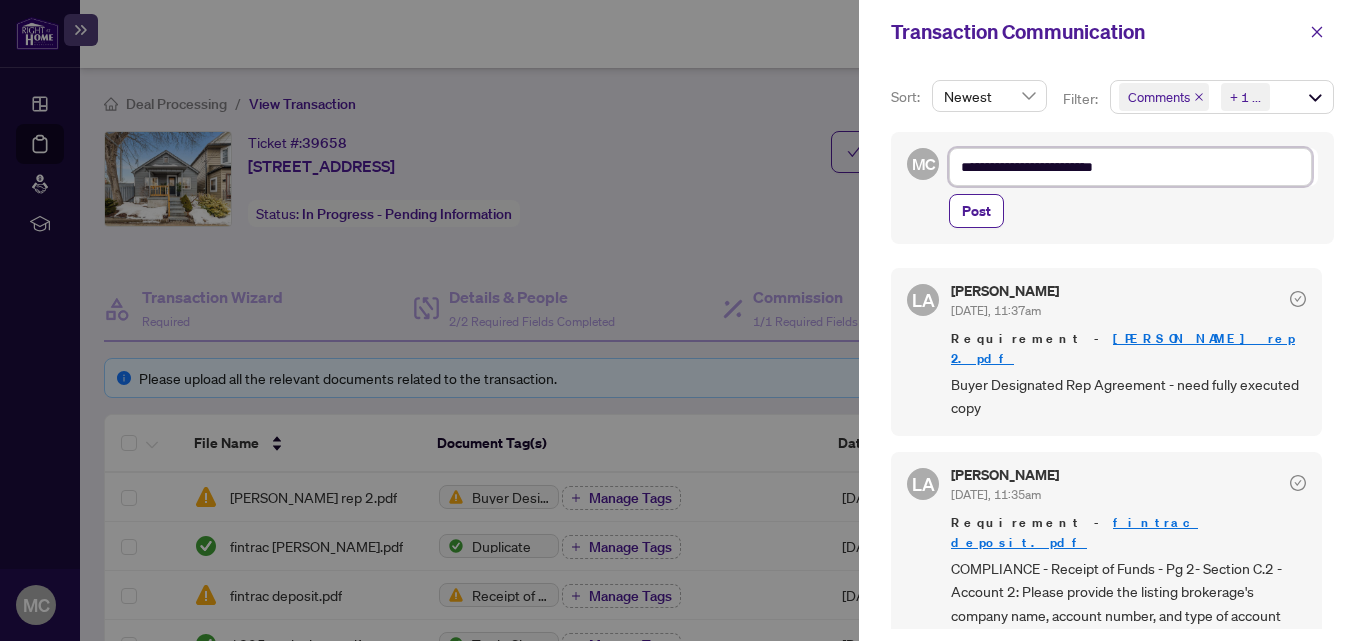 type on "**********" 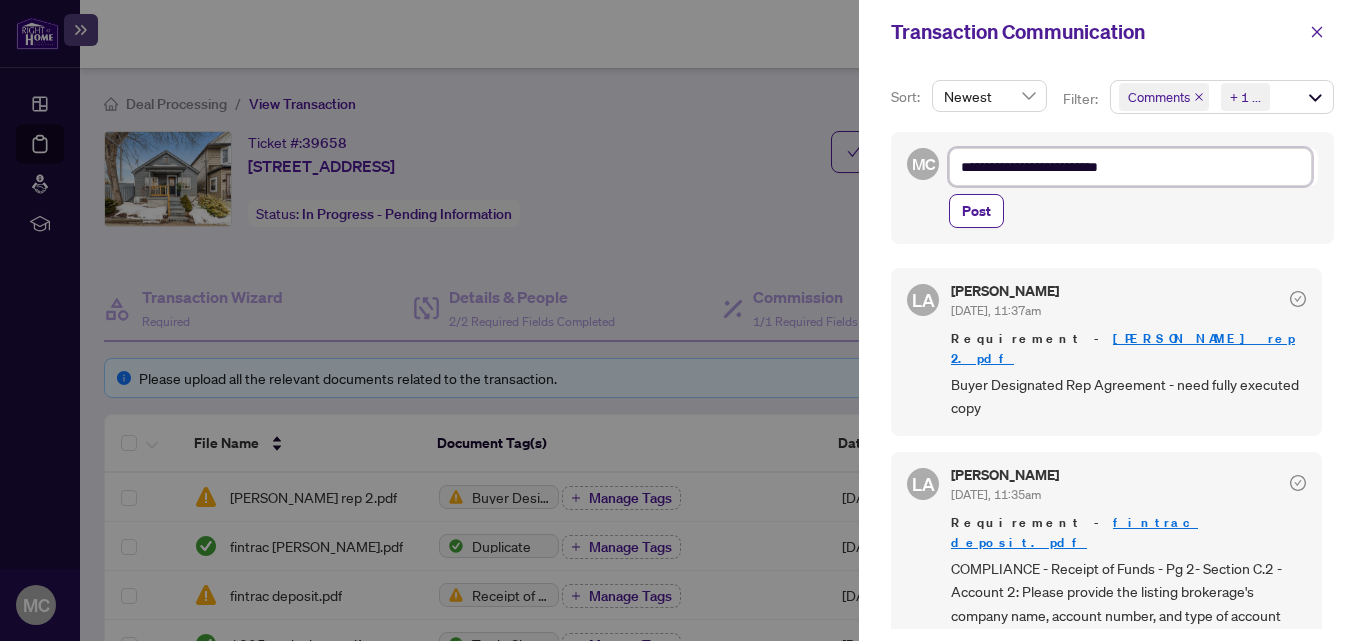 type on "**********" 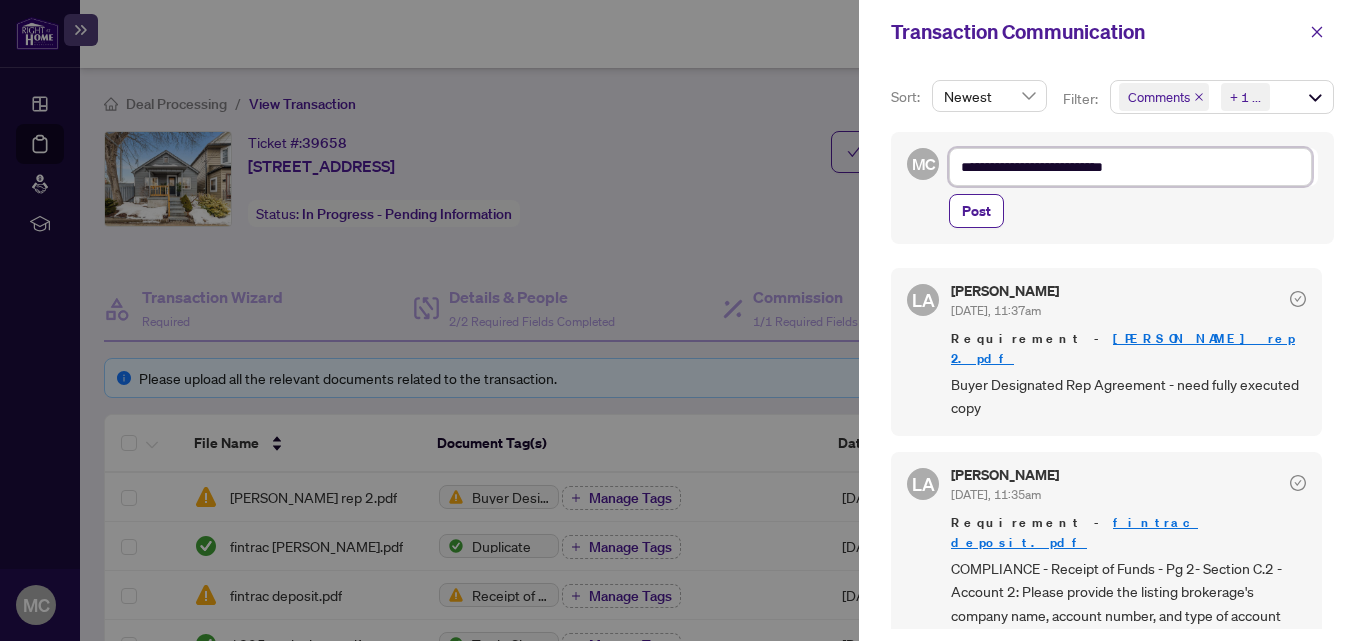 type on "**********" 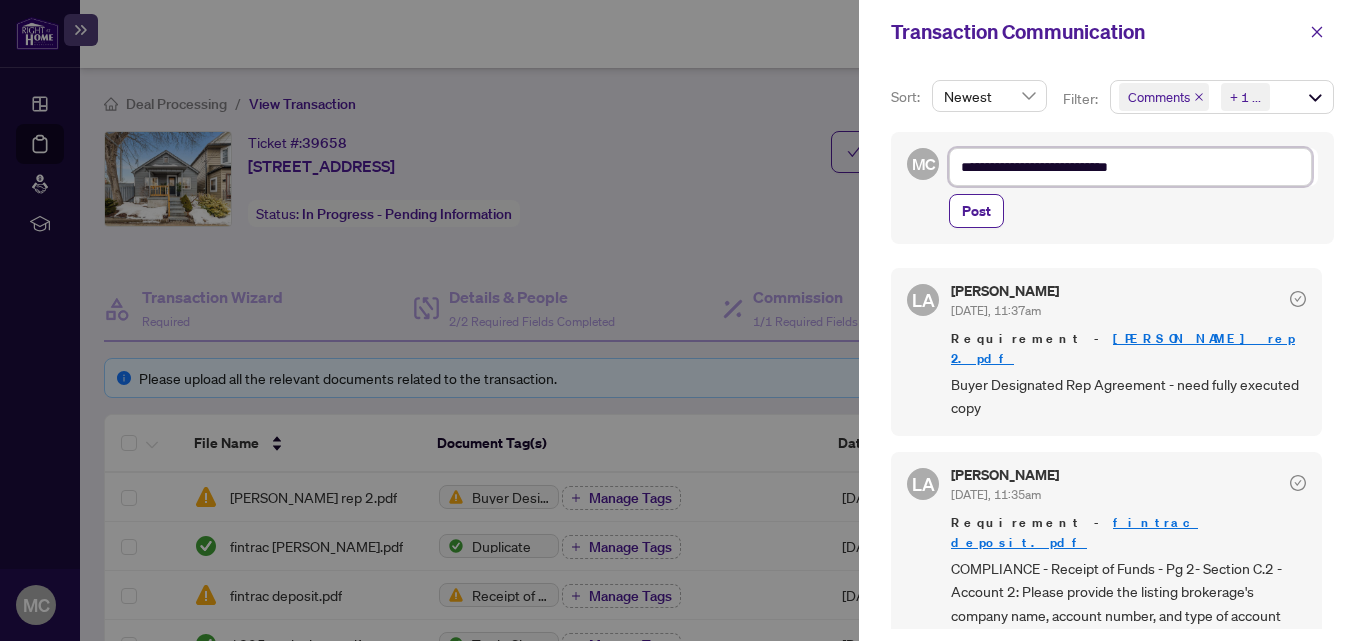 type on "**********" 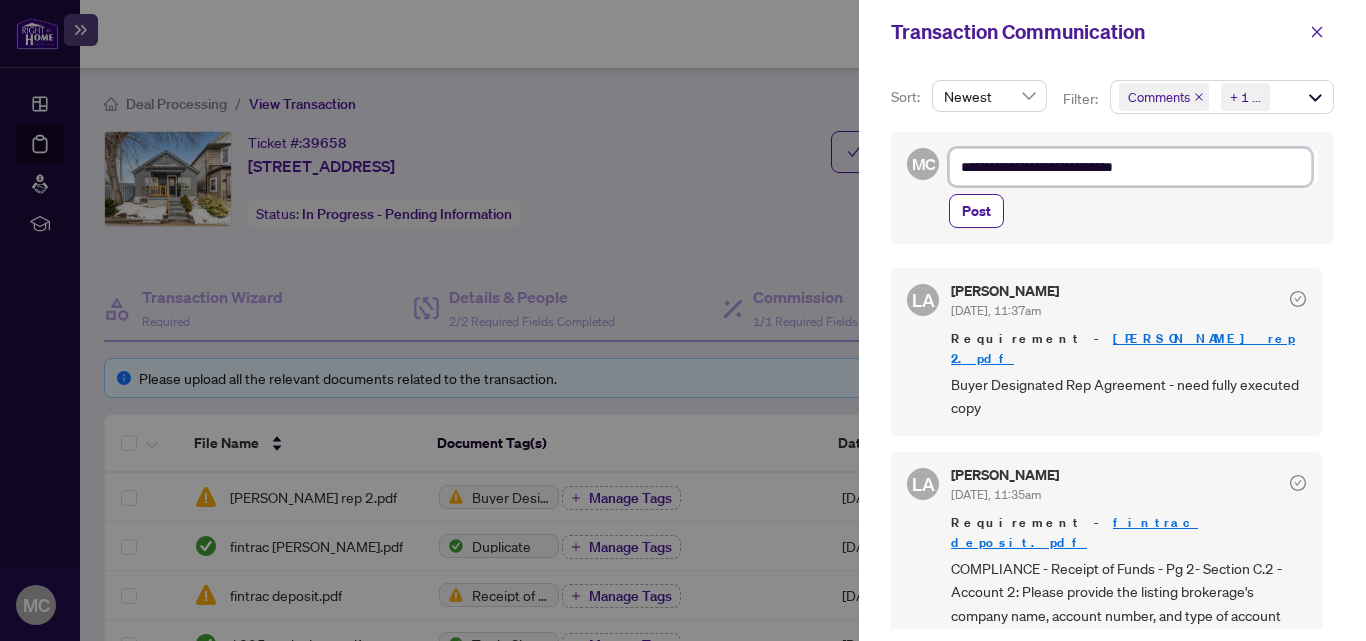 type on "**********" 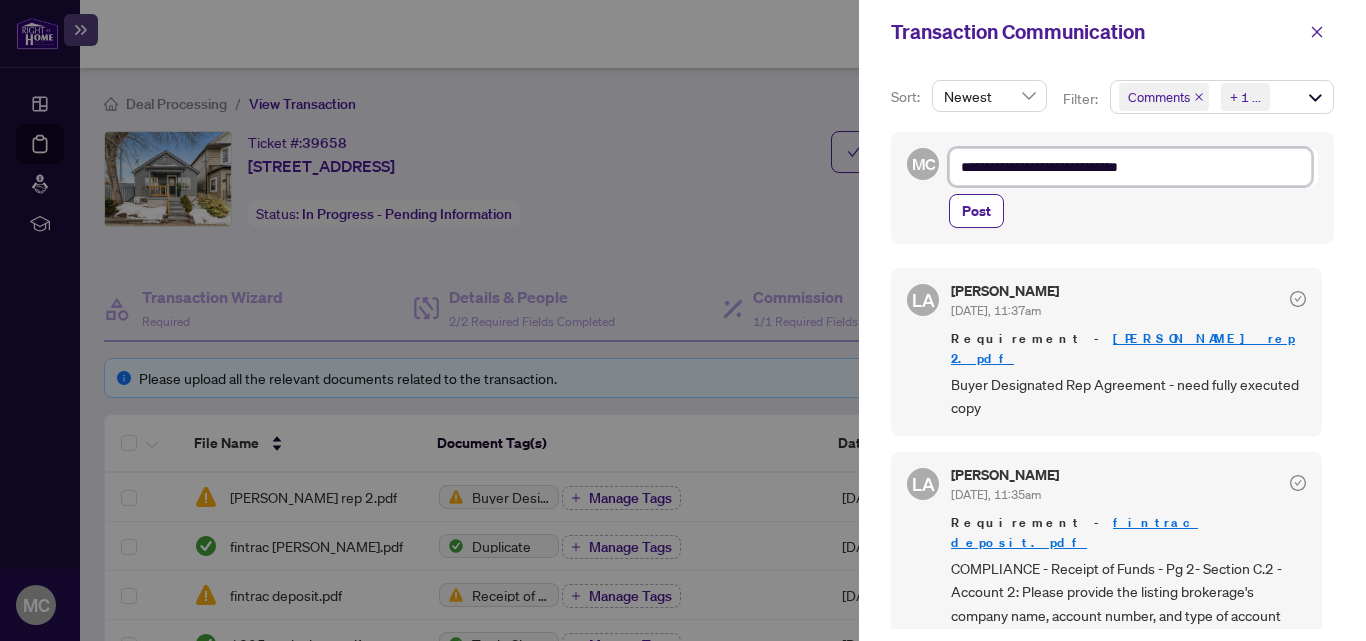 type on "**********" 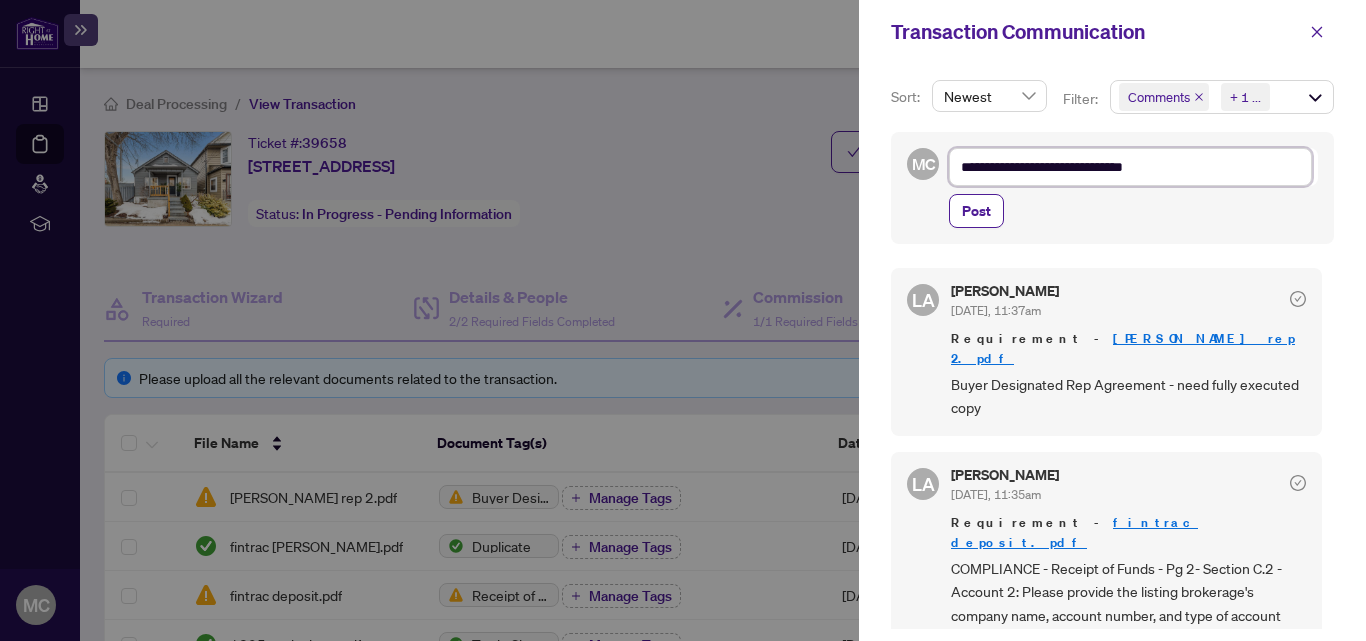 type on "**********" 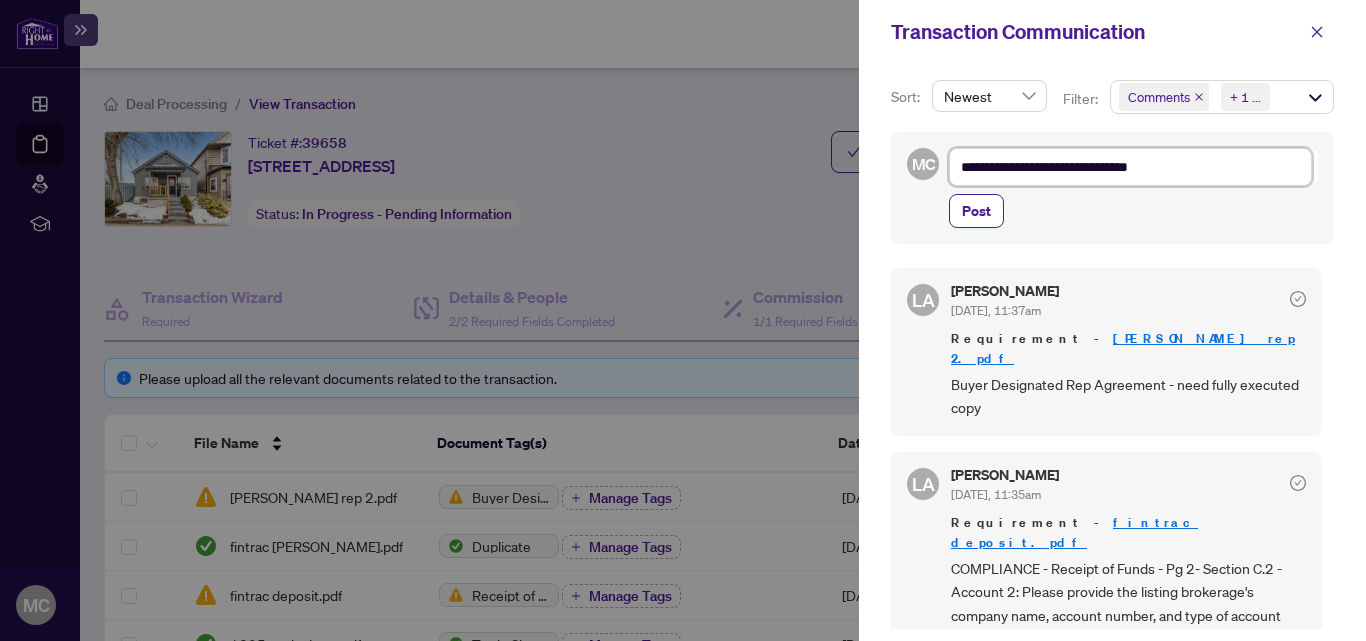 type on "**********" 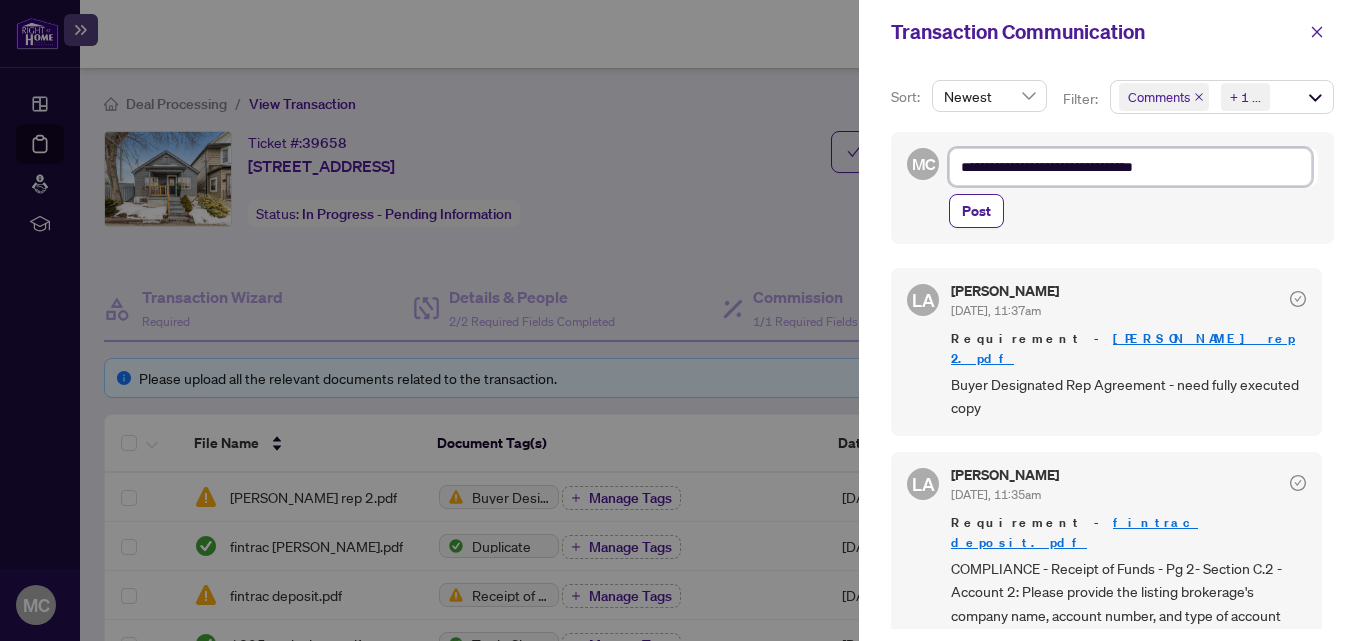 type on "**********" 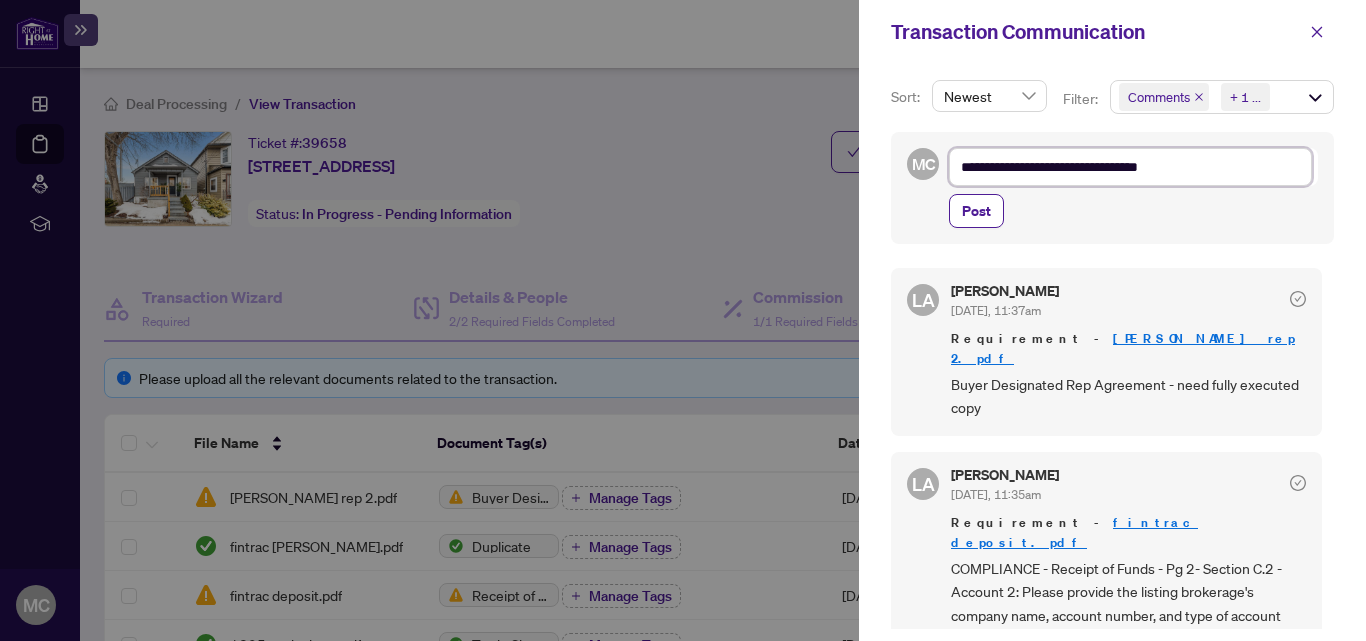 type on "**********" 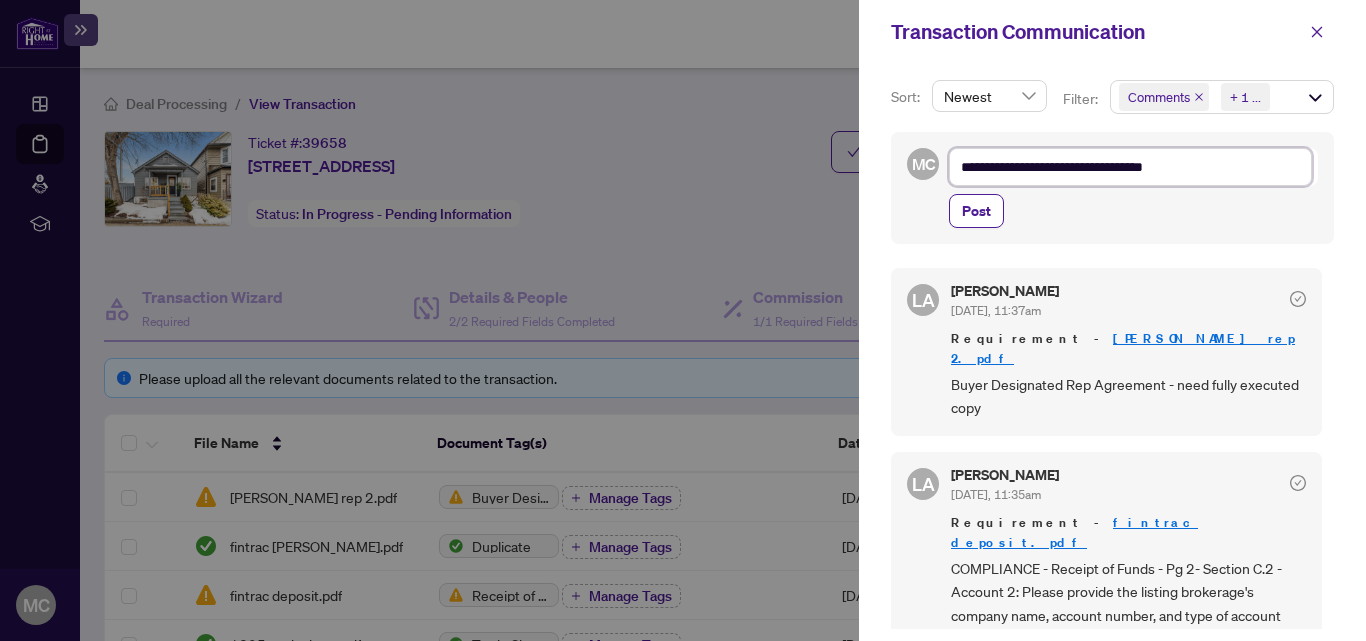 type on "**********" 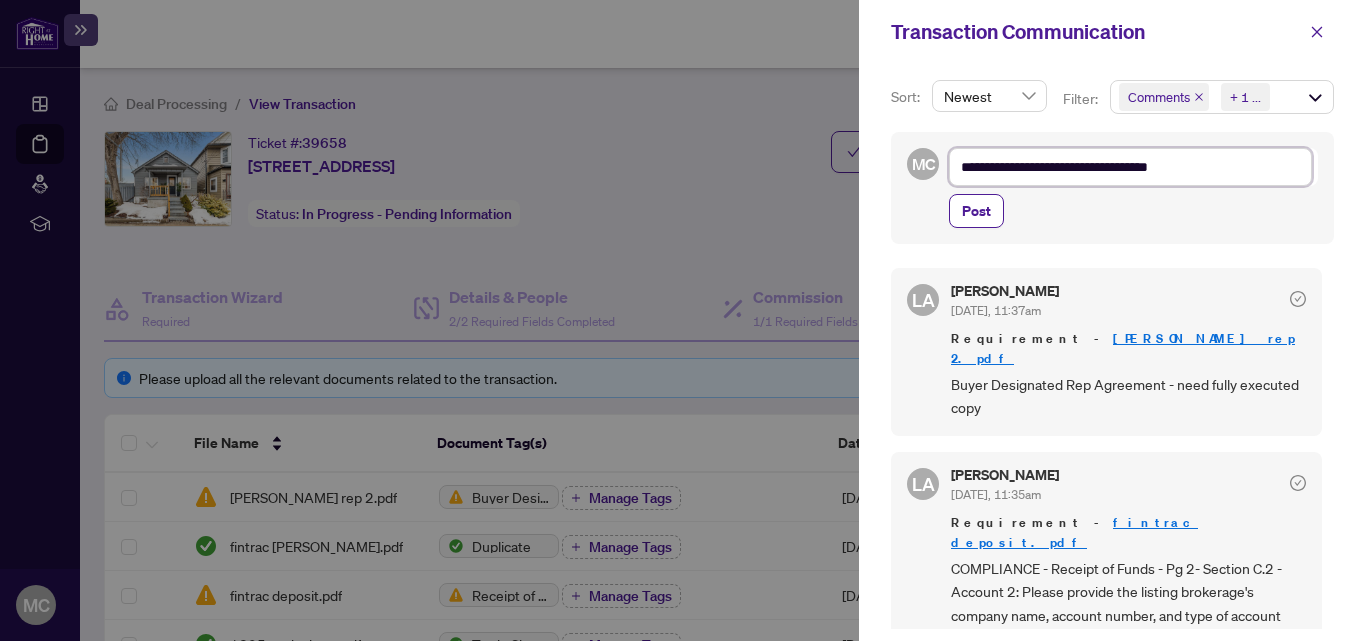 type on "**********" 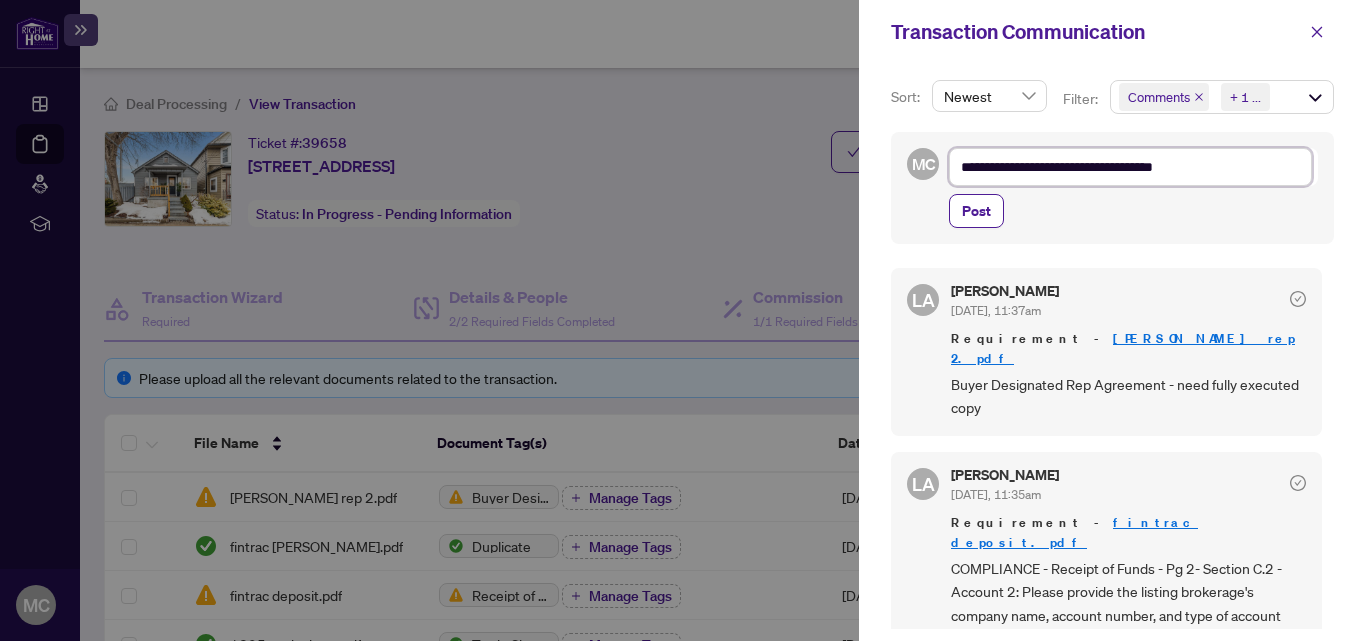 type on "**********" 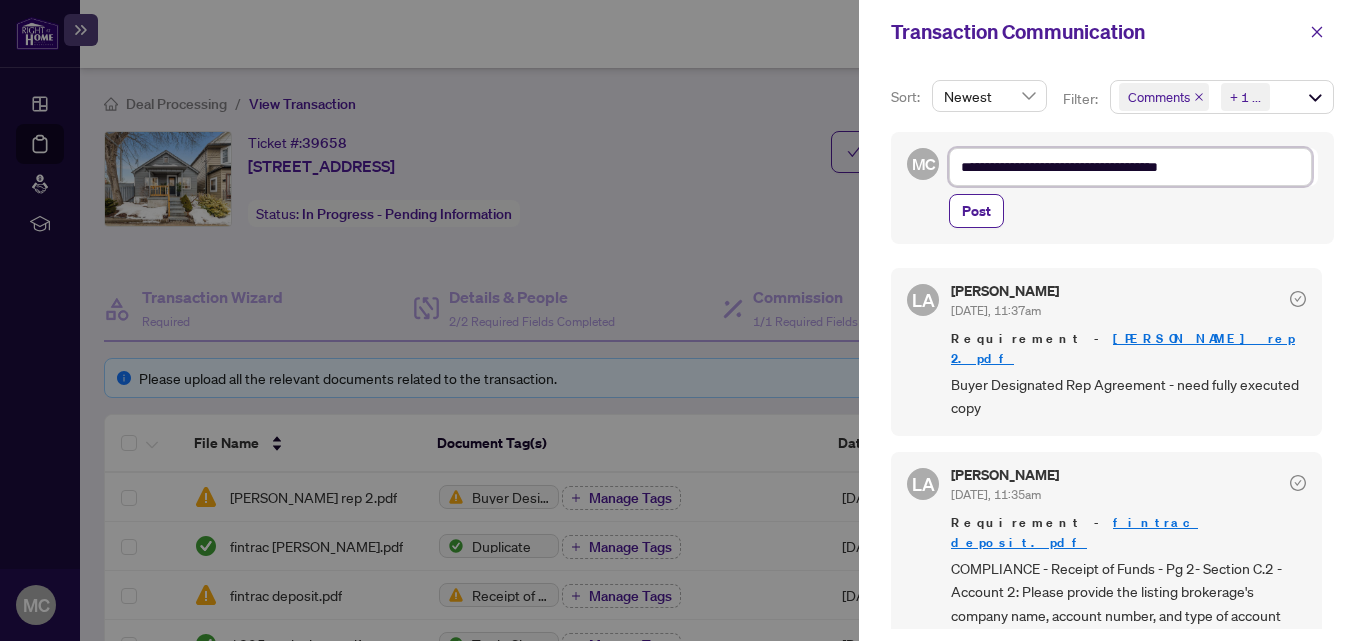 type on "**********" 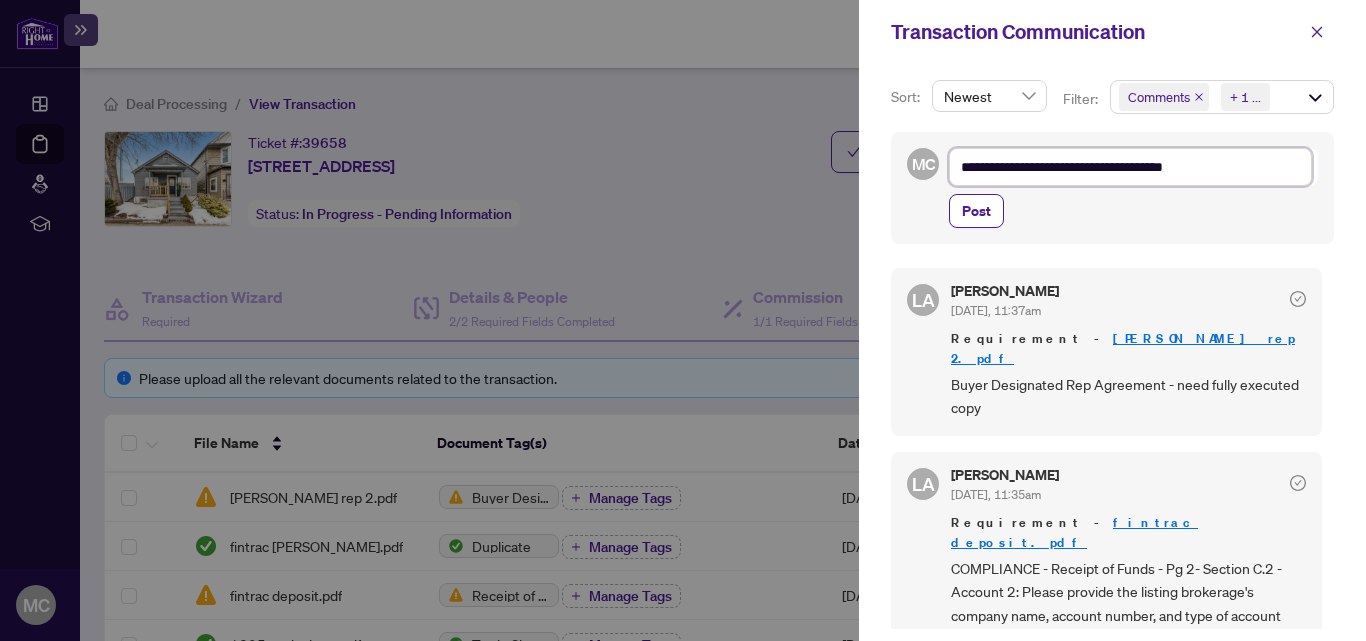 type on "**********" 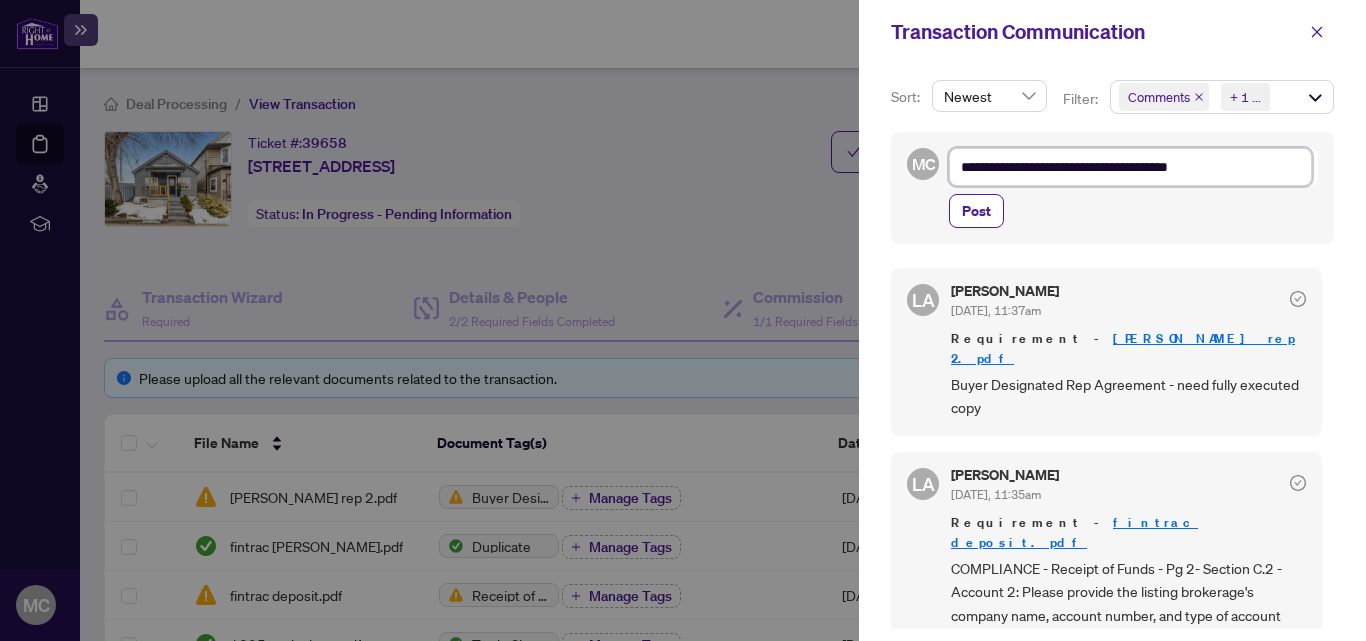 type on "**********" 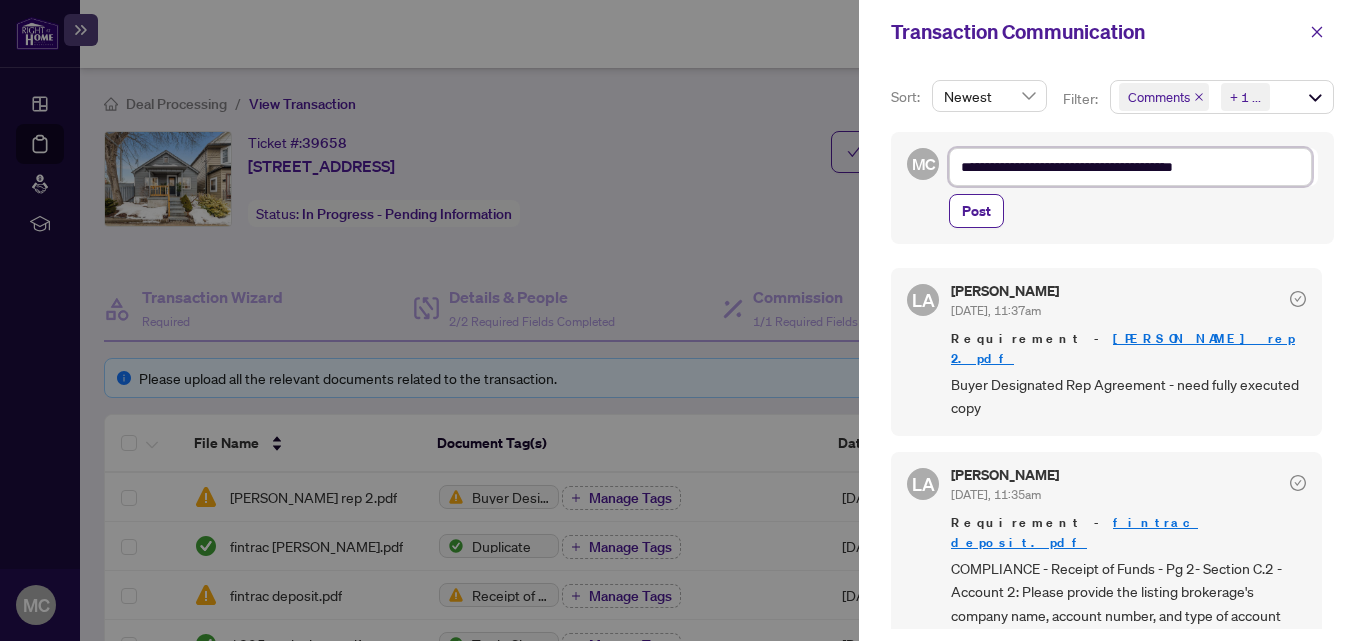 type on "**********" 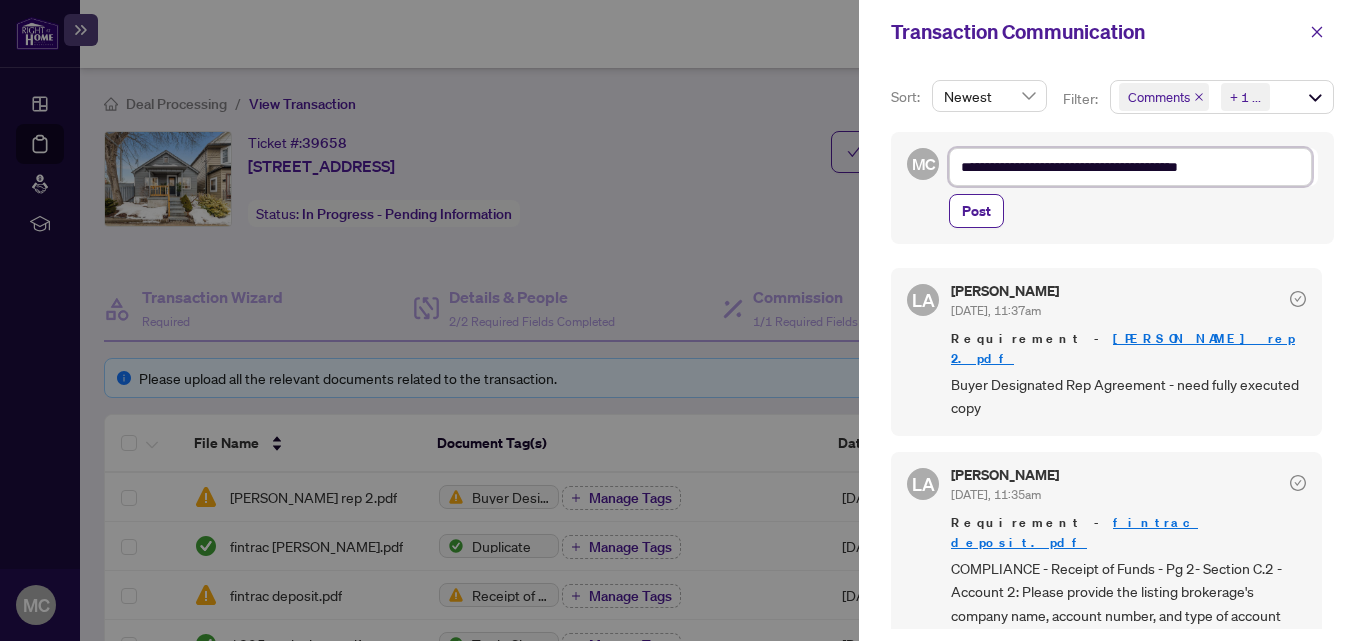 type on "**********" 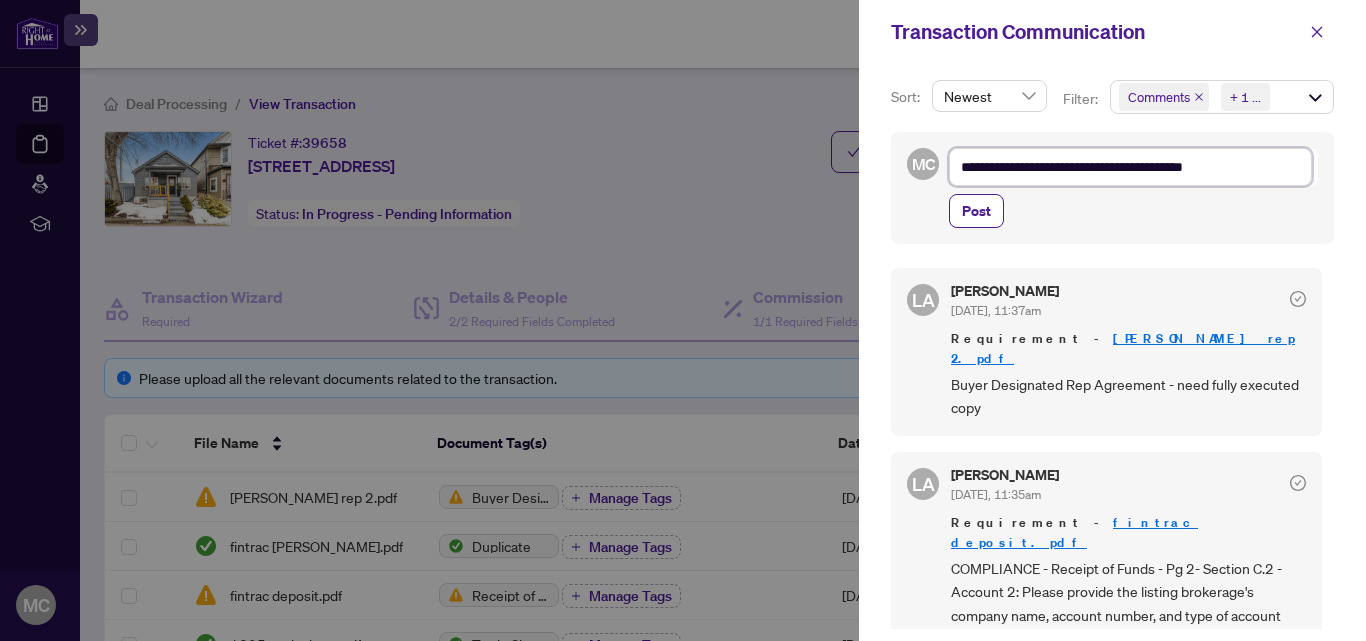 type on "**********" 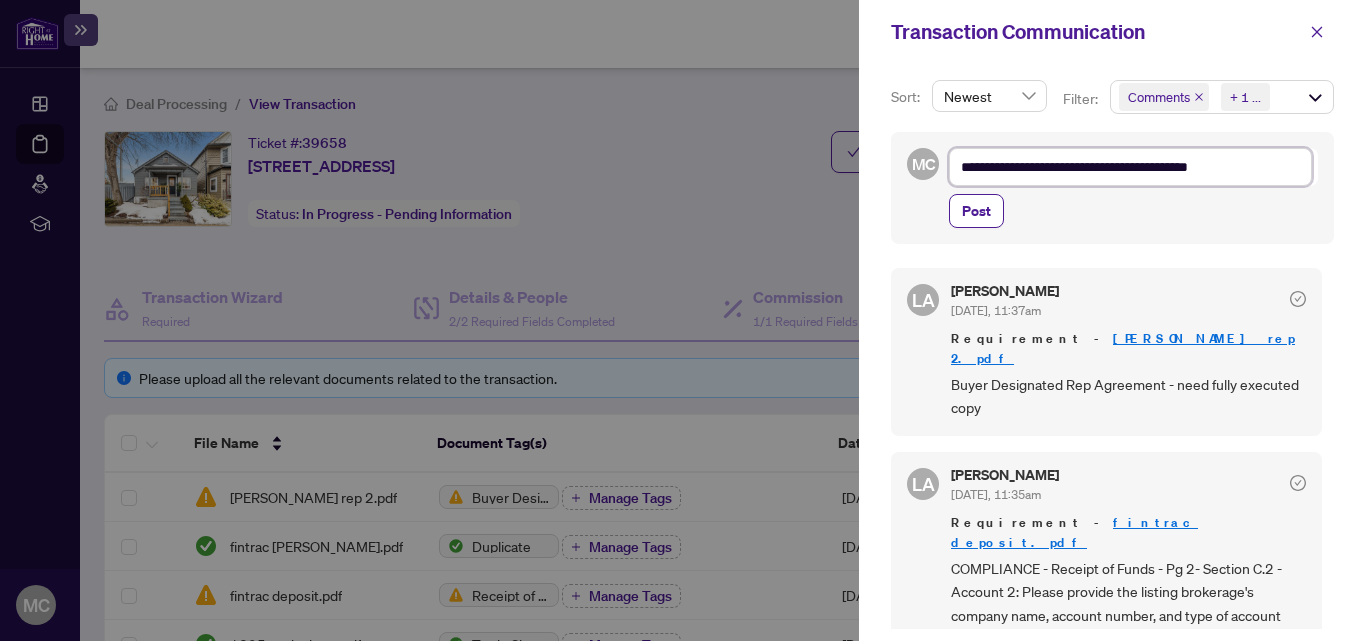 type on "**********" 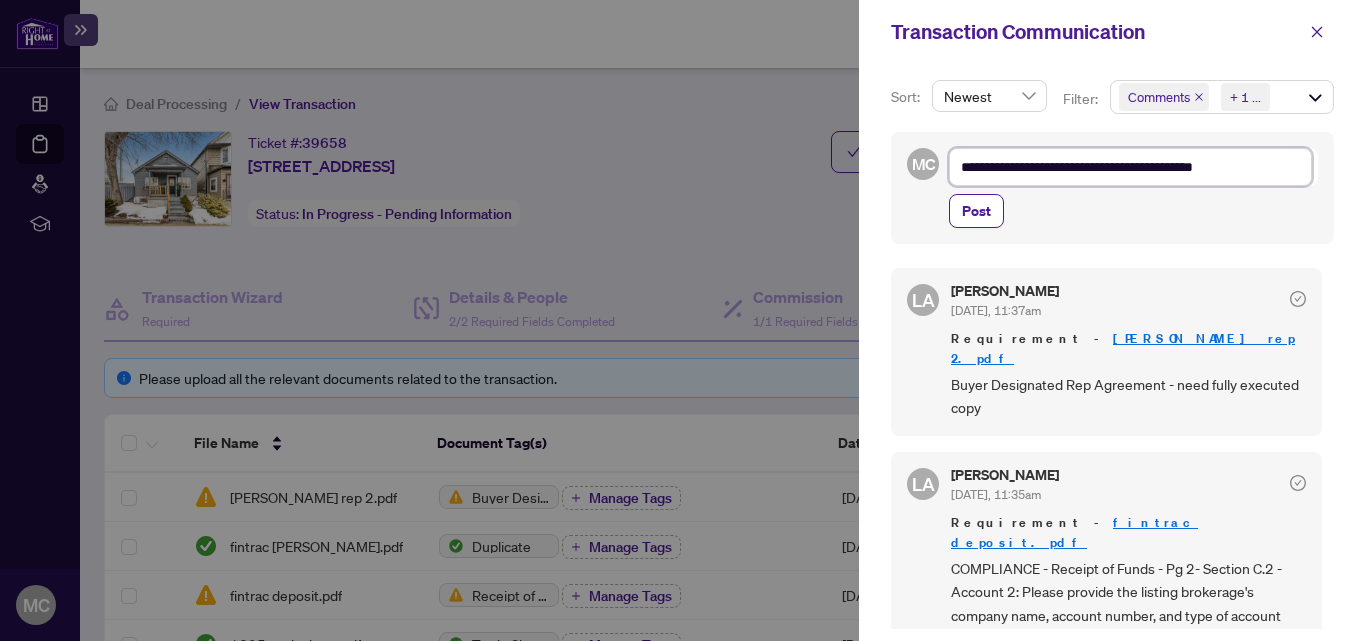 type on "**********" 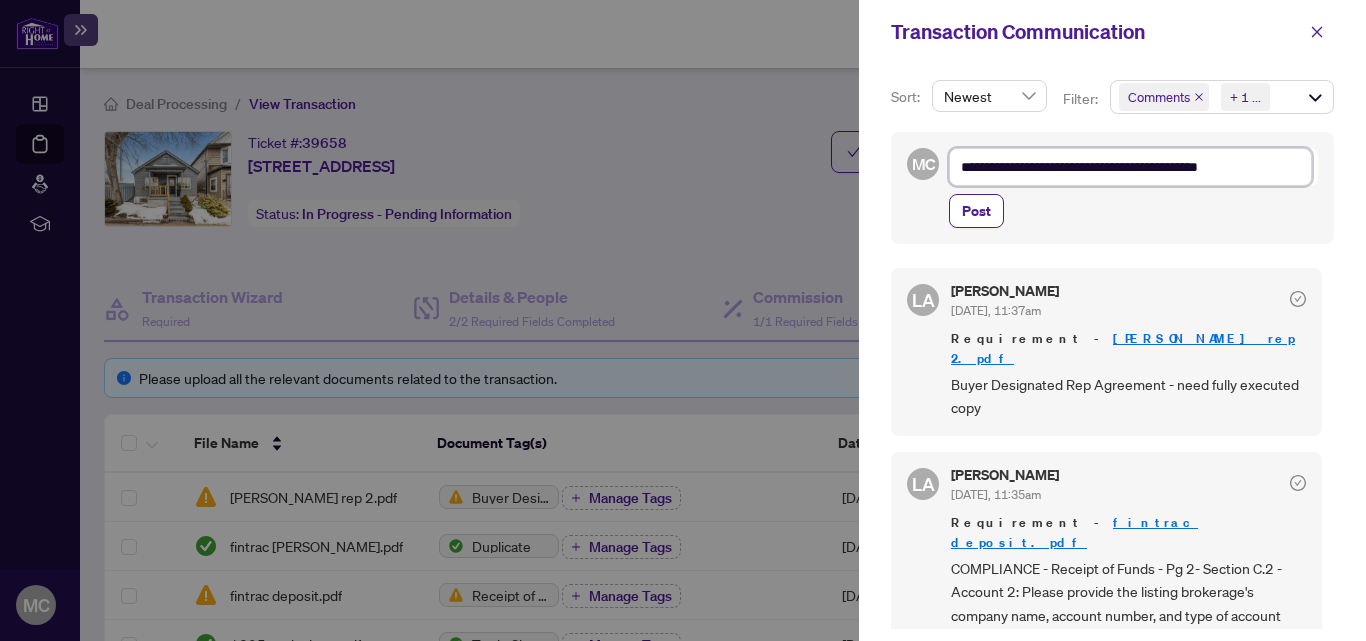 type on "**********" 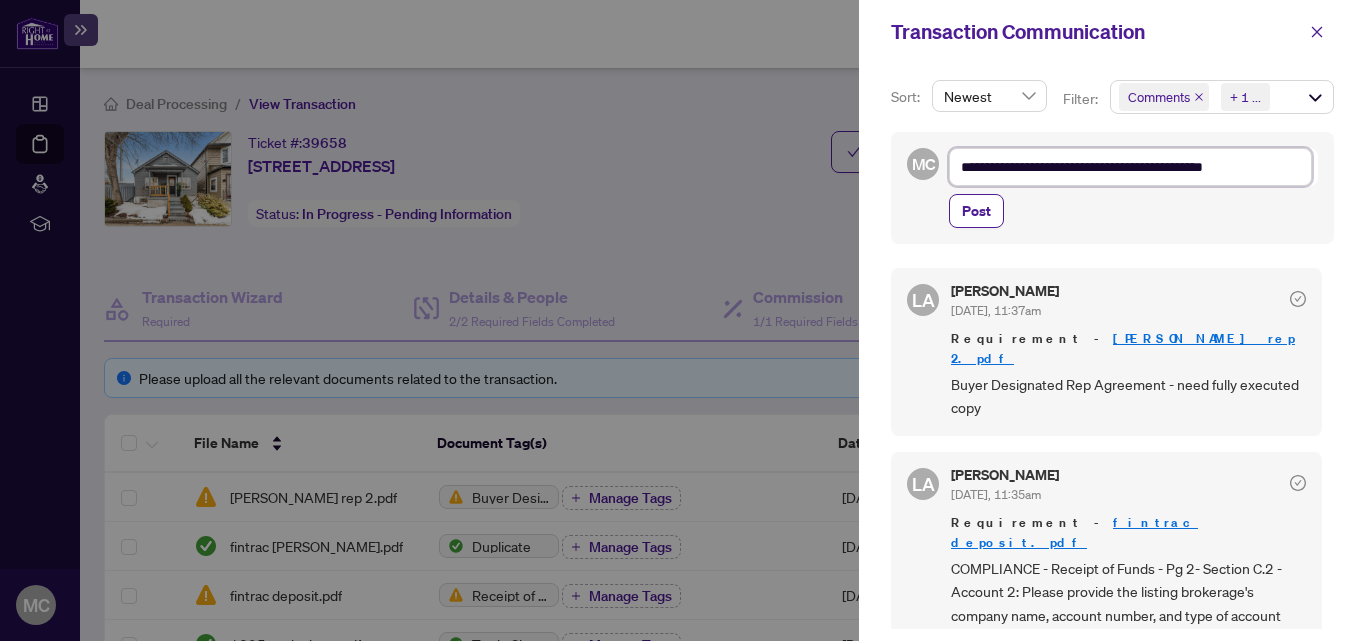 type on "**********" 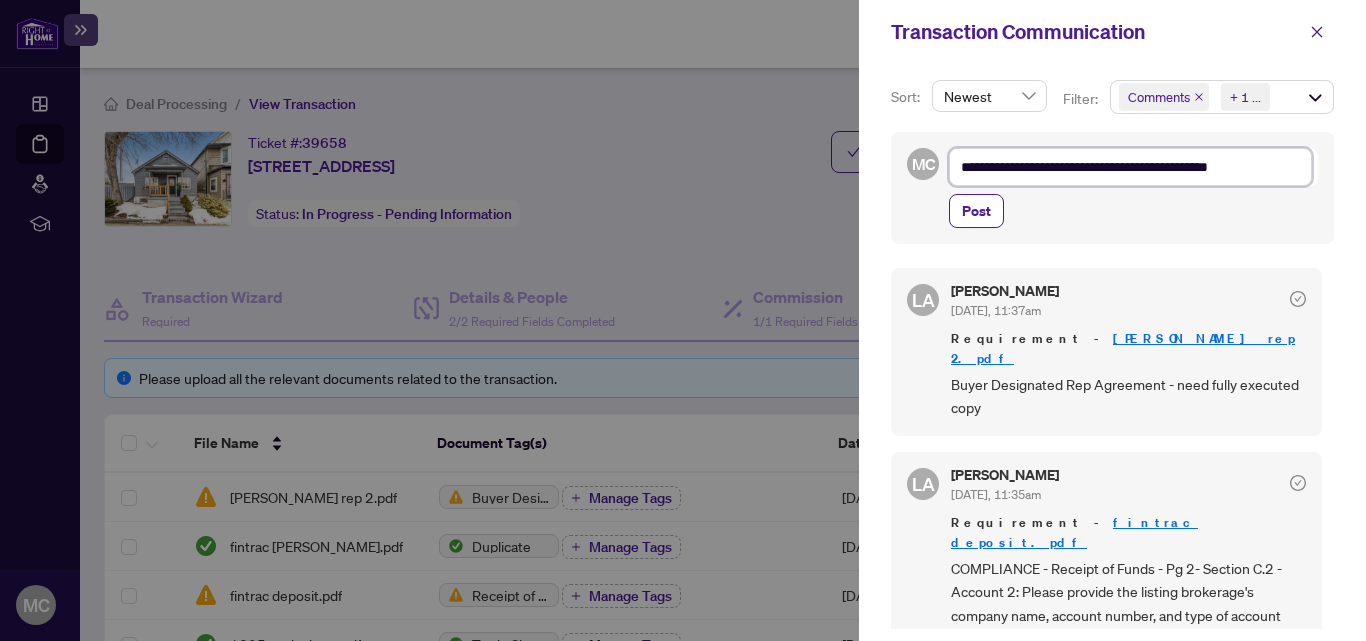 type on "**********" 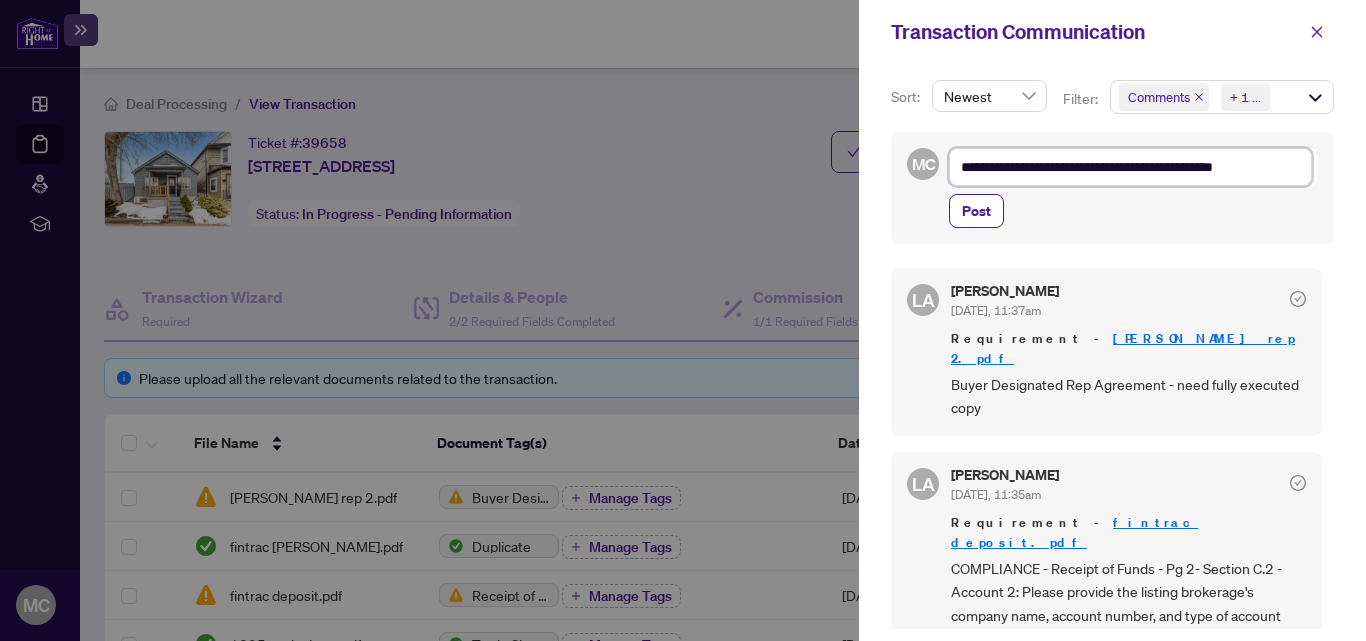 type on "**********" 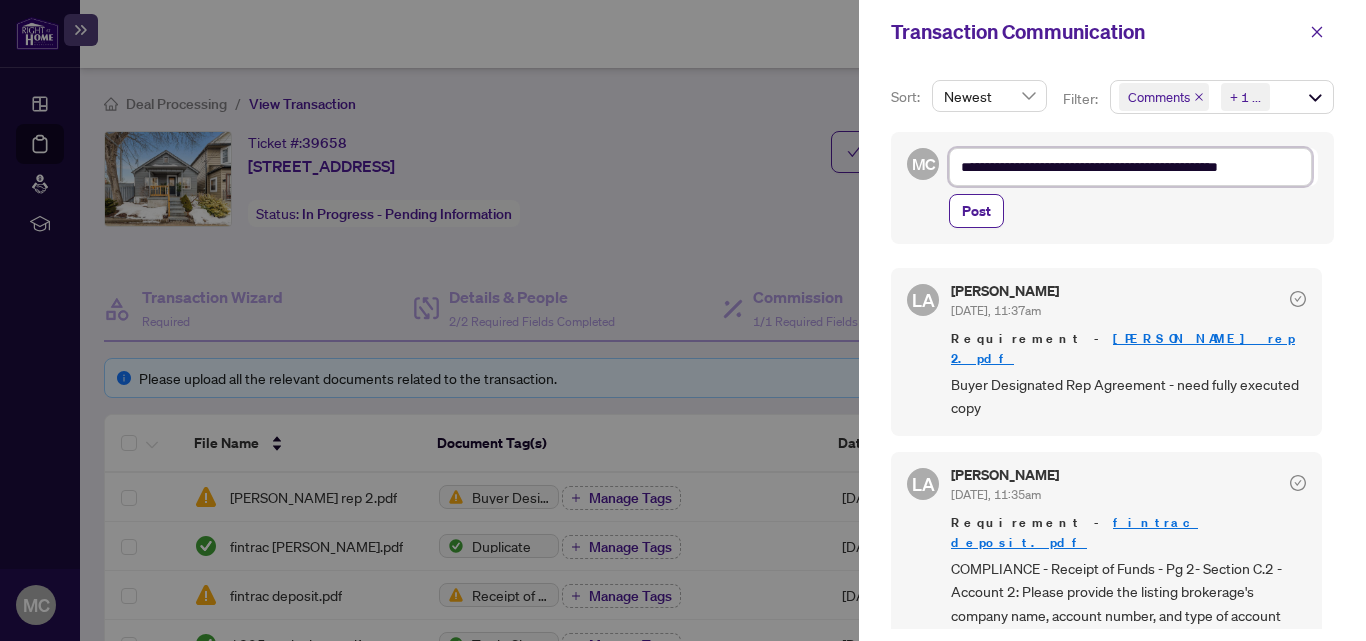 type on "**********" 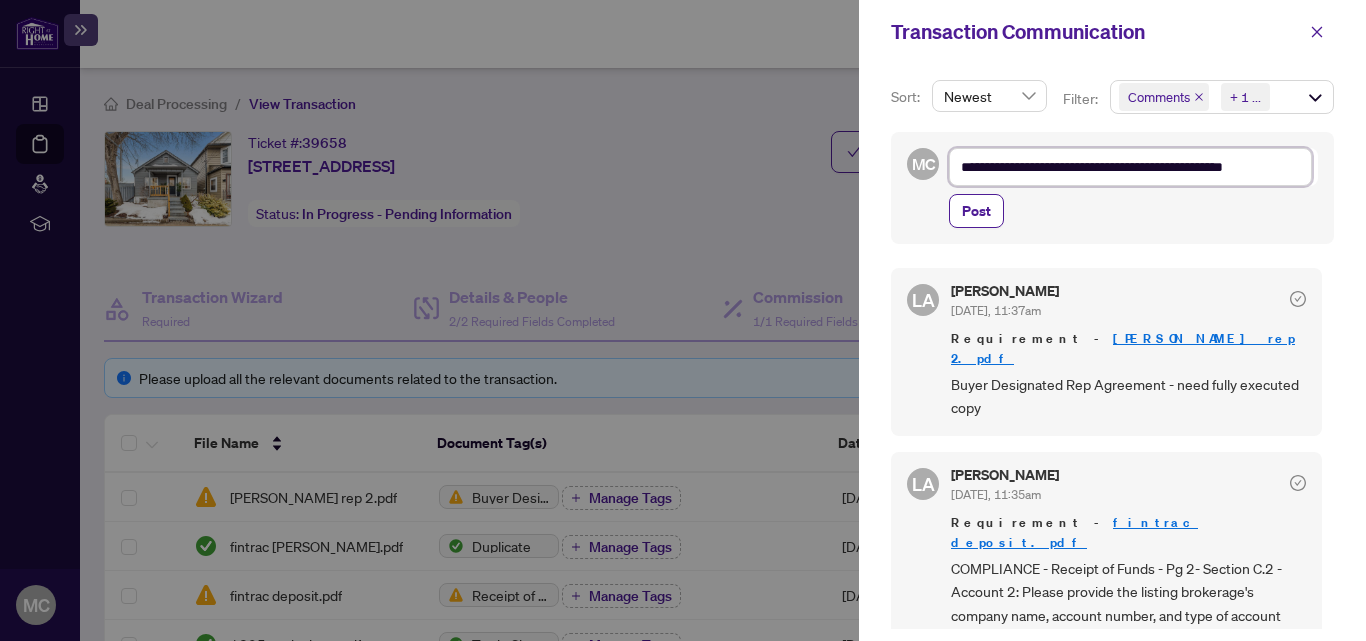 type on "**********" 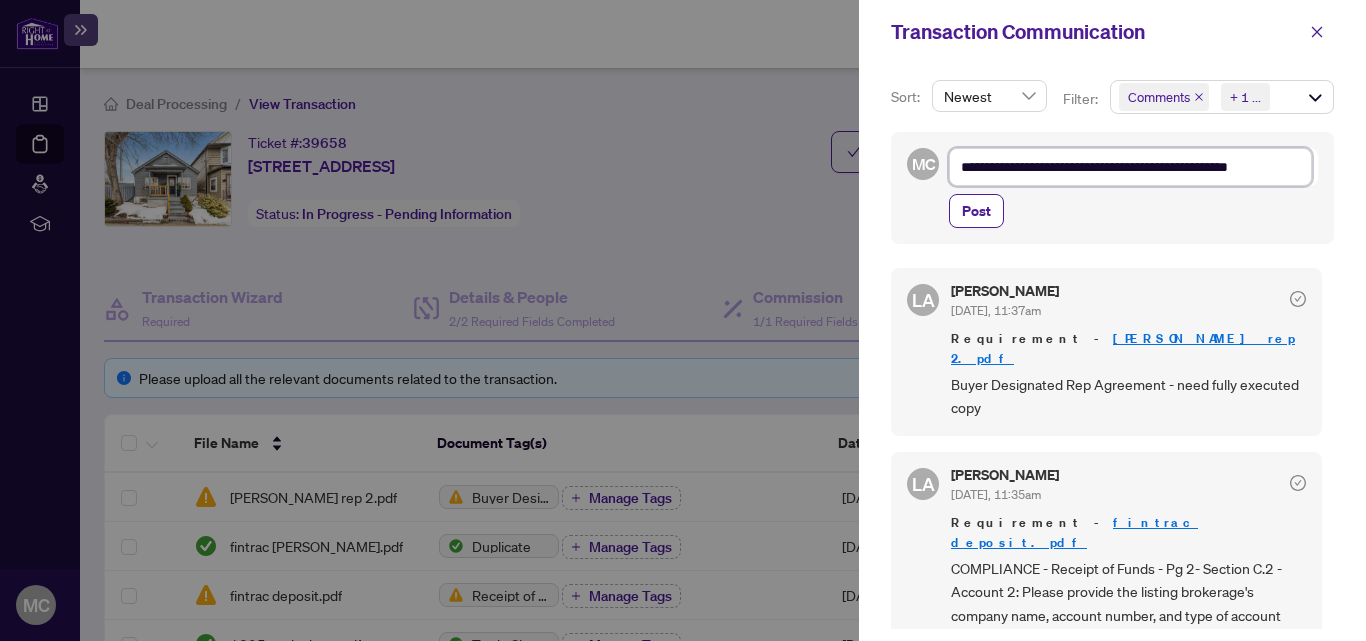 type on "**********" 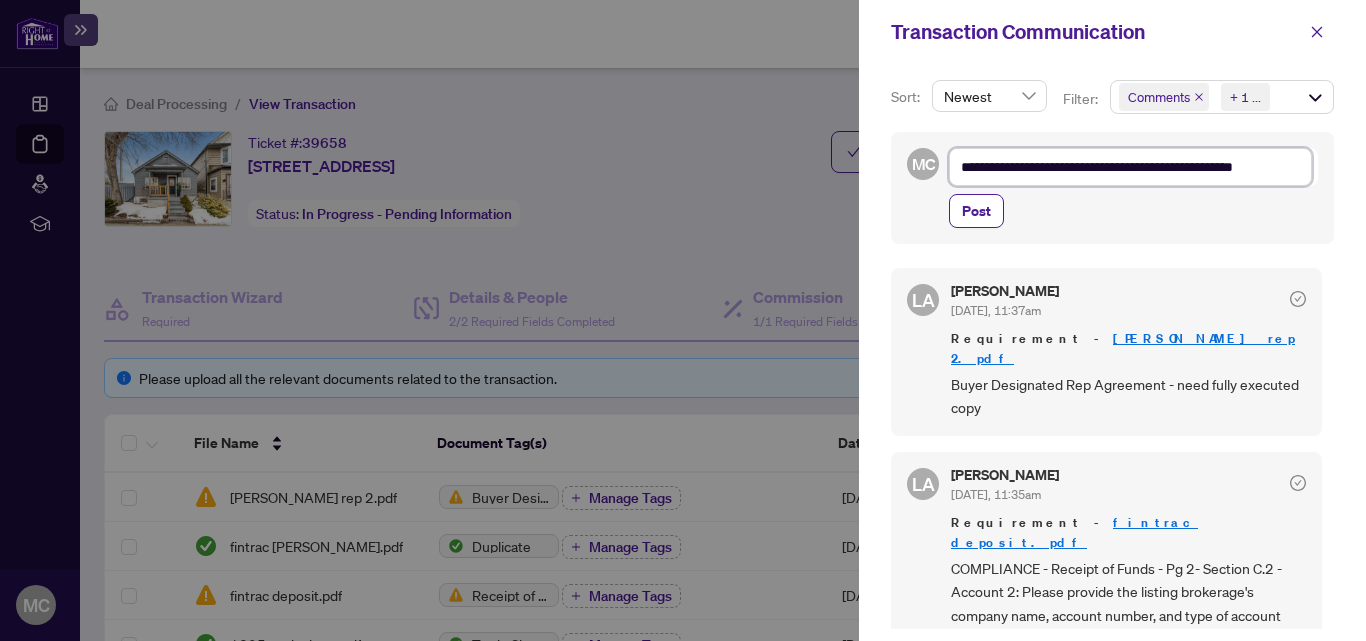 type on "**********" 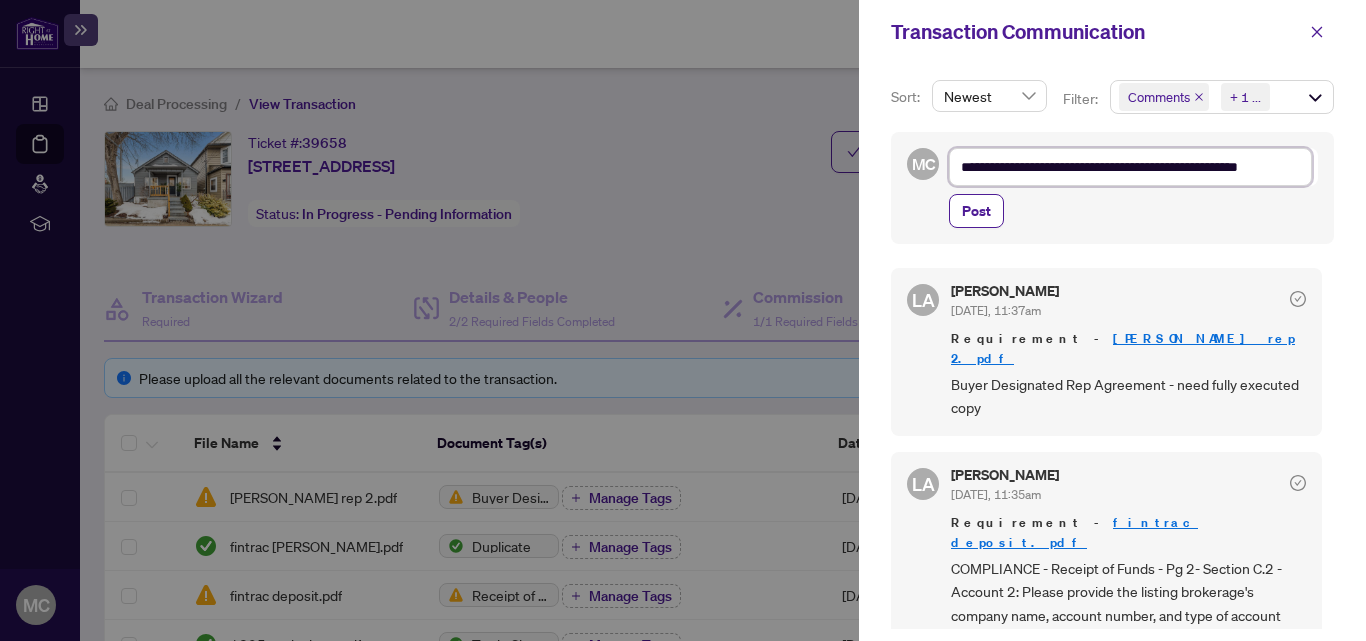 type on "**********" 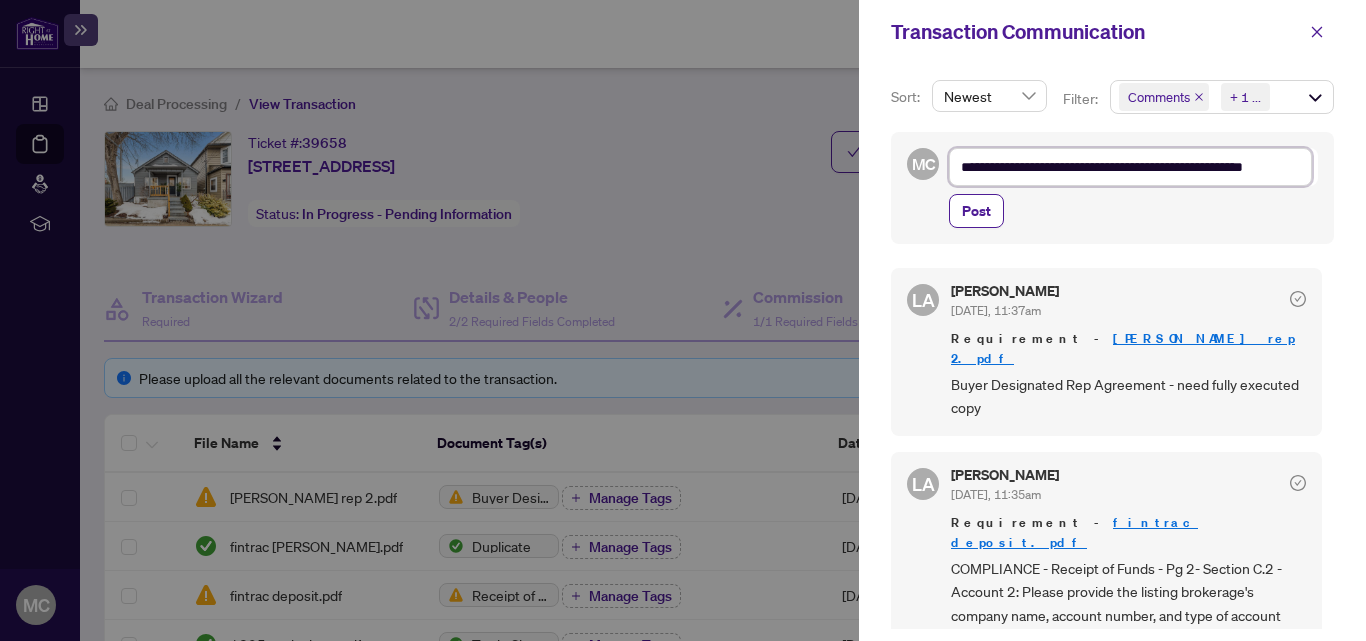 type on "**********" 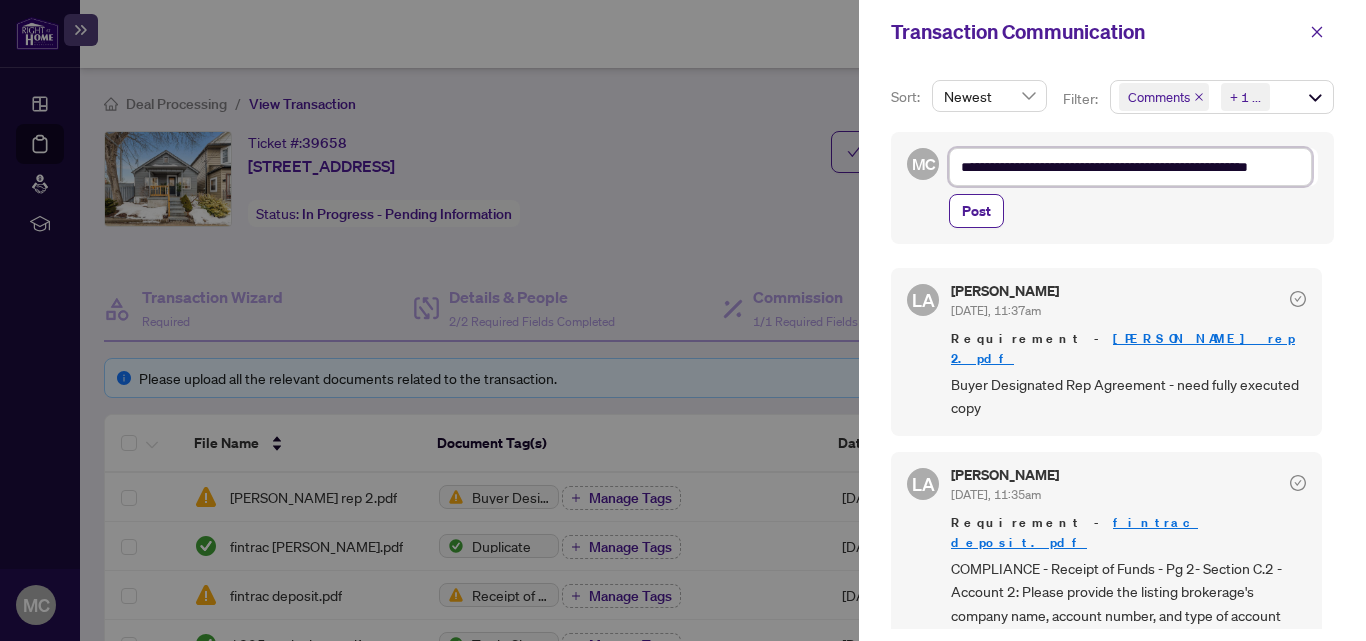 type on "**********" 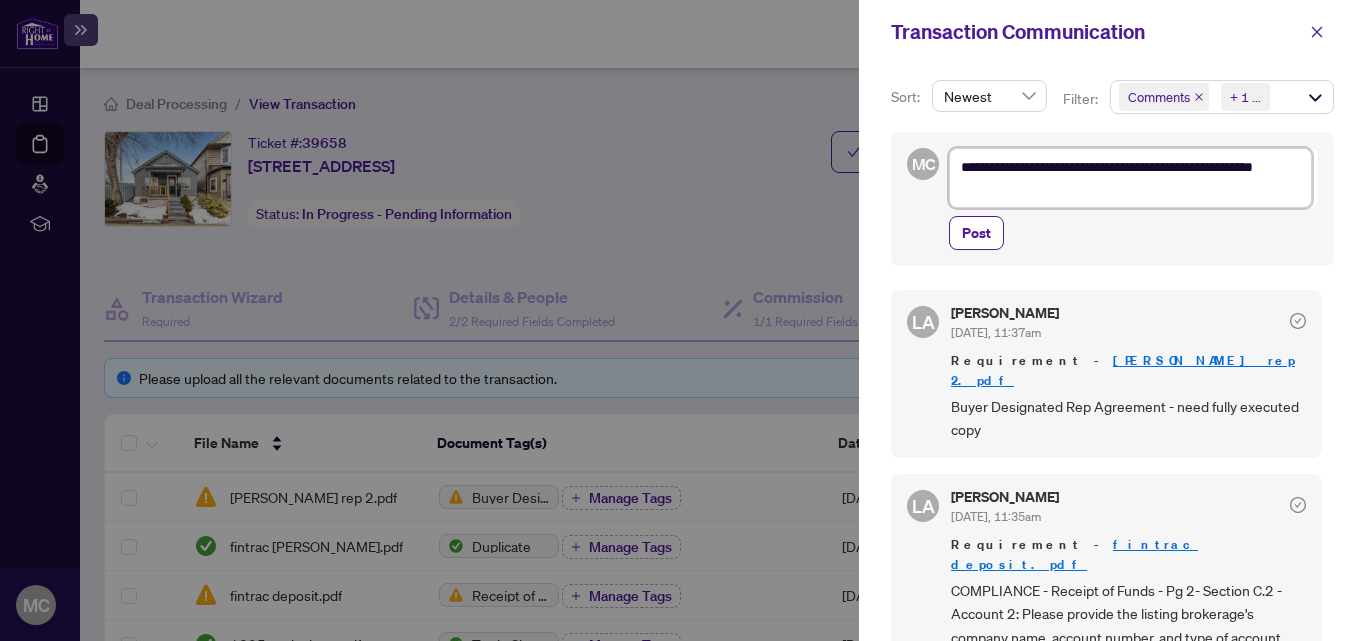 type on "**********" 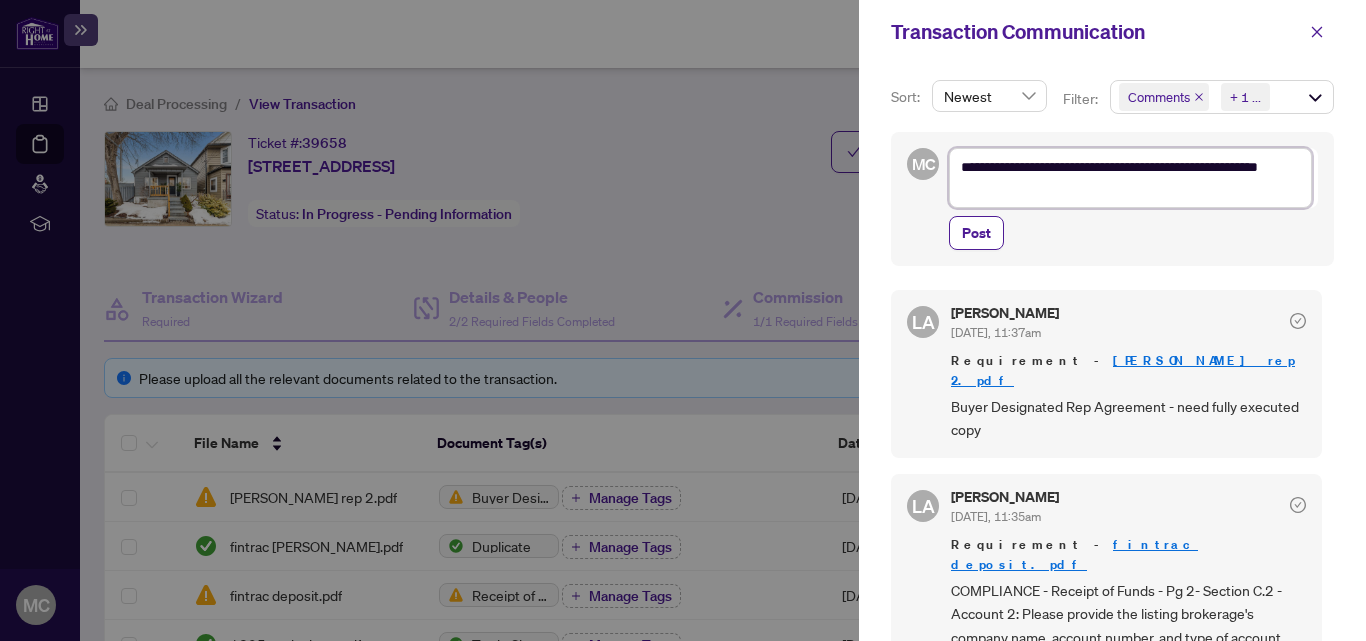 type on "**********" 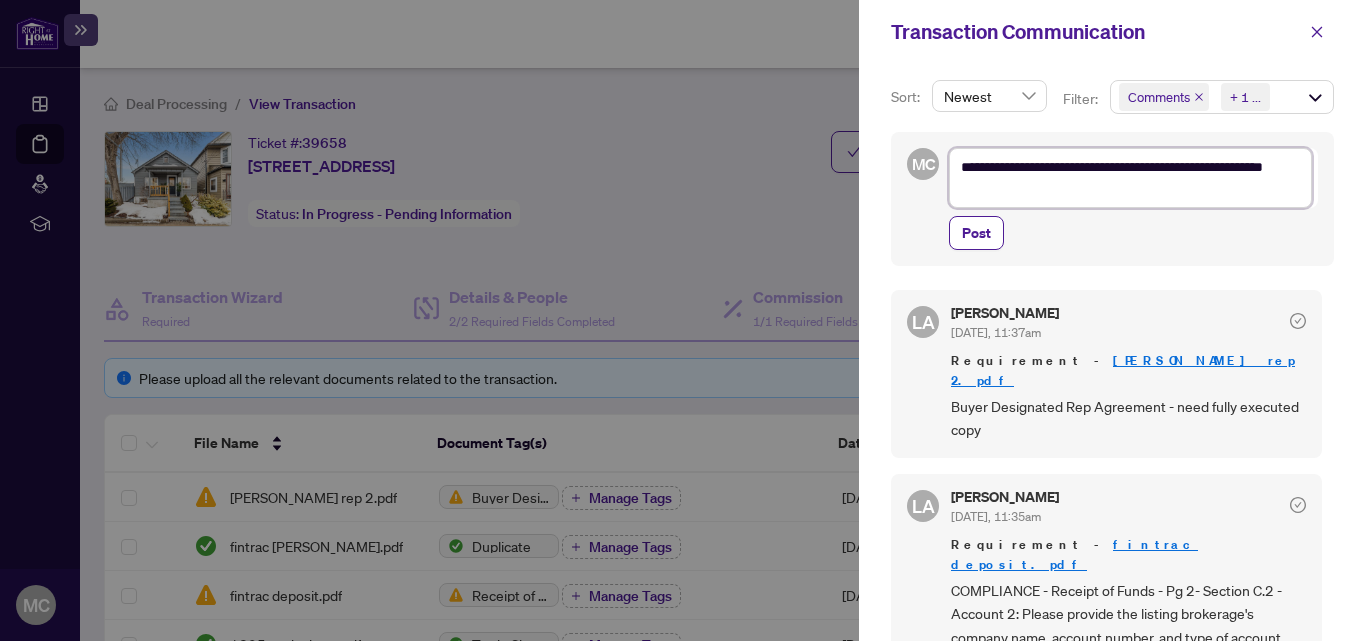 type on "**********" 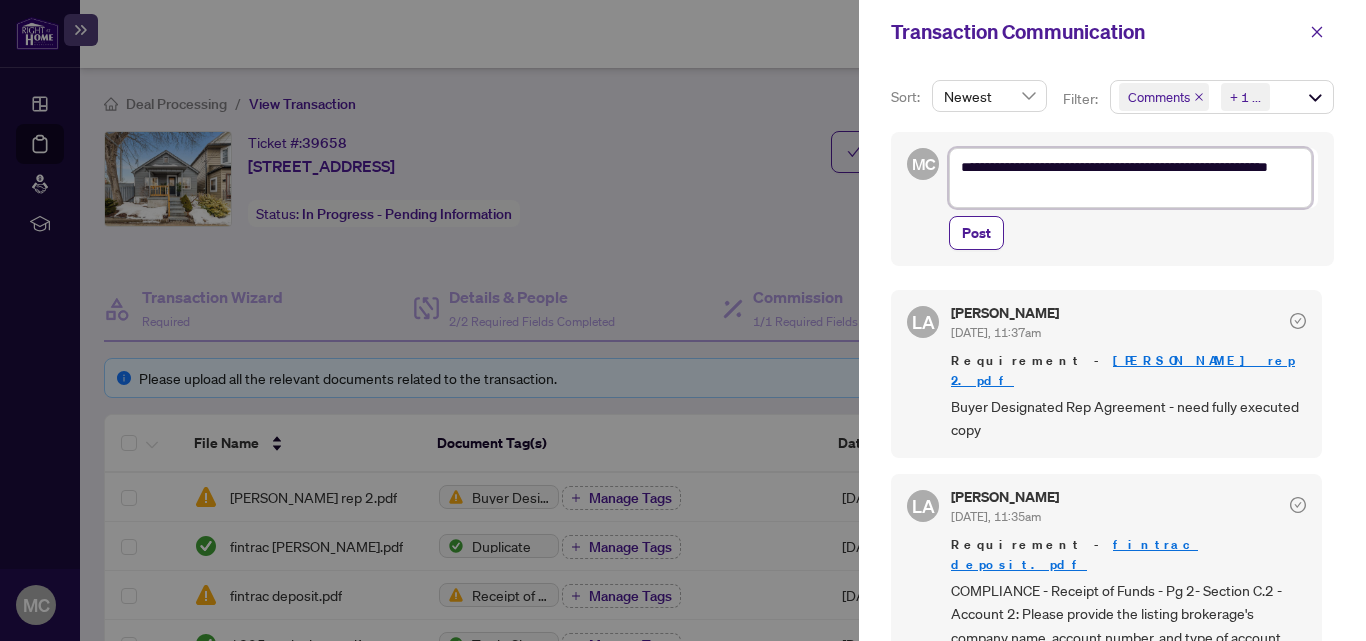 type on "**********" 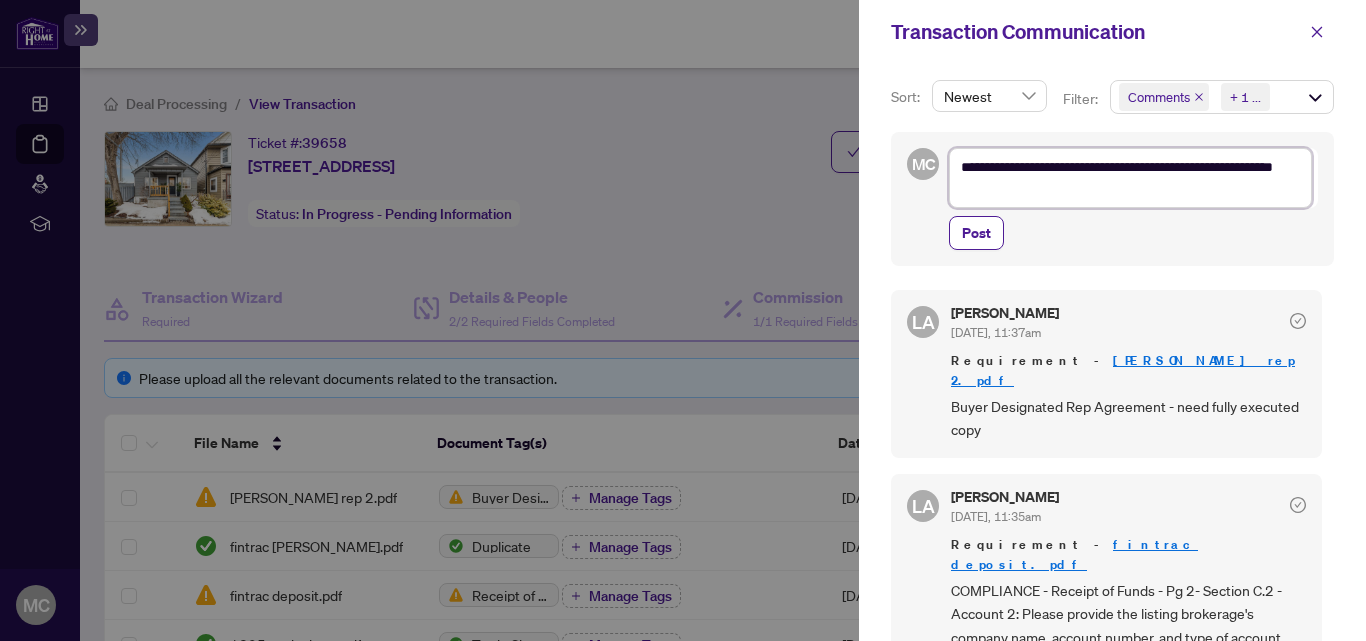 type on "**********" 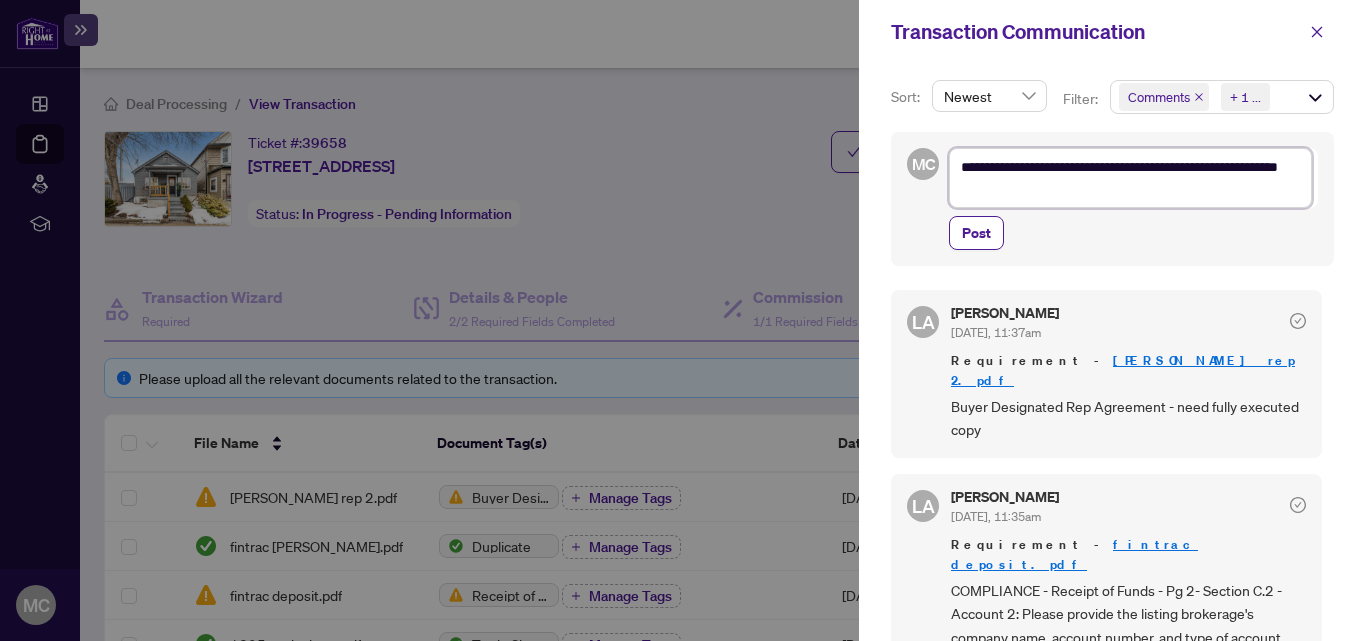 type on "**********" 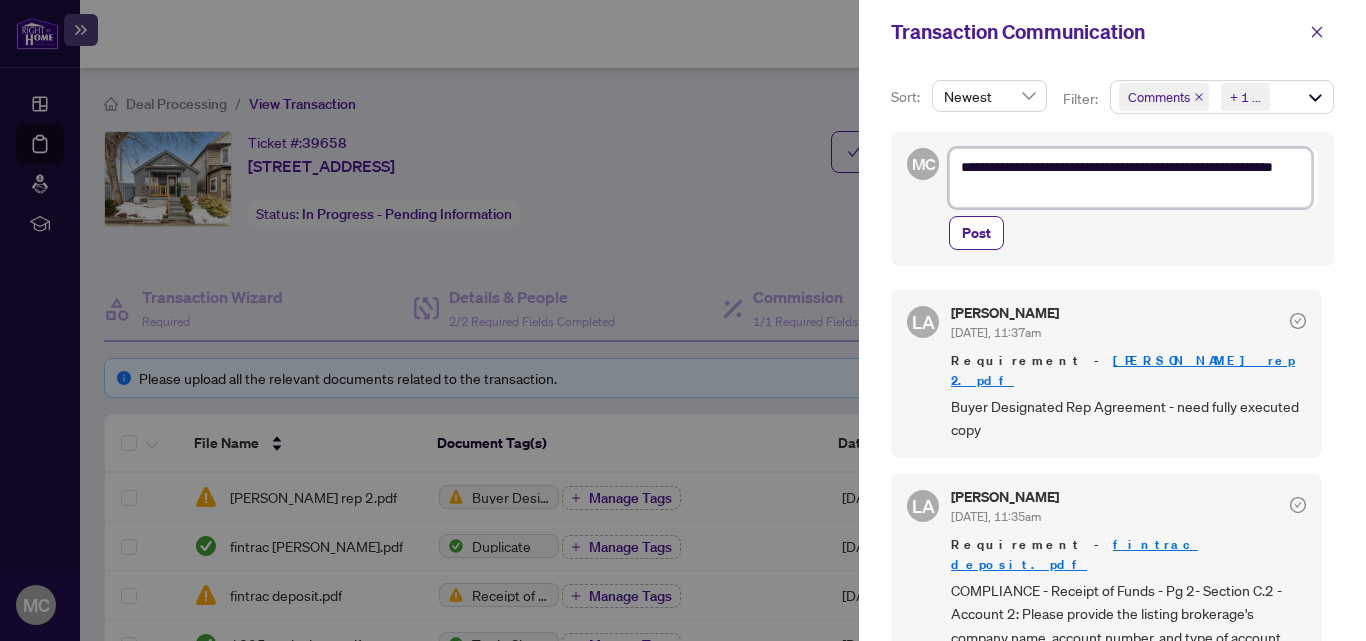 type on "**********" 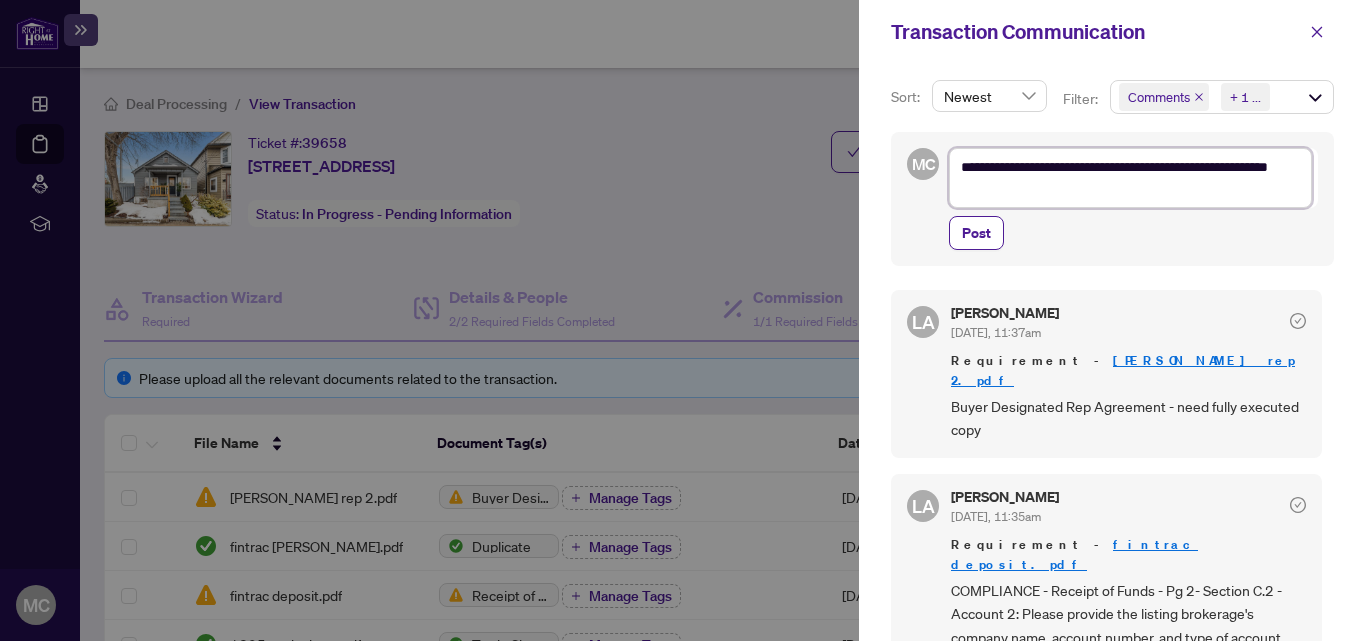 type on "**********" 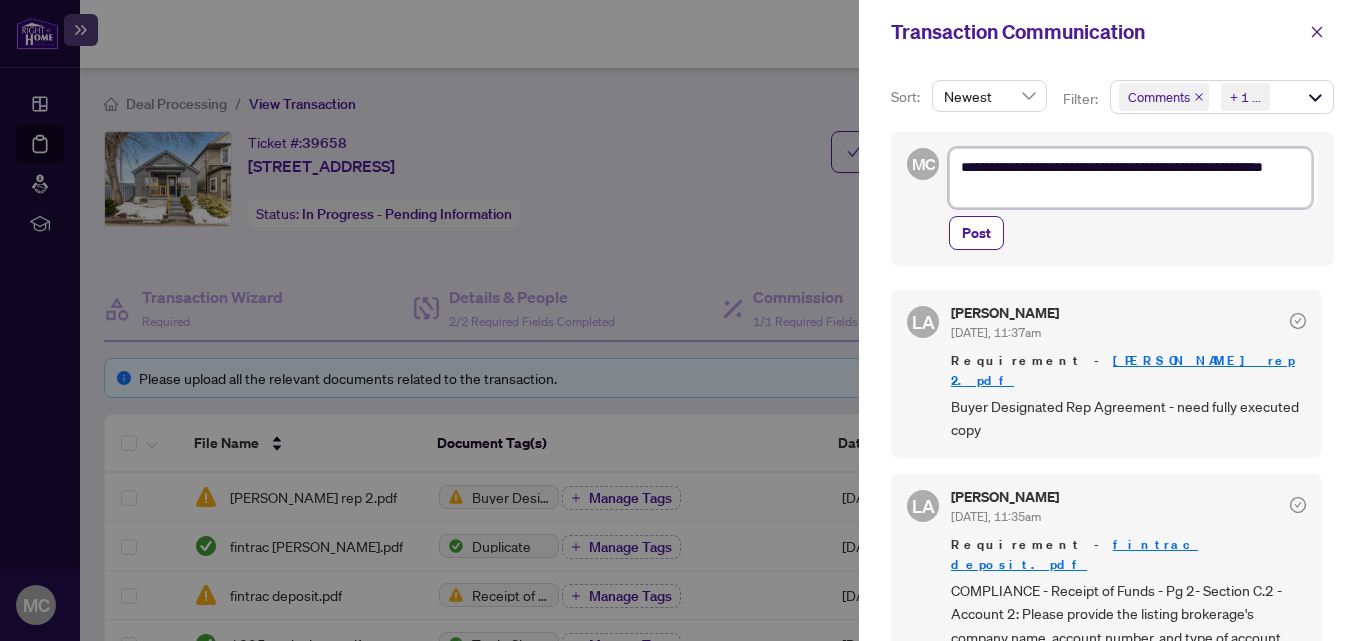 type on "**********" 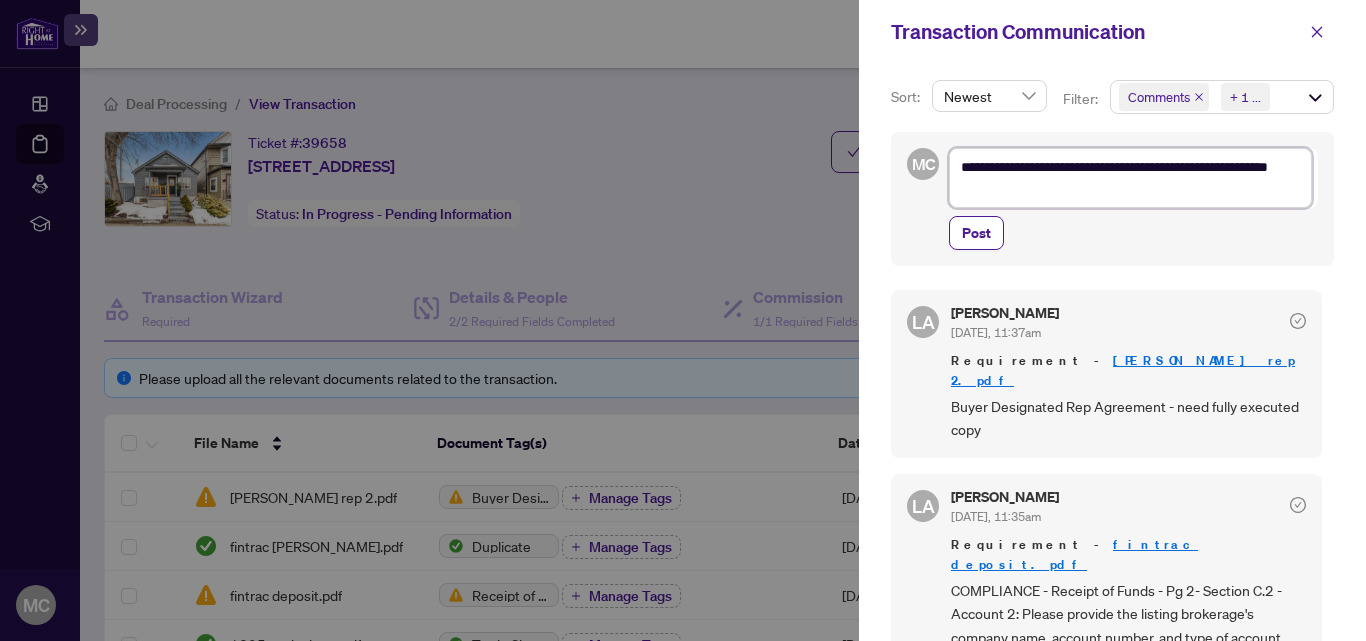 type on "**********" 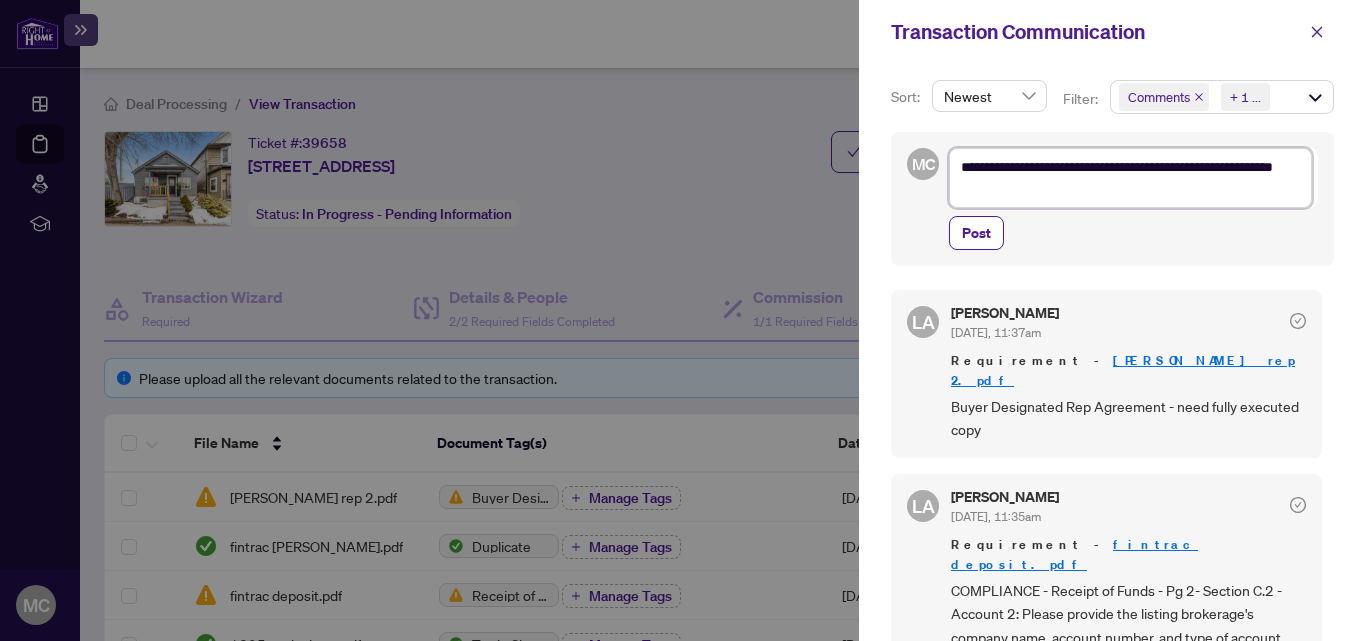 type on "**********" 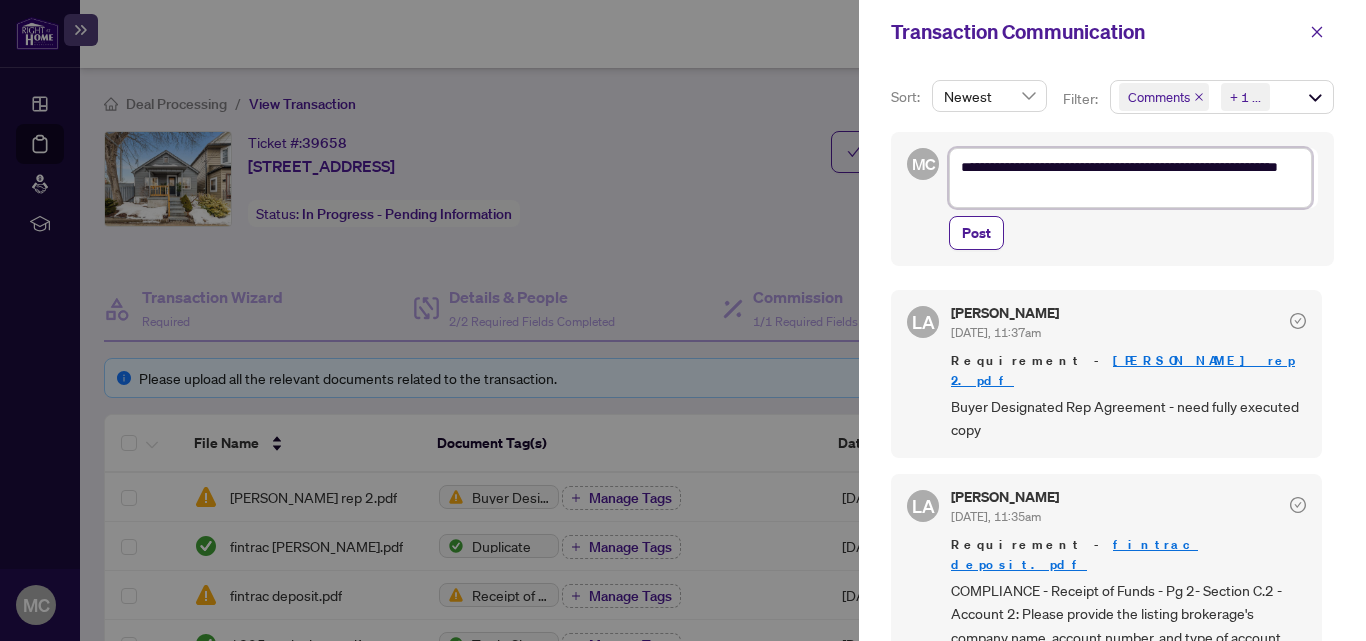 type on "**********" 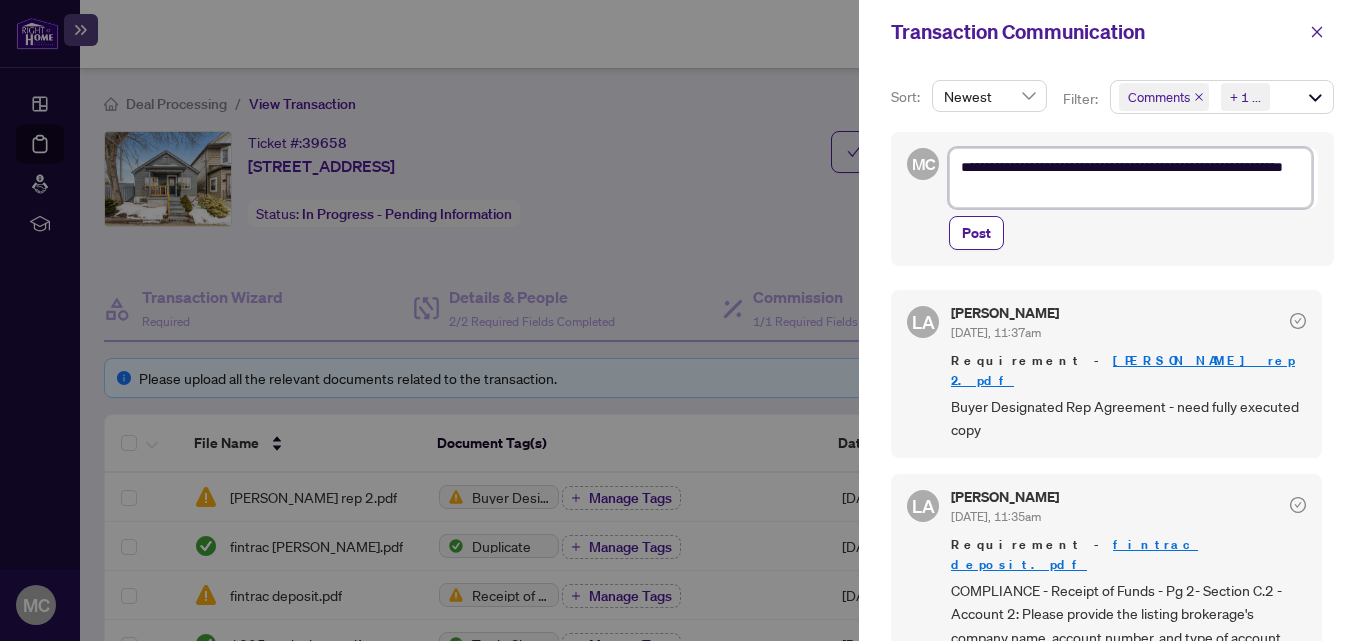 type on "**********" 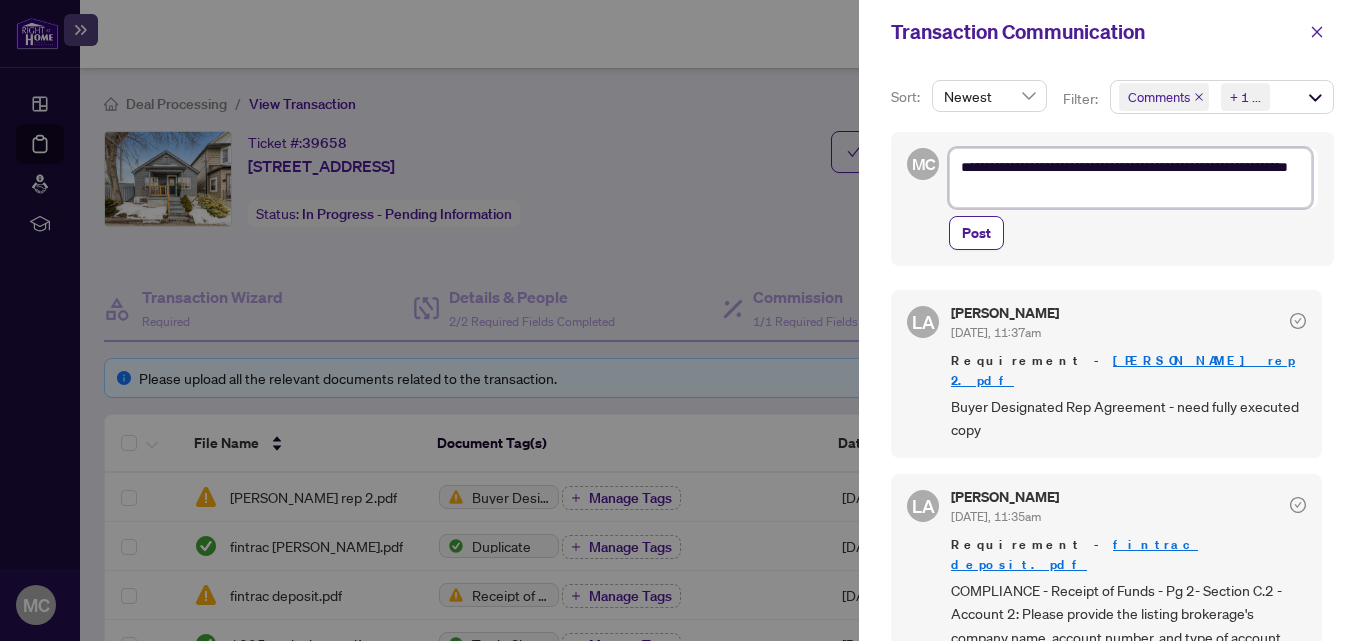 type on "**********" 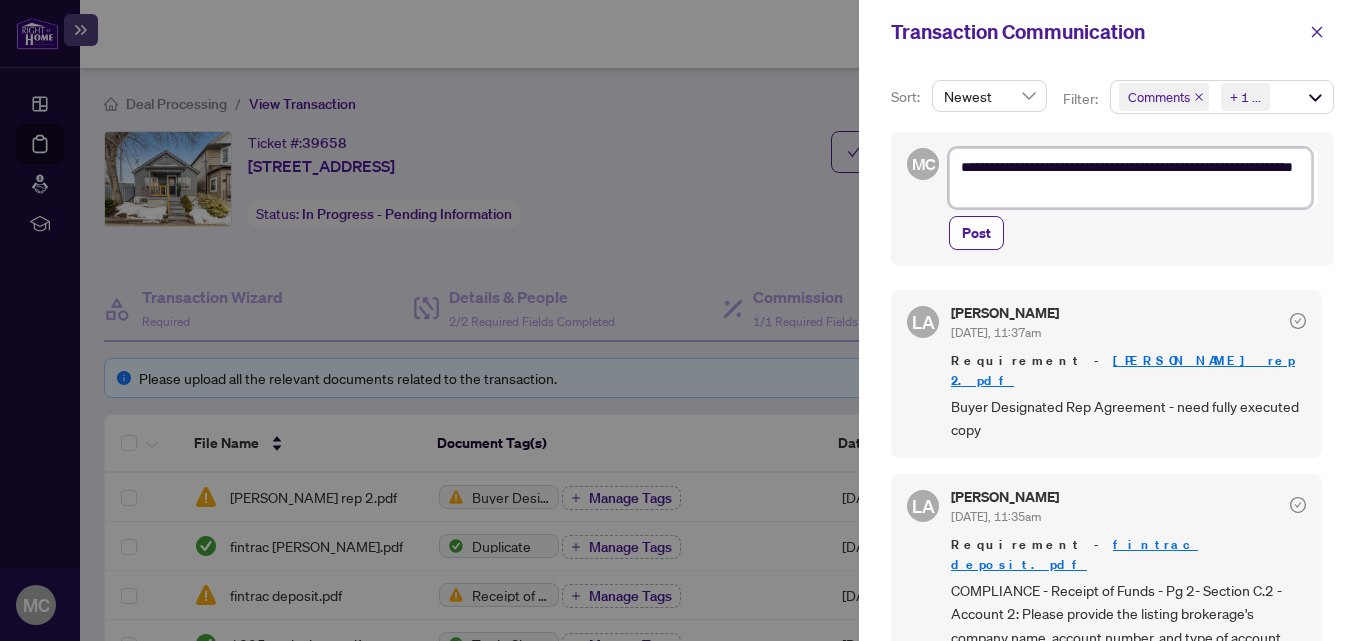 type on "**********" 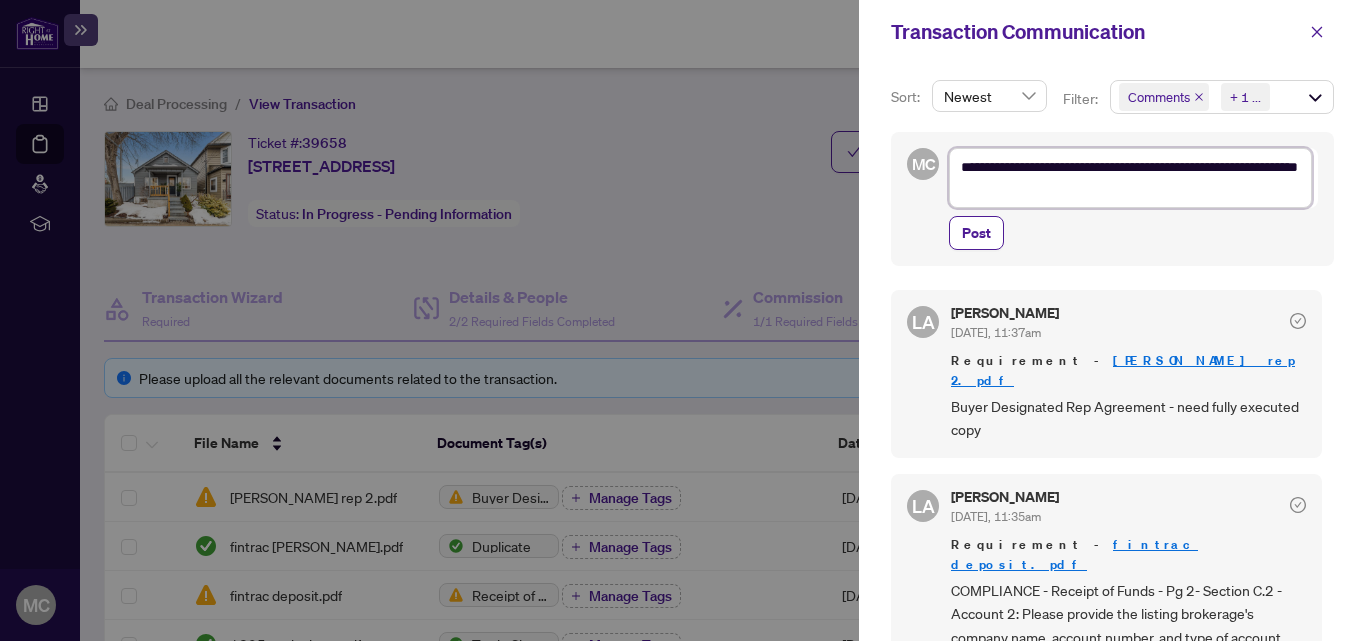 type on "**********" 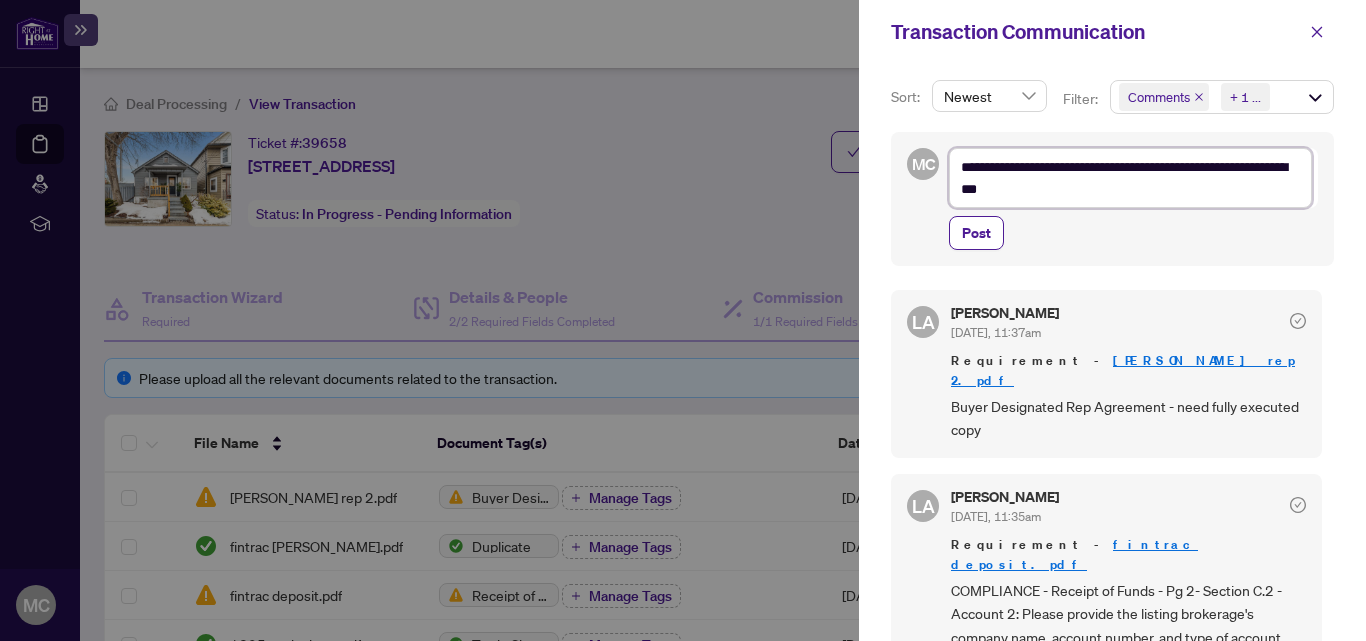 type on "**********" 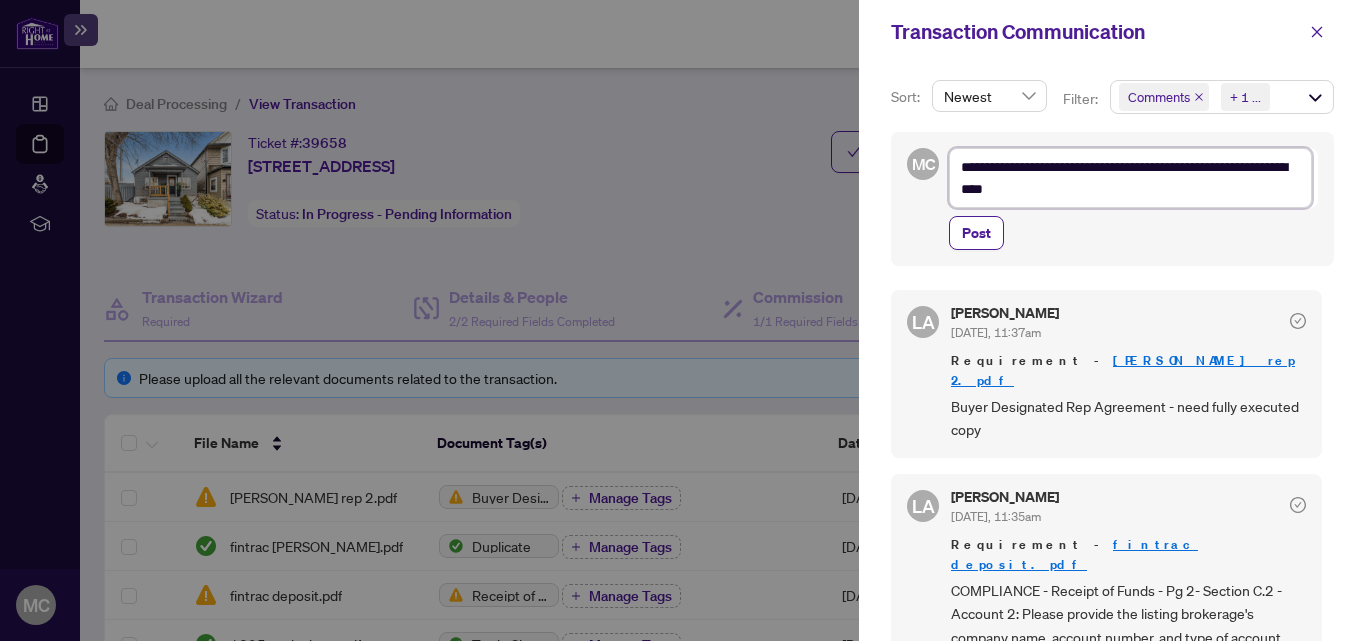 type on "**********" 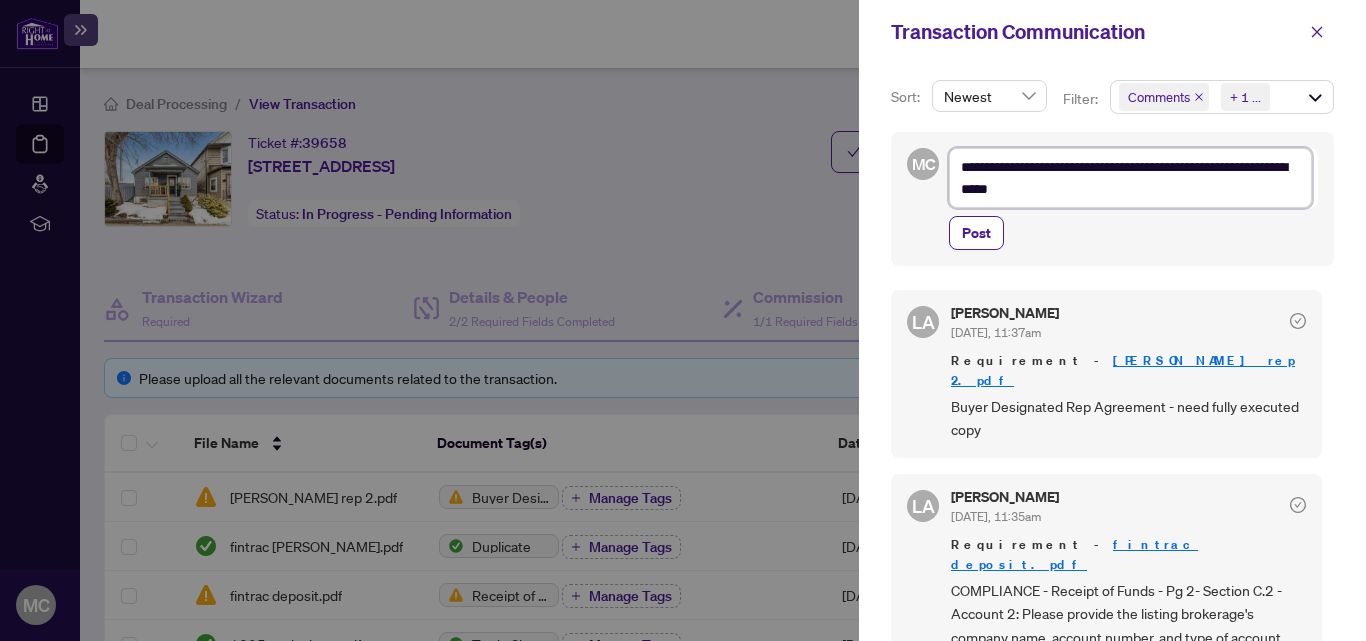 type on "**********" 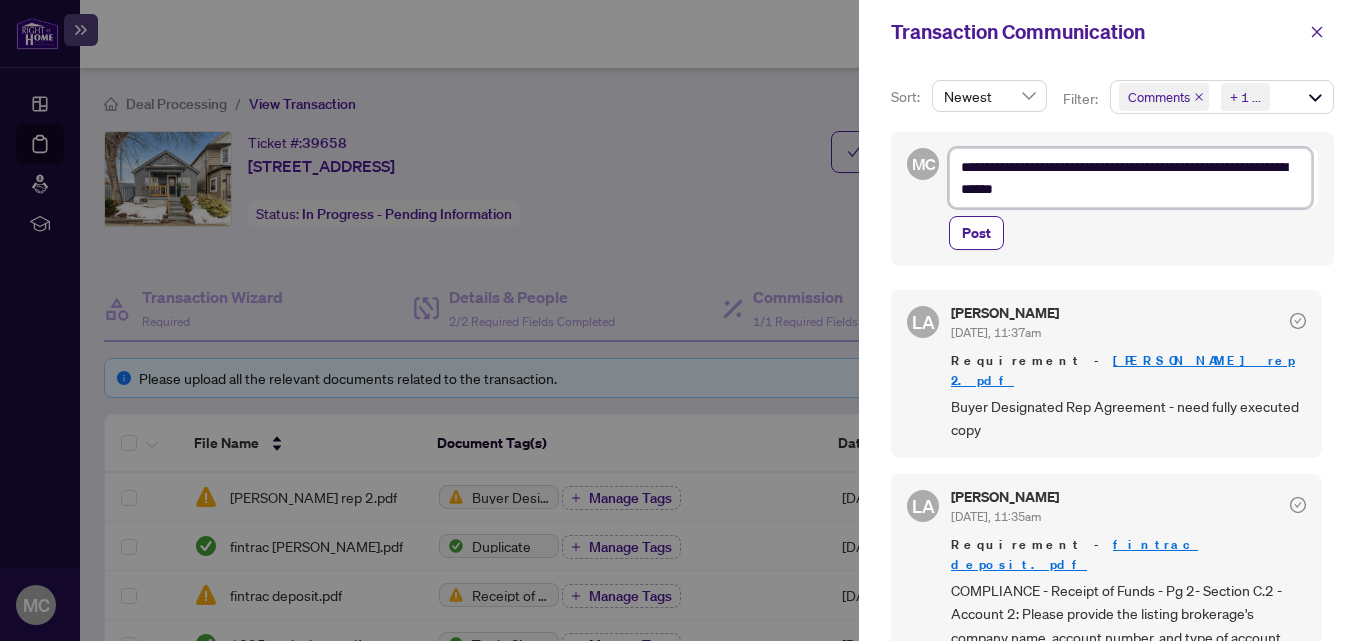 type on "**********" 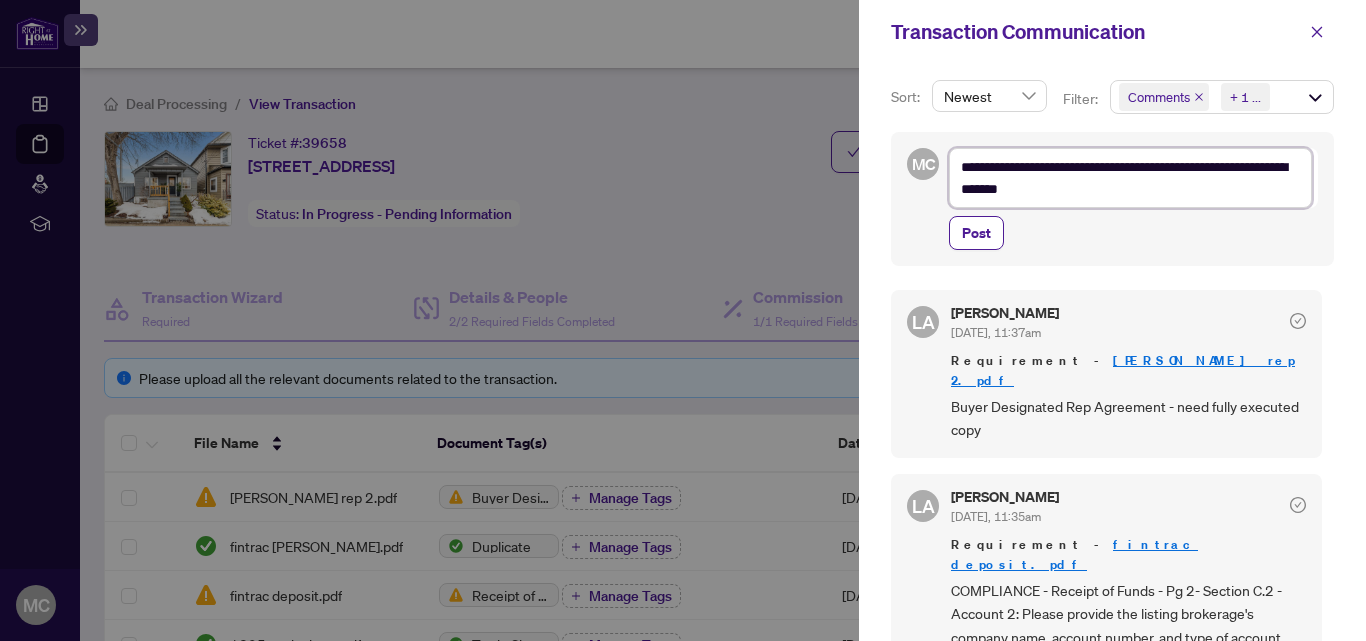 type on "**********" 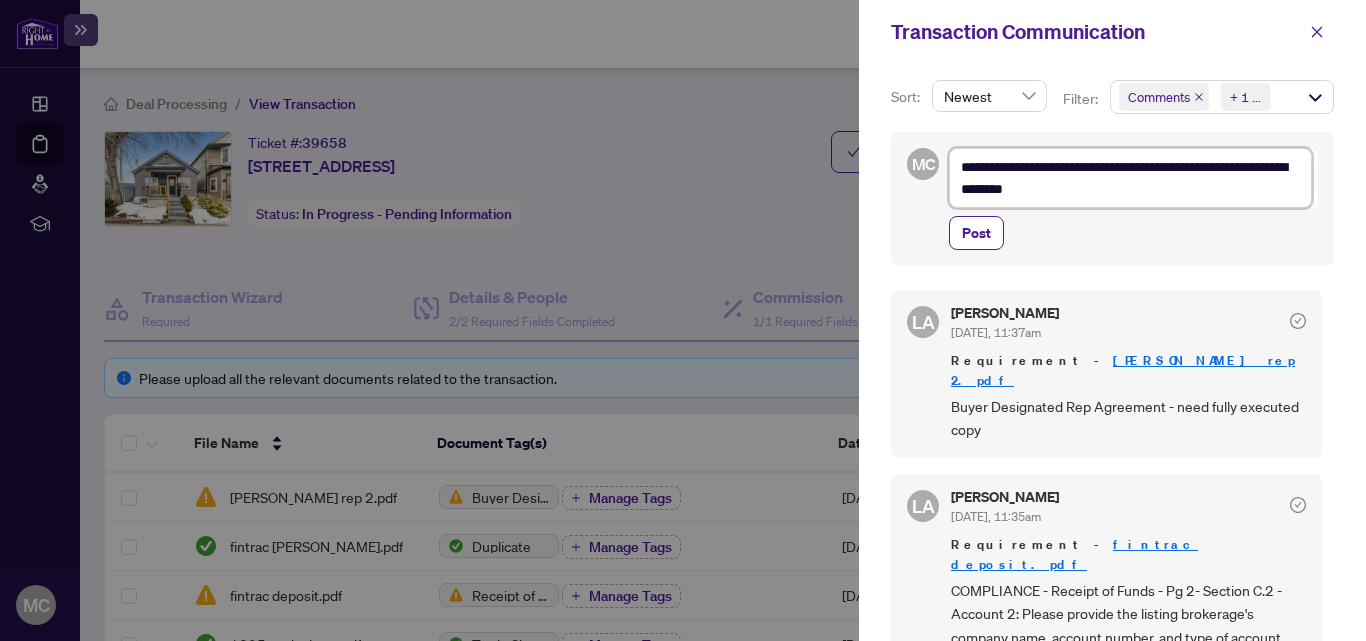 type on "**********" 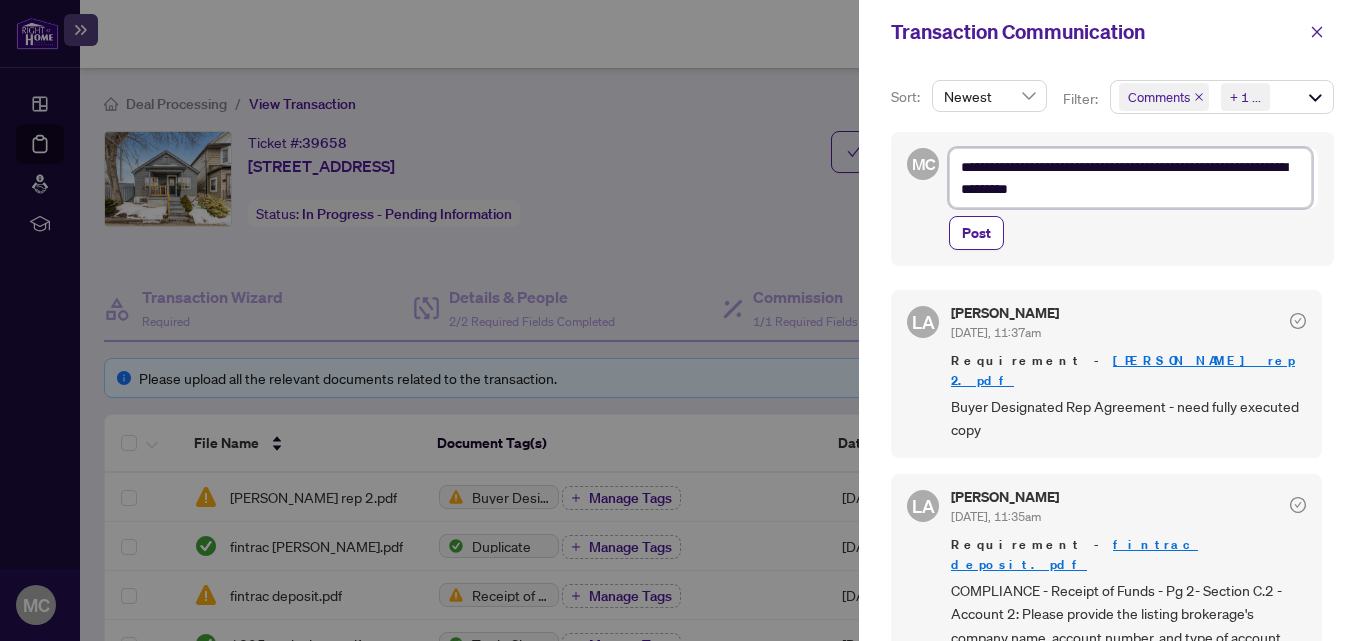 type on "**********" 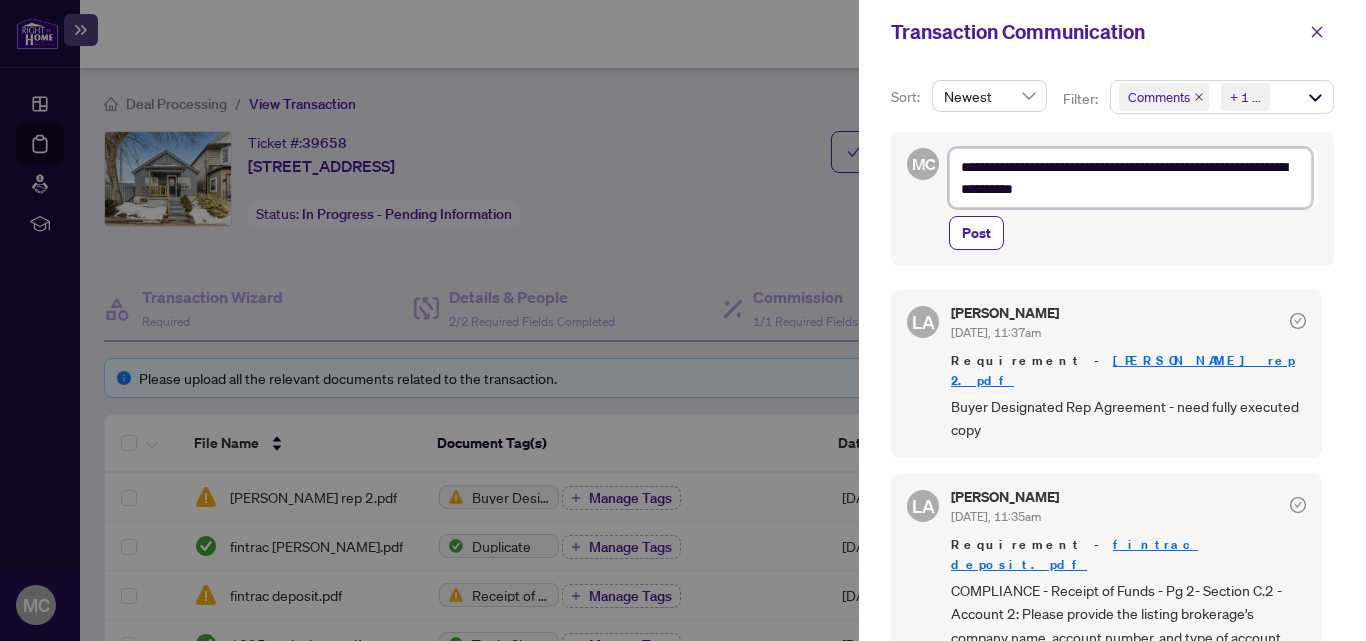 type on "**********" 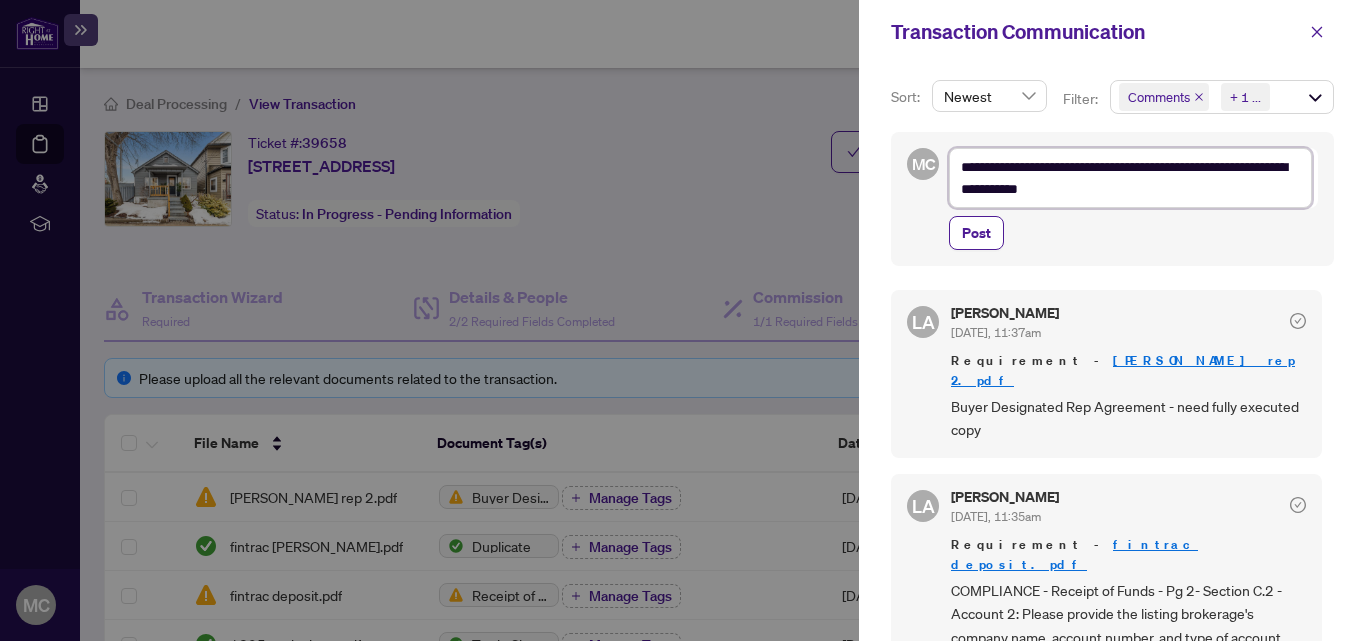 type on "**********" 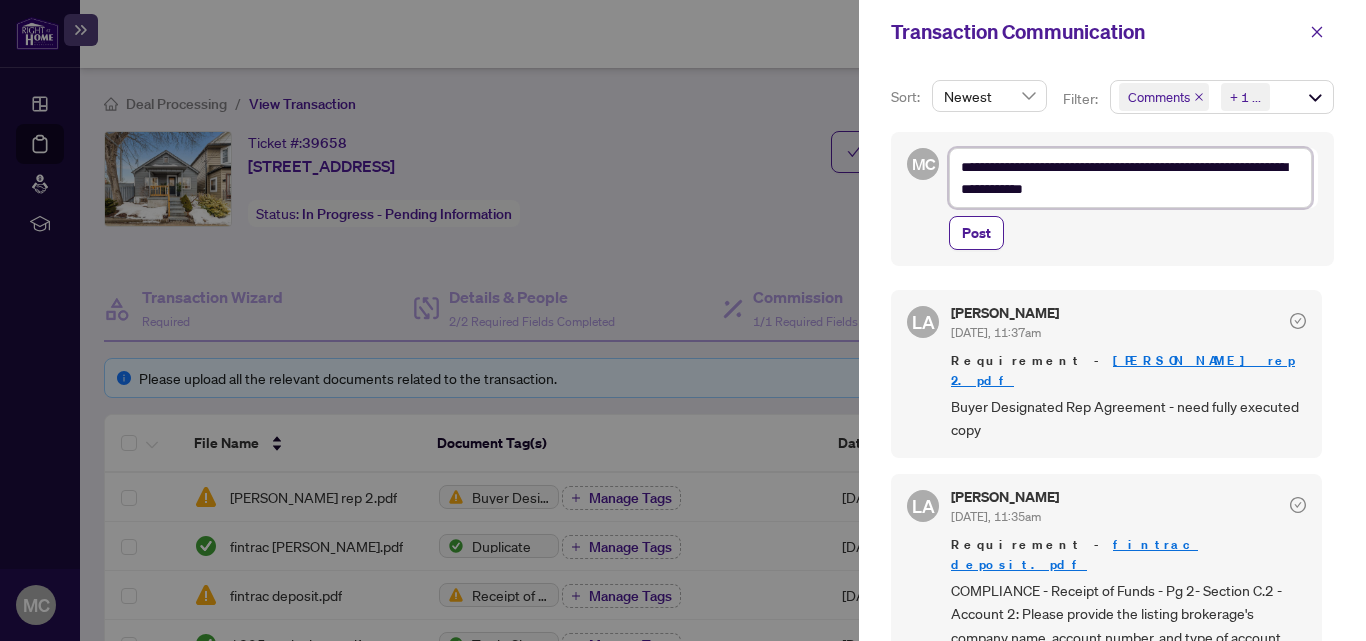 type on "**********" 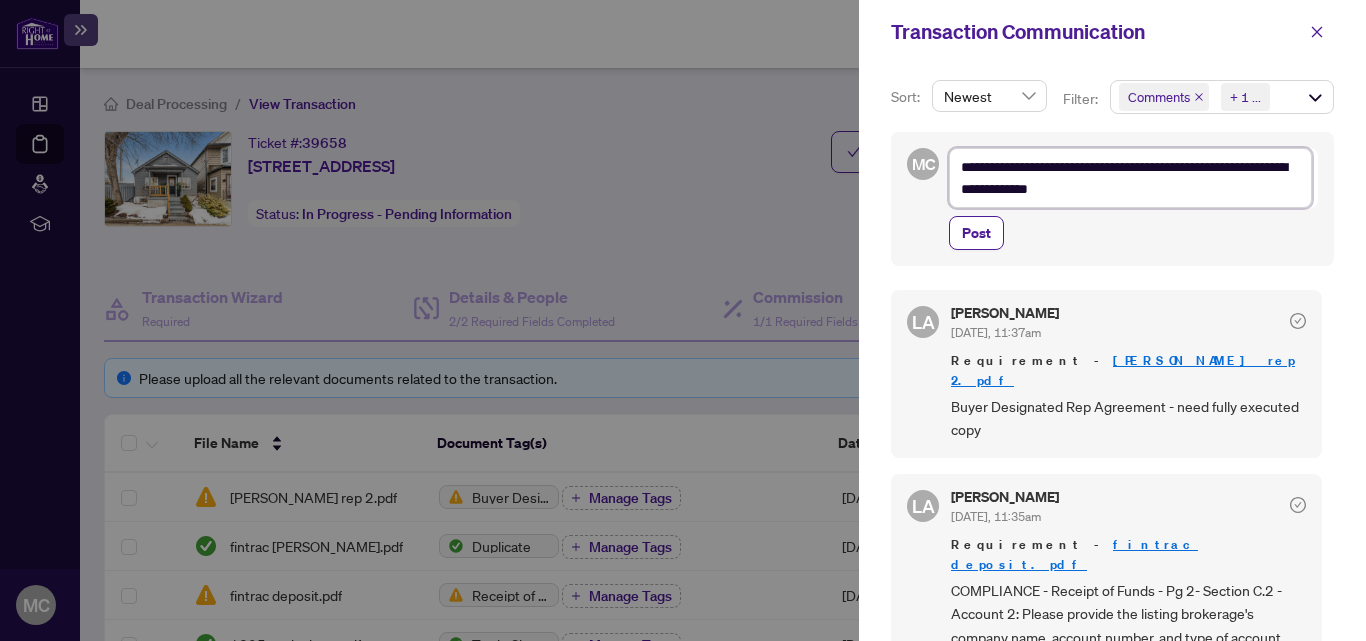 type 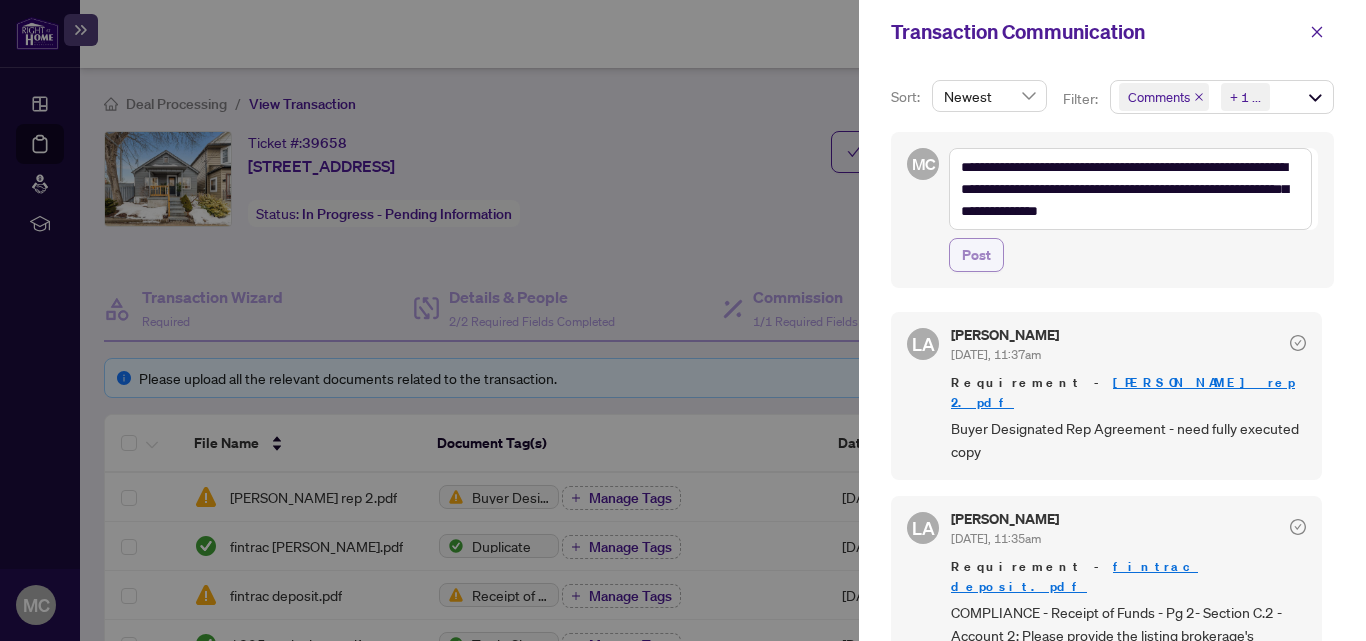 click on "Post" at bounding box center (976, 255) 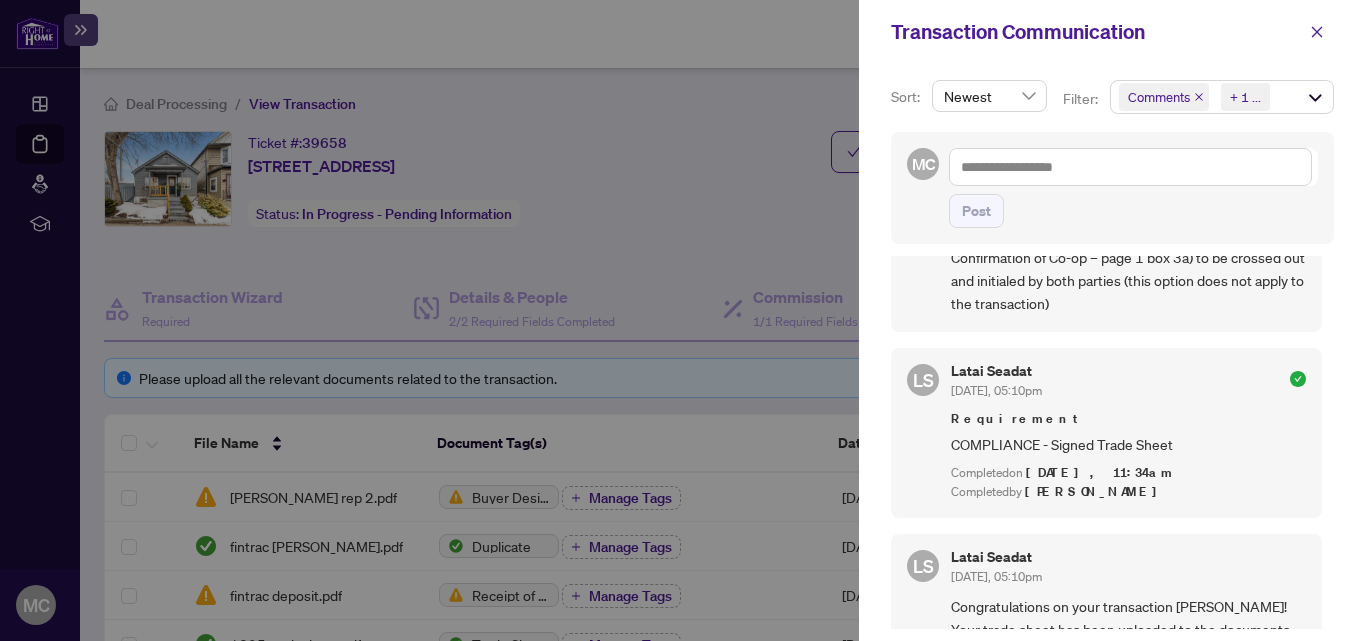 scroll, scrollTop: 1915, scrollLeft: 0, axis: vertical 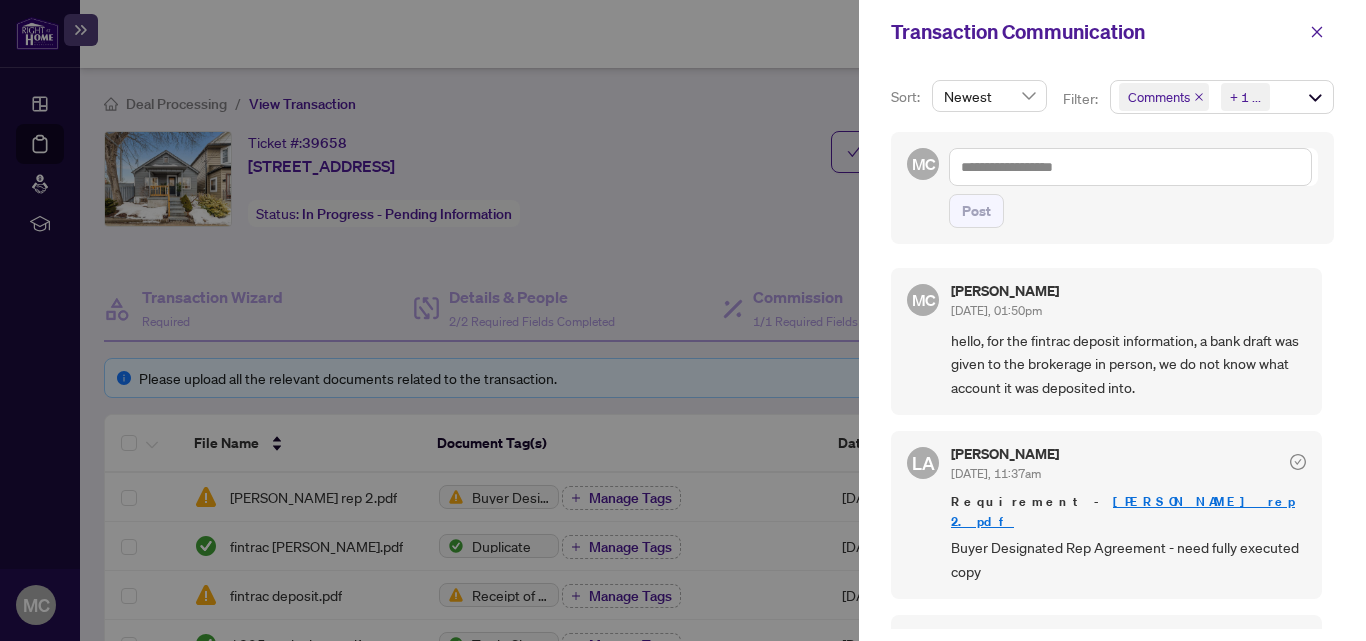 click at bounding box center [683, 320] 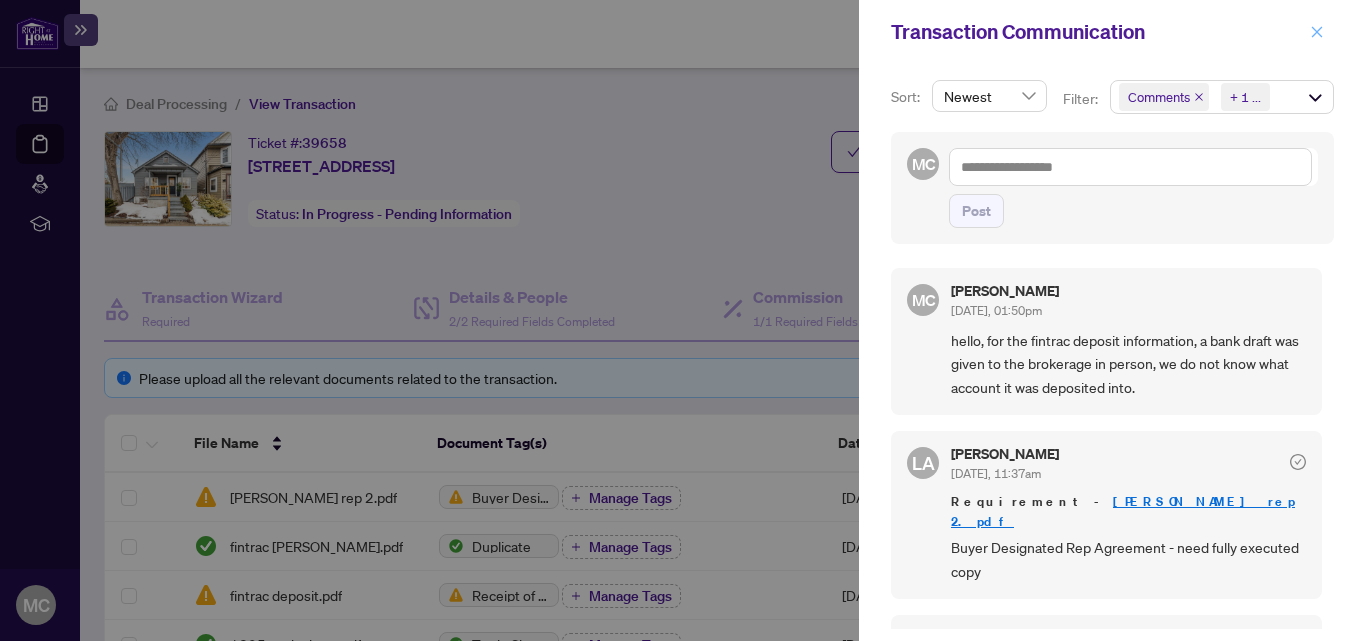 click at bounding box center (1317, 32) 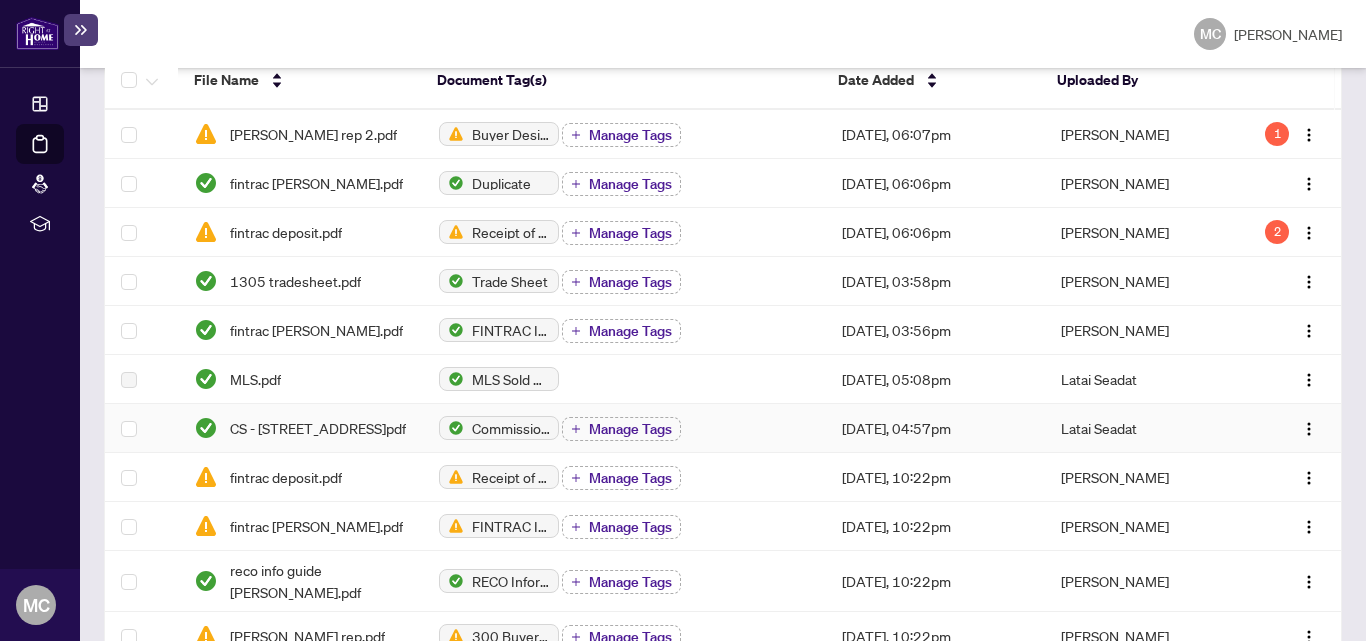scroll, scrollTop: 400, scrollLeft: 0, axis: vertical 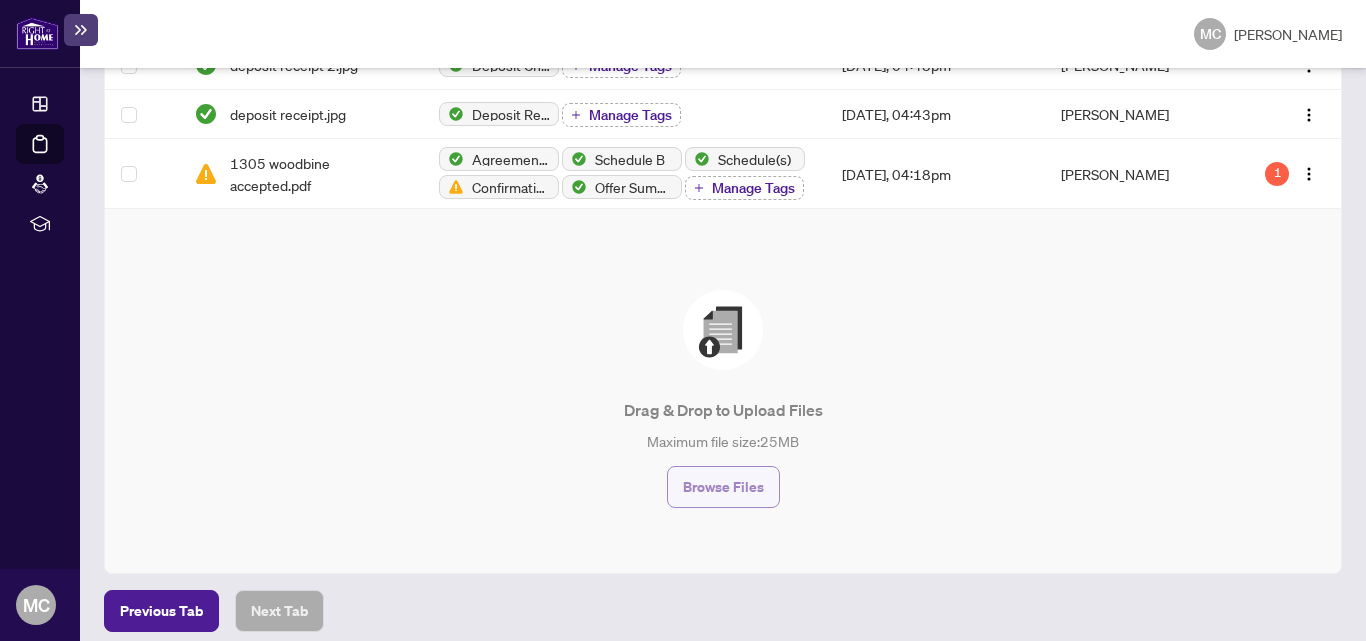 click on "Browse Files" at bounding box center [723, 487] 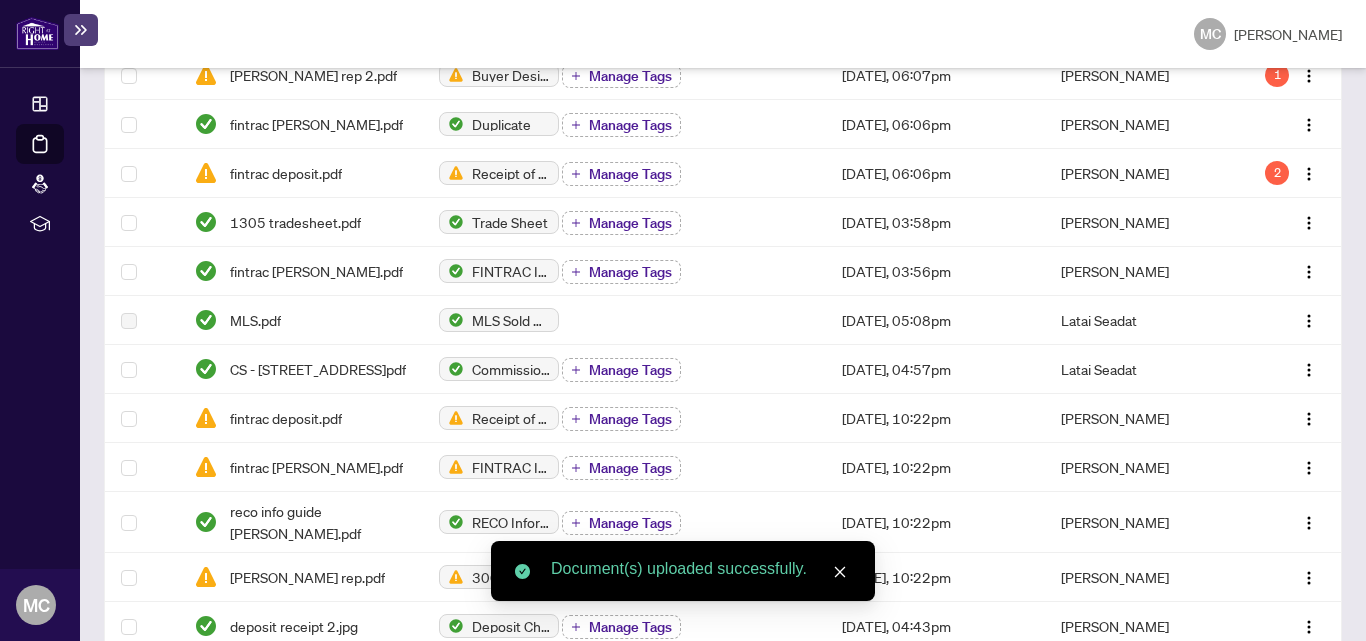 scroll, scrollTop: 0, scrollLeft: 0, axis: both 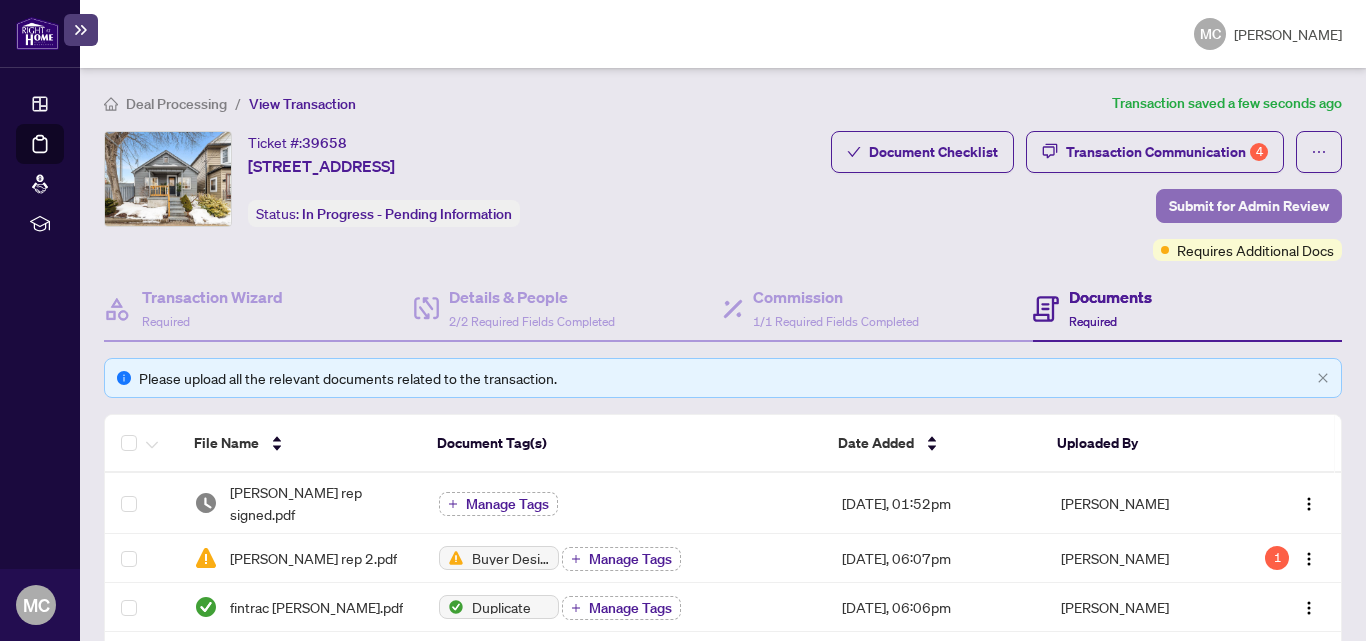 click on "Submit for Admin Review" at bounding box center (1249, 206) 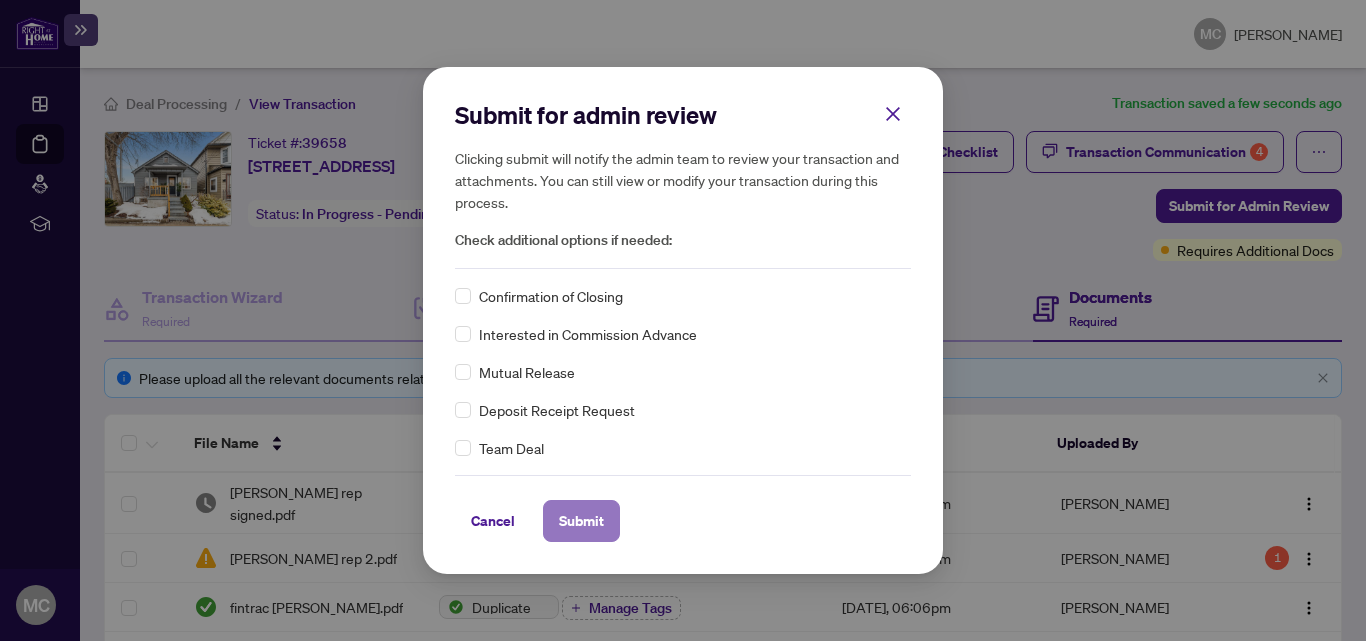 click on "Submit" at bounding box center (581, 521) 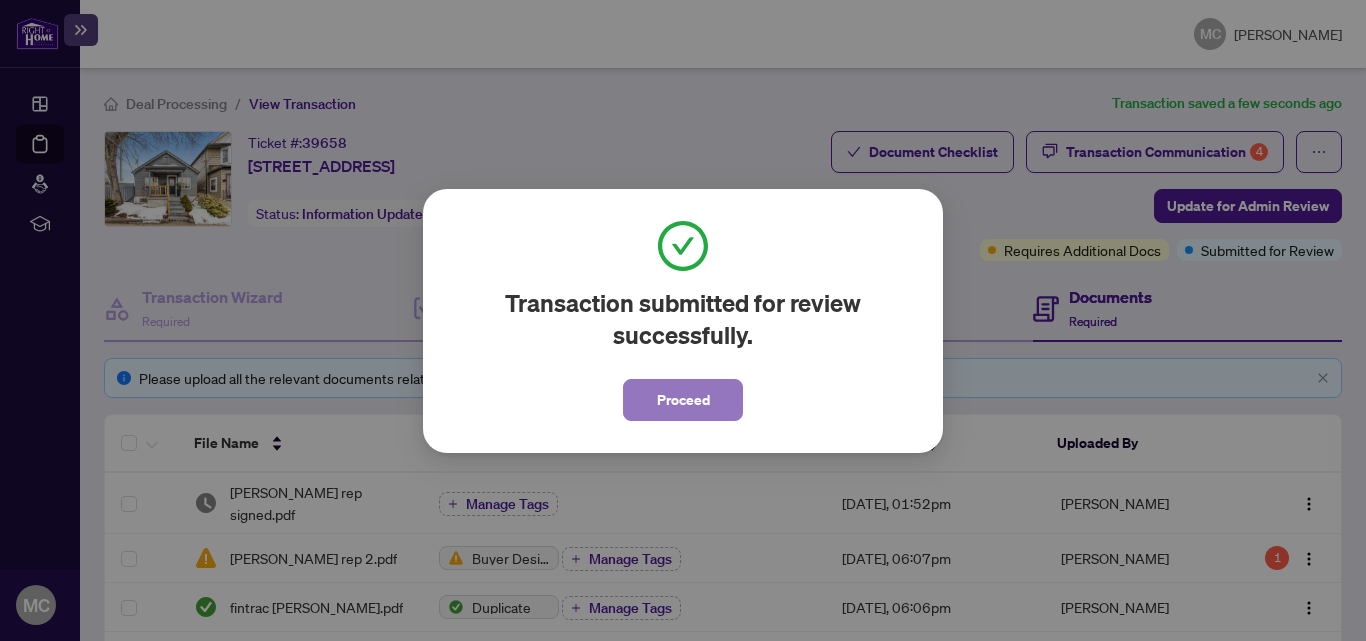 click on "Proceed" at bounding box center (683, 400) 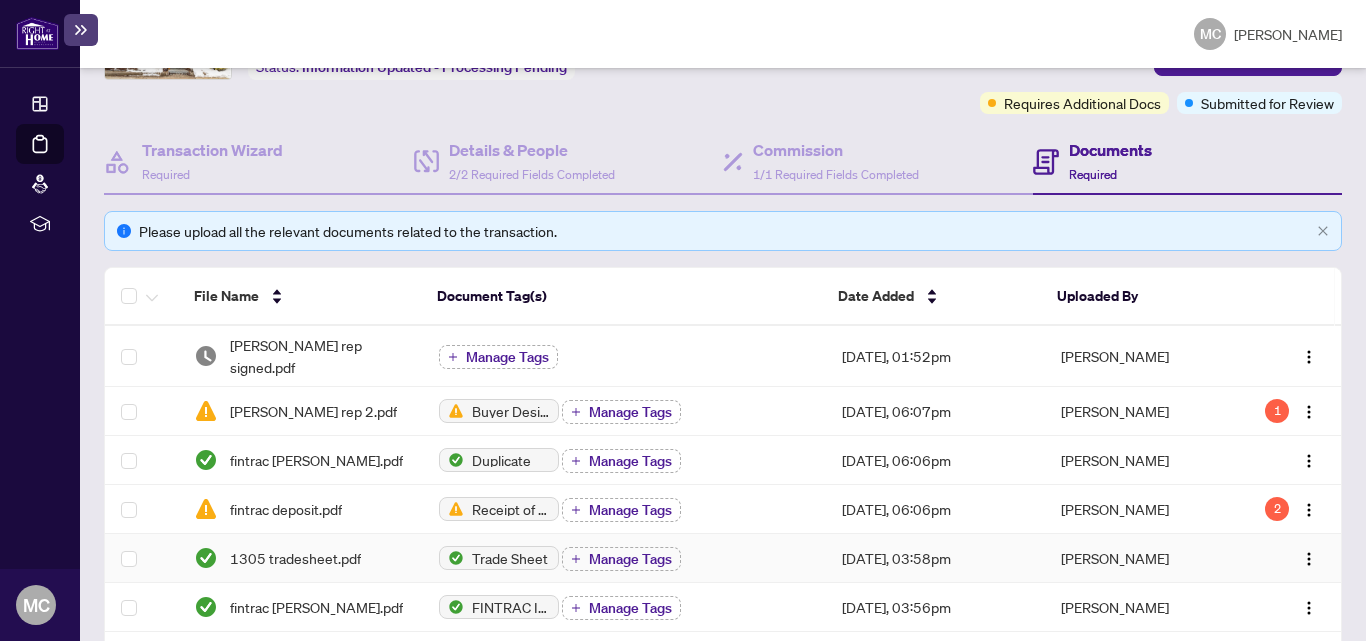 scroll, scrollTop: 0, scrollLeft: 0, axis: both 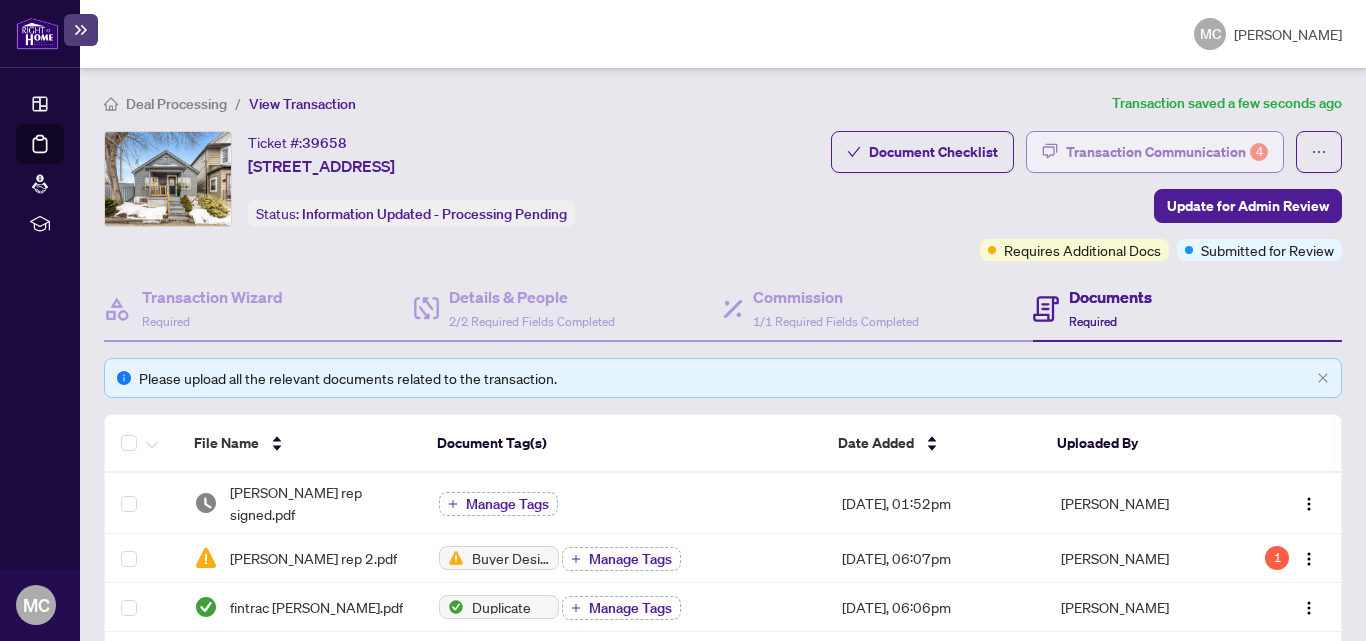 click on "Transaction Communication 4" at bounding box center (1167, 152) 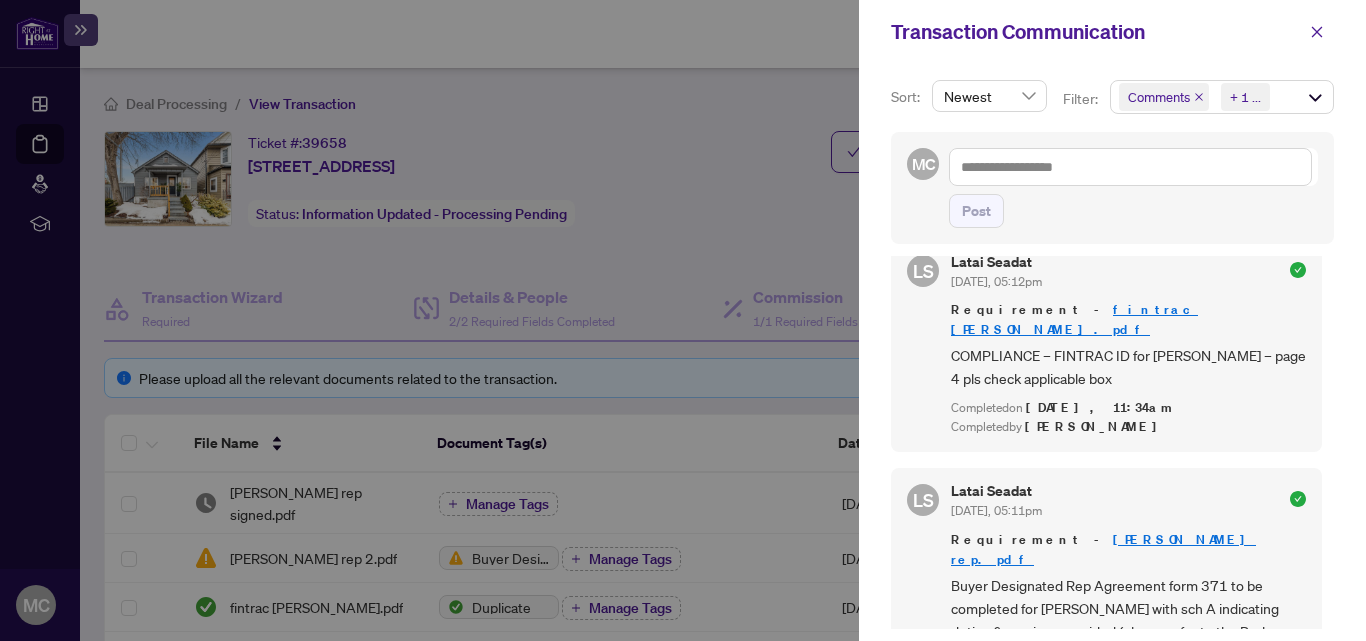 scroll, scrollTop: 1400, scrollLeft: 0, axis: vertical 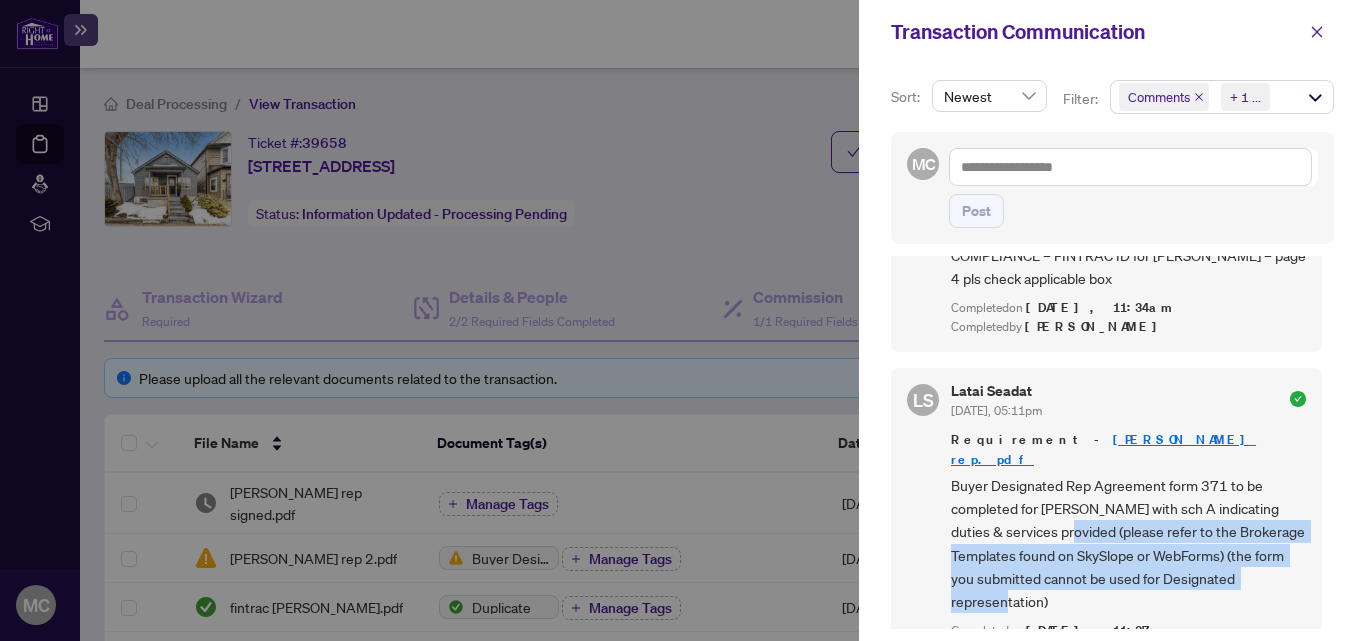 drag, startPoint x: 1078, startPoint y: 415, endPoint x: 1086, endPoint y: 479, distance: 64.49806 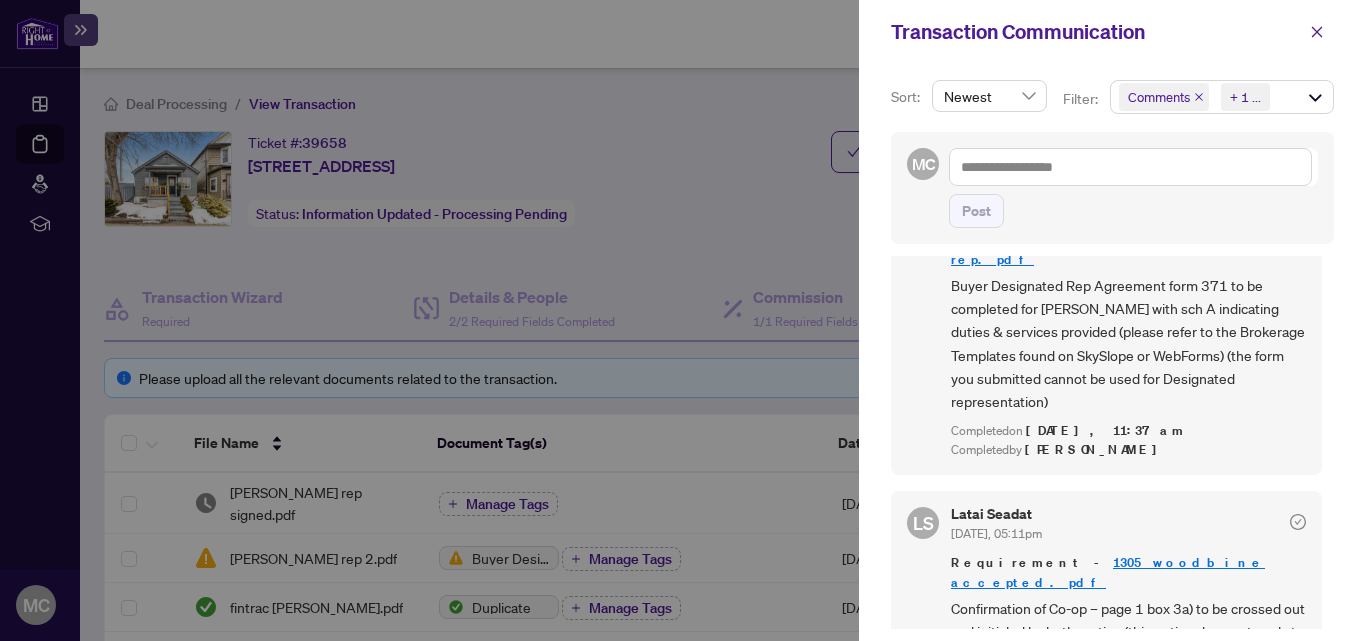 scroll, scrollTop: 1700, scrollLeft: 0, axis: vertical 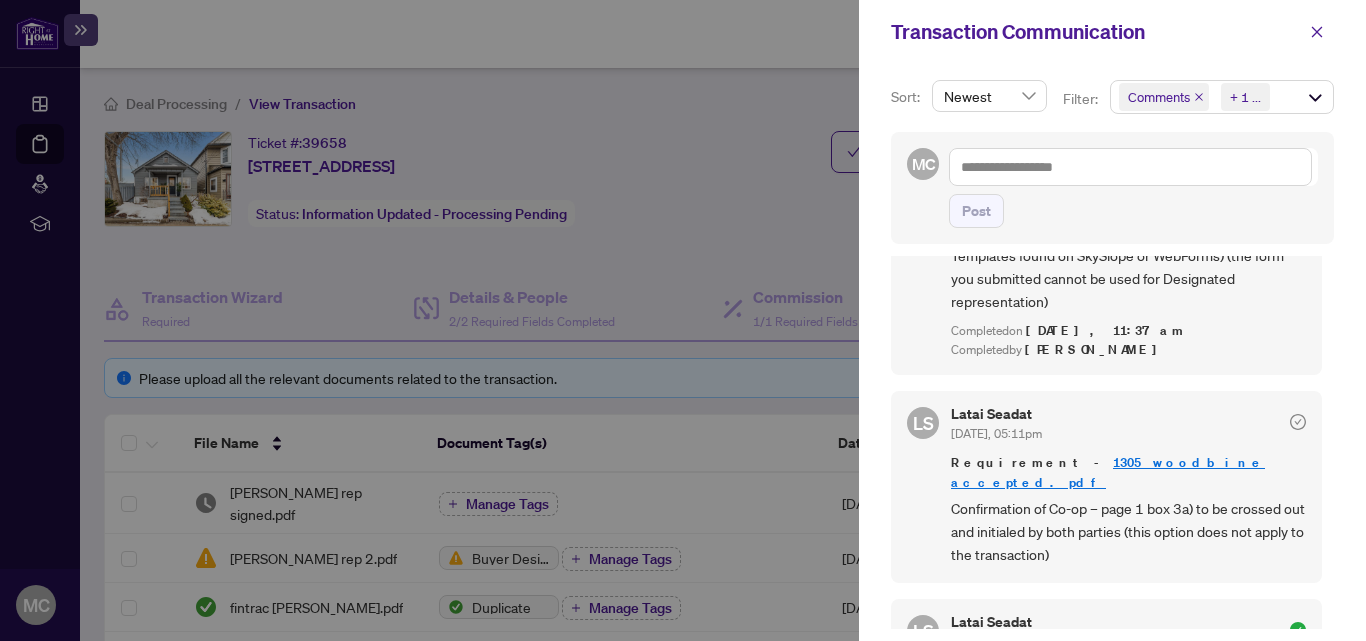 click on "Requirement   COMPLIANCE - Signed Trade Sheet" at bounding box center [1128, 683] 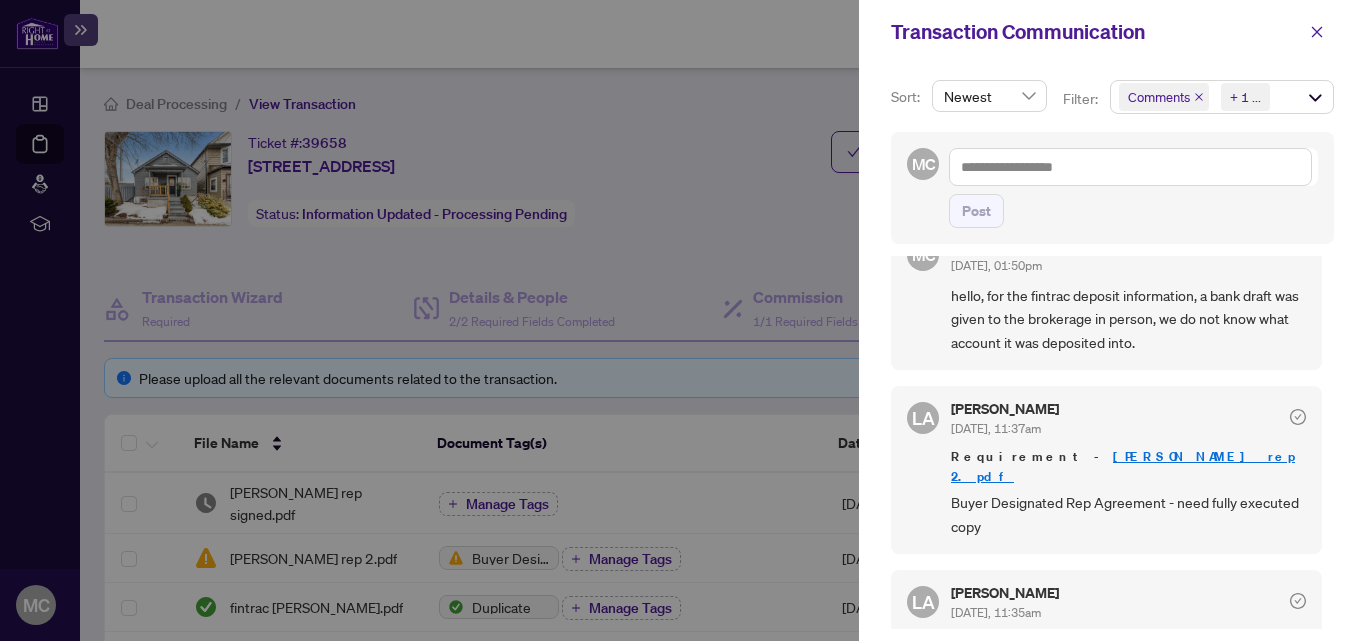 scroll, scrollTop: 0, scrollLeft: 0, axis: both 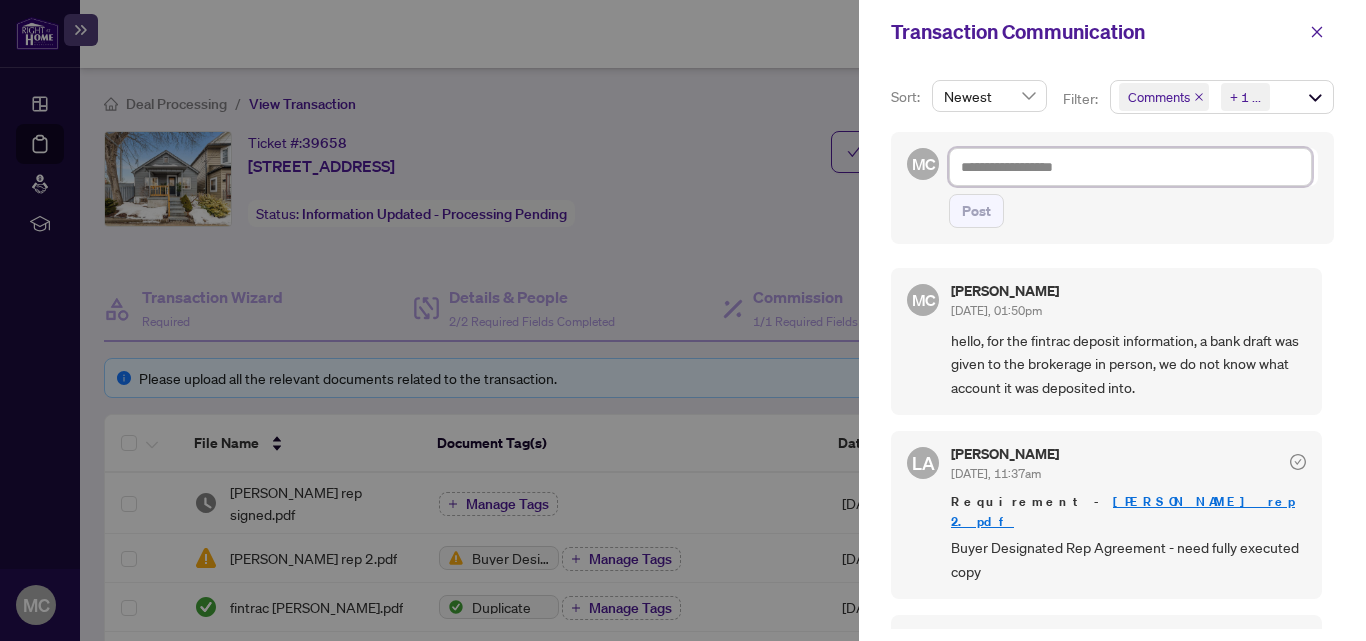 click at bounding box center [1130, 167] 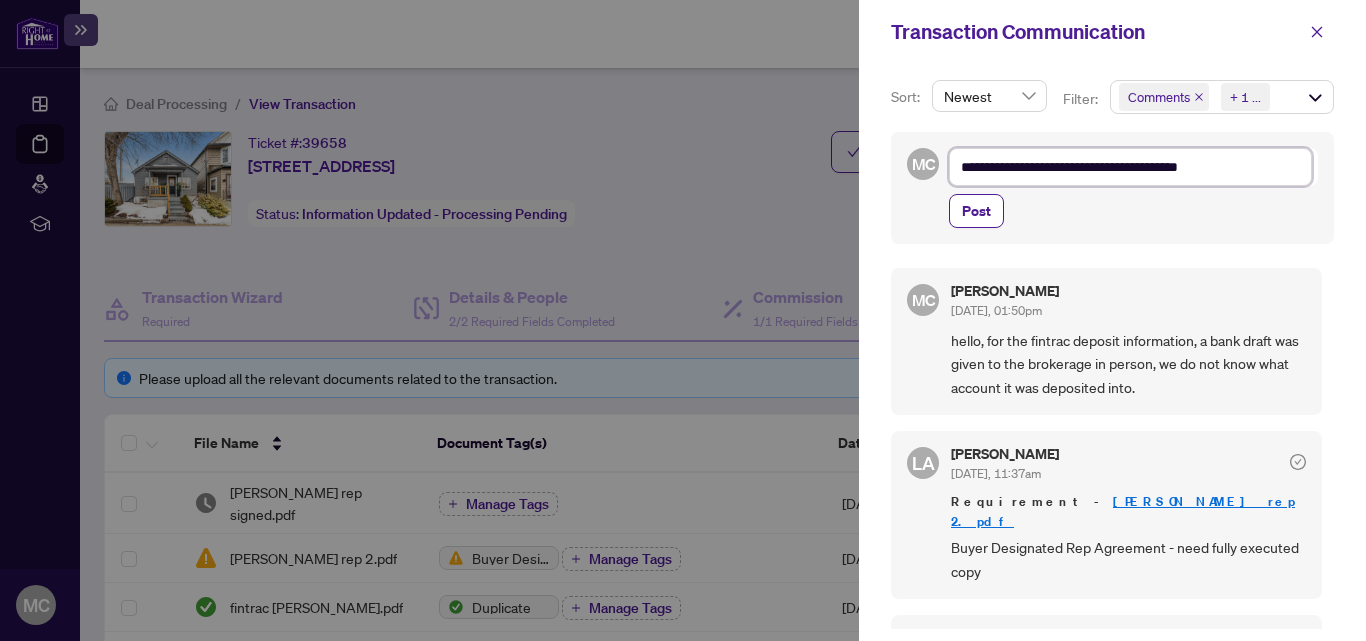 click on "**********" at bounding box center [1130, 167] 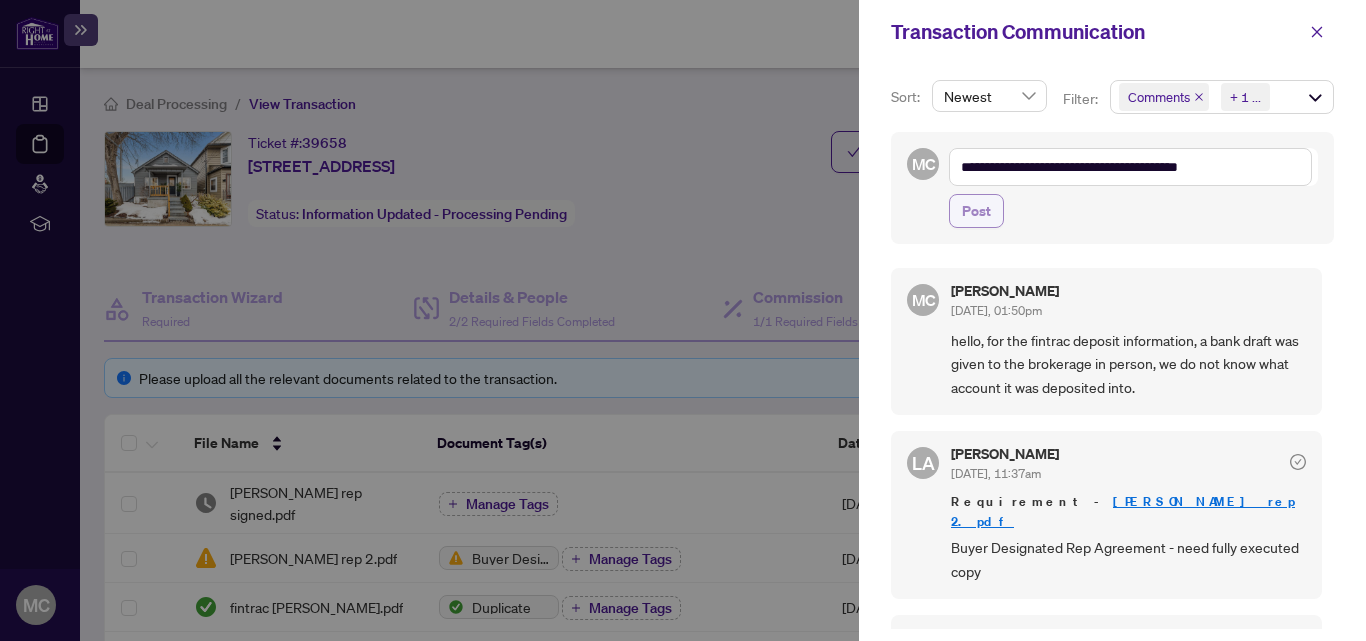 click on "Post" at bounding box center [976, 211] 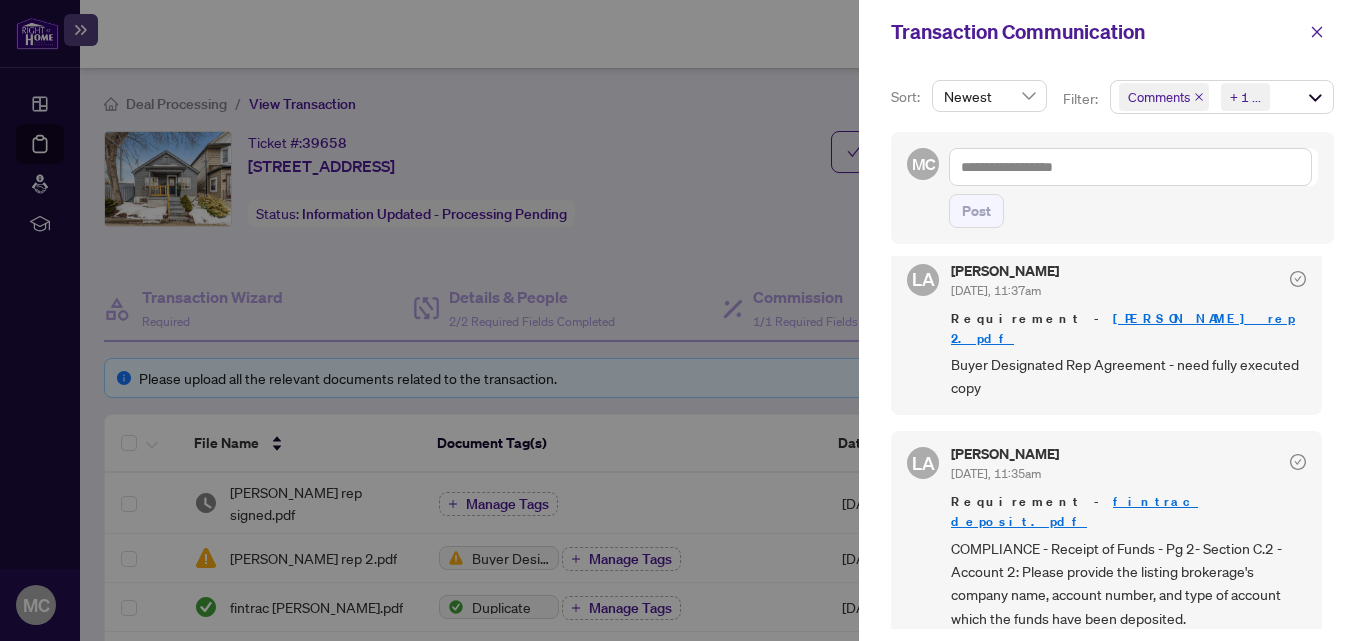 scroll, scrollTop: 0, scrollLeft: 0, axis: both 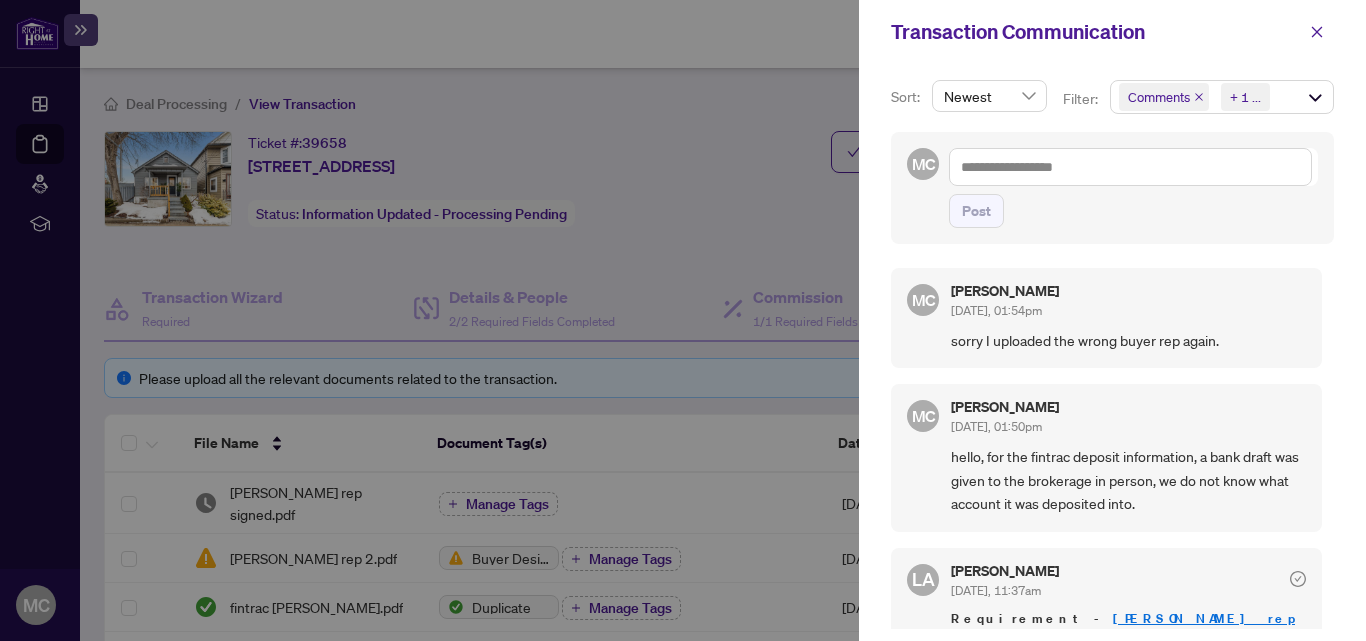 click at bounding box center (683, 320) 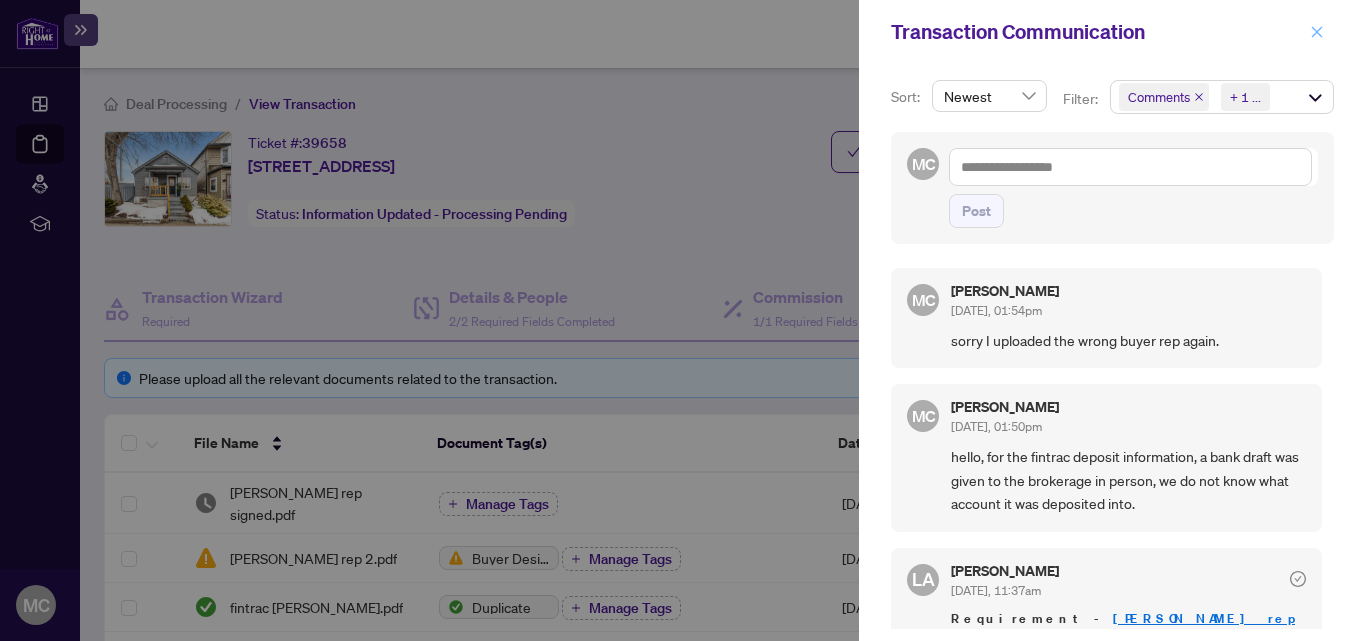 click 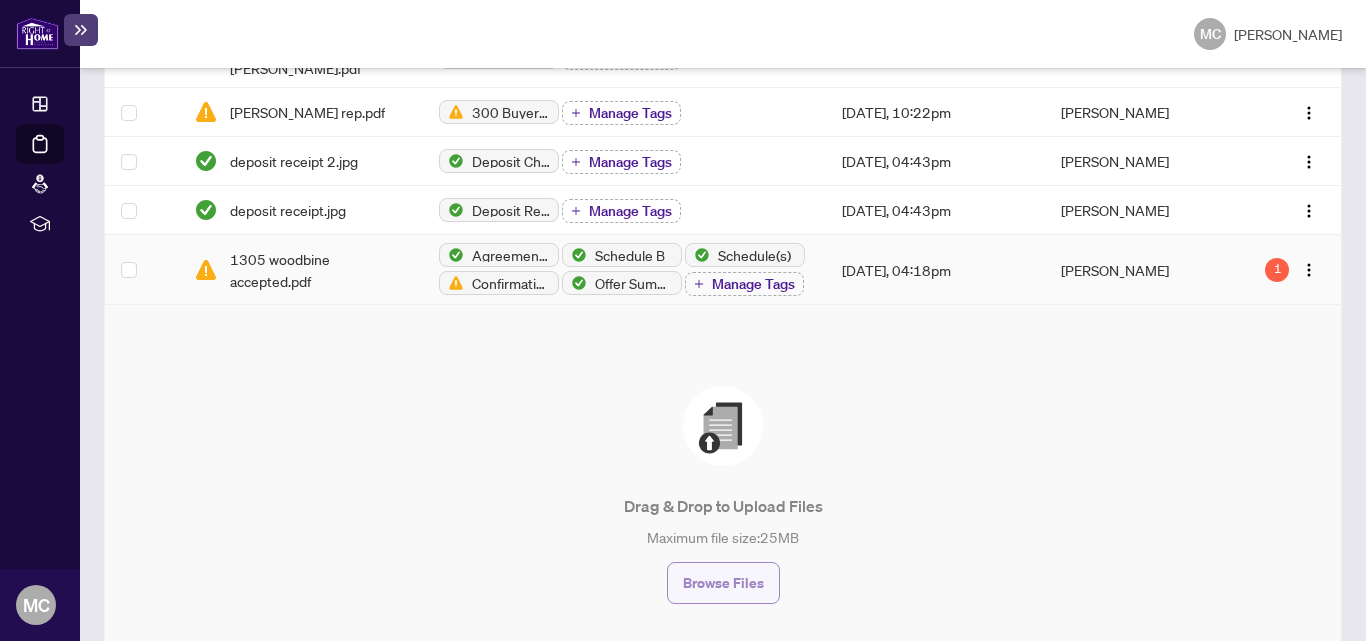 scroll, scrollTop: 1032, scrollLeft: 0, axis: vertical 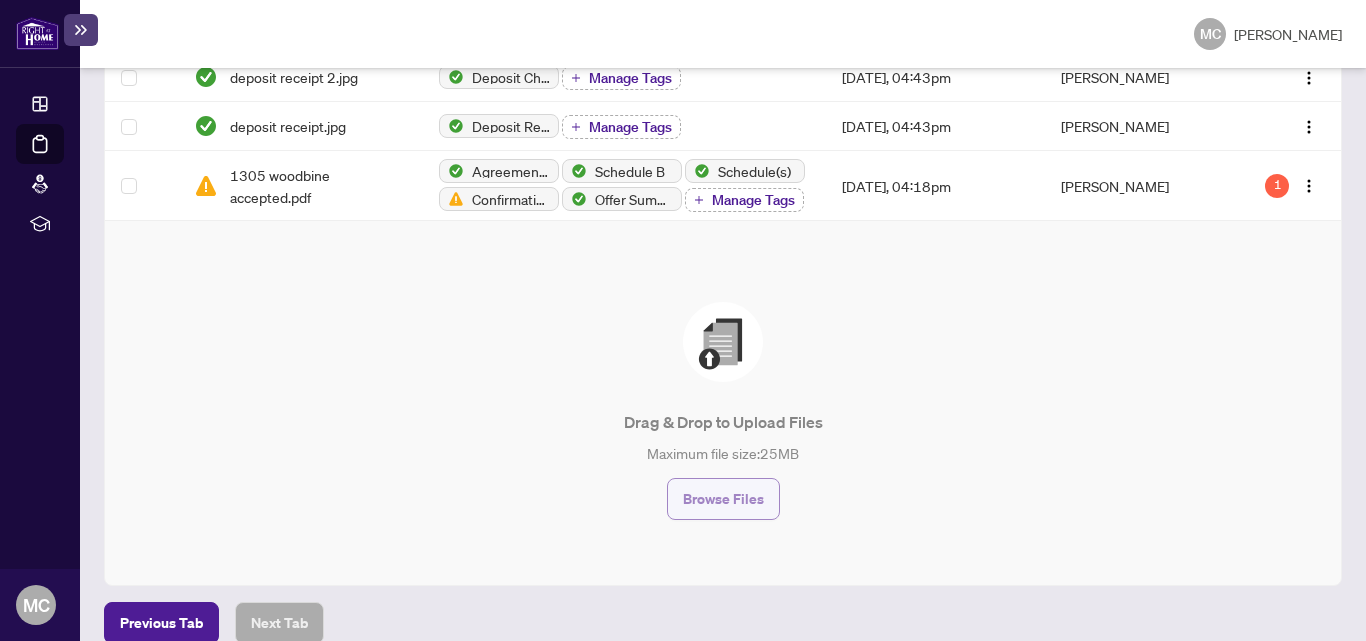 click on "Browse Files" at bounding box center [723, 499] 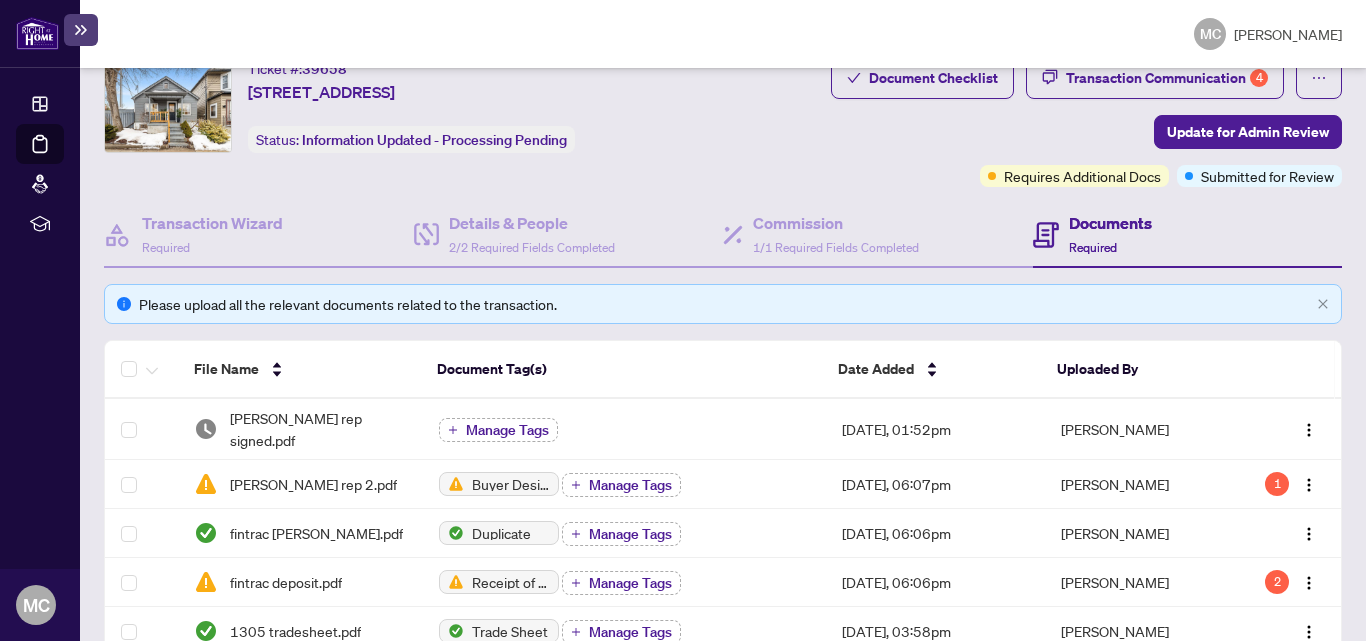 scroll, scrollTop: 200, scrollLeft: 0, axis: vertical 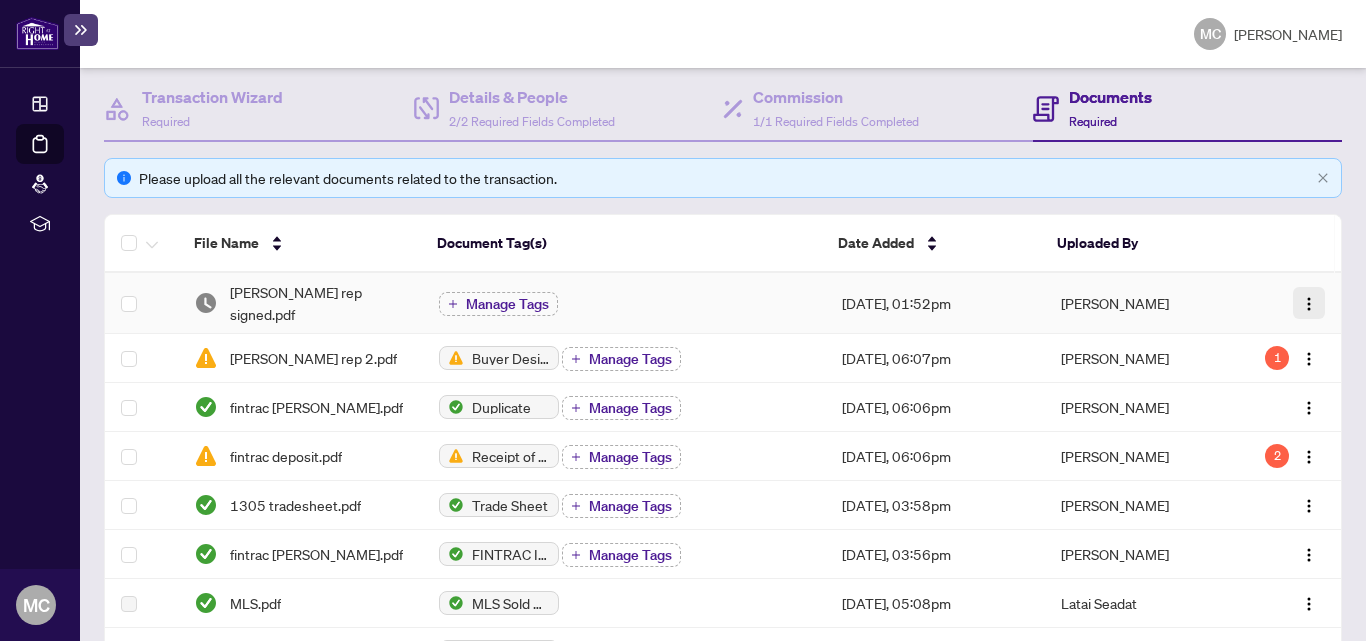 click at bounding box center (1309, 304) 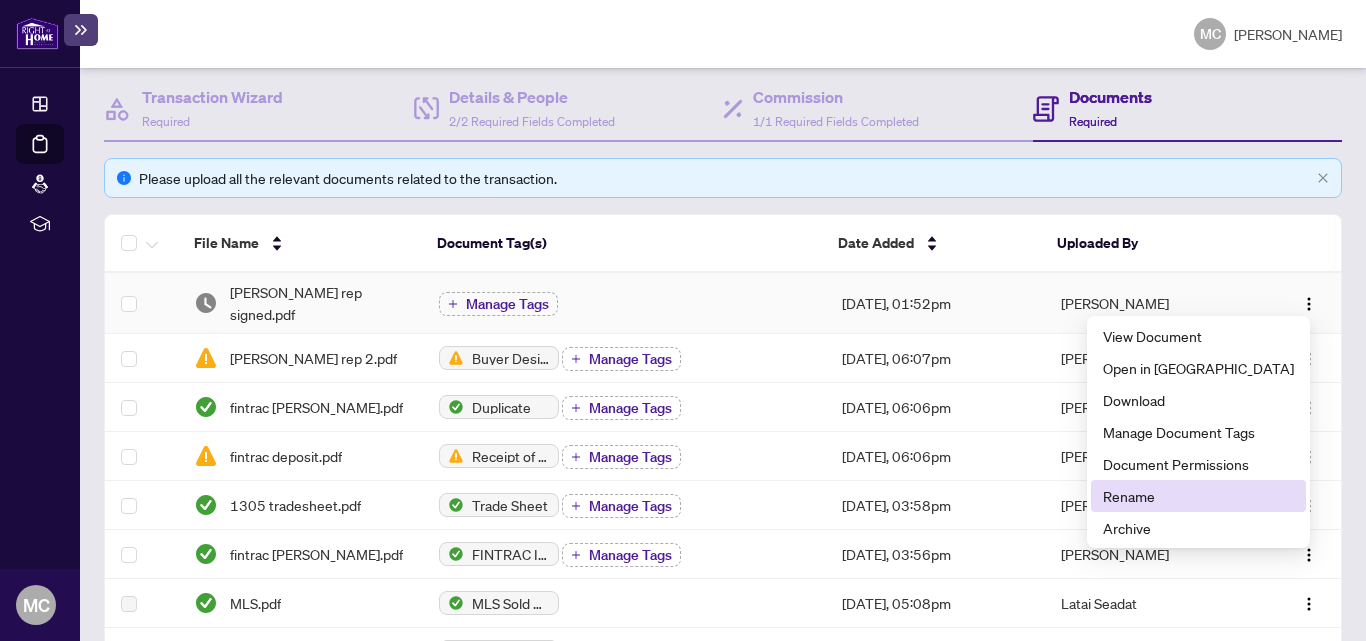 click on "Rename" at bounding box center (1198, 496) 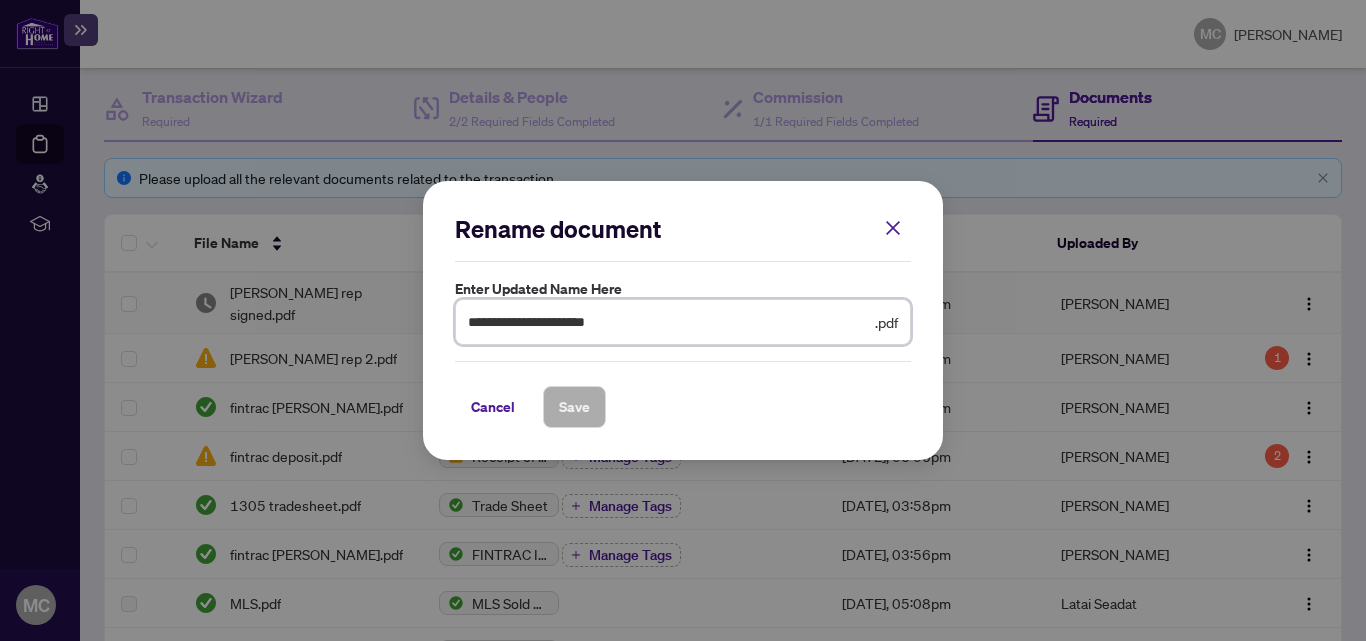 click on "**********" at bounding box center (669, 322) 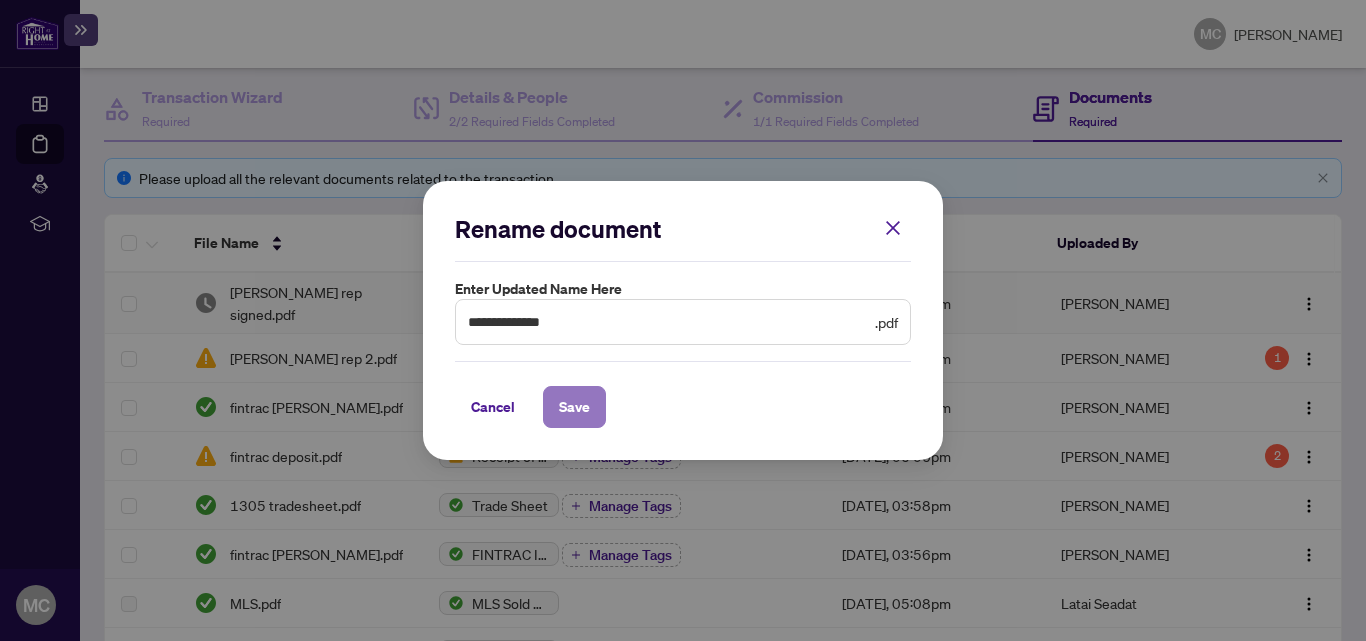 click on "Save" at bounding box center (574, 407) 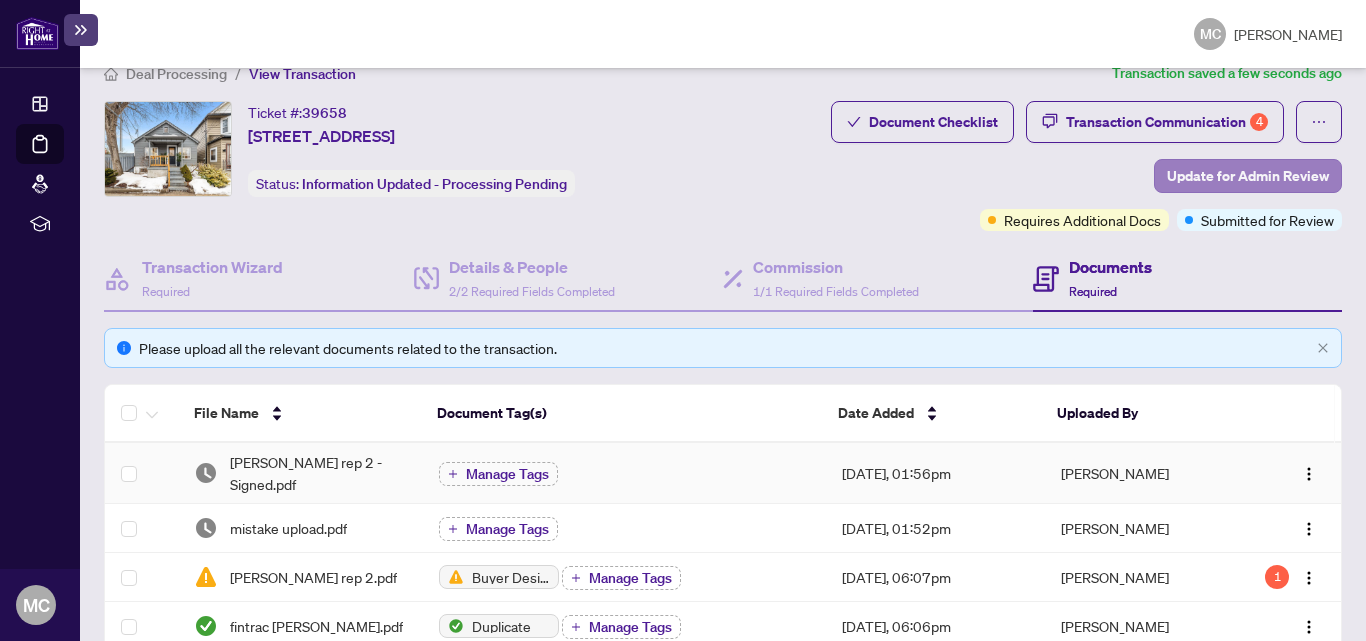 scroll, scrollTop: 0, scrollLeft: 0, axis: both 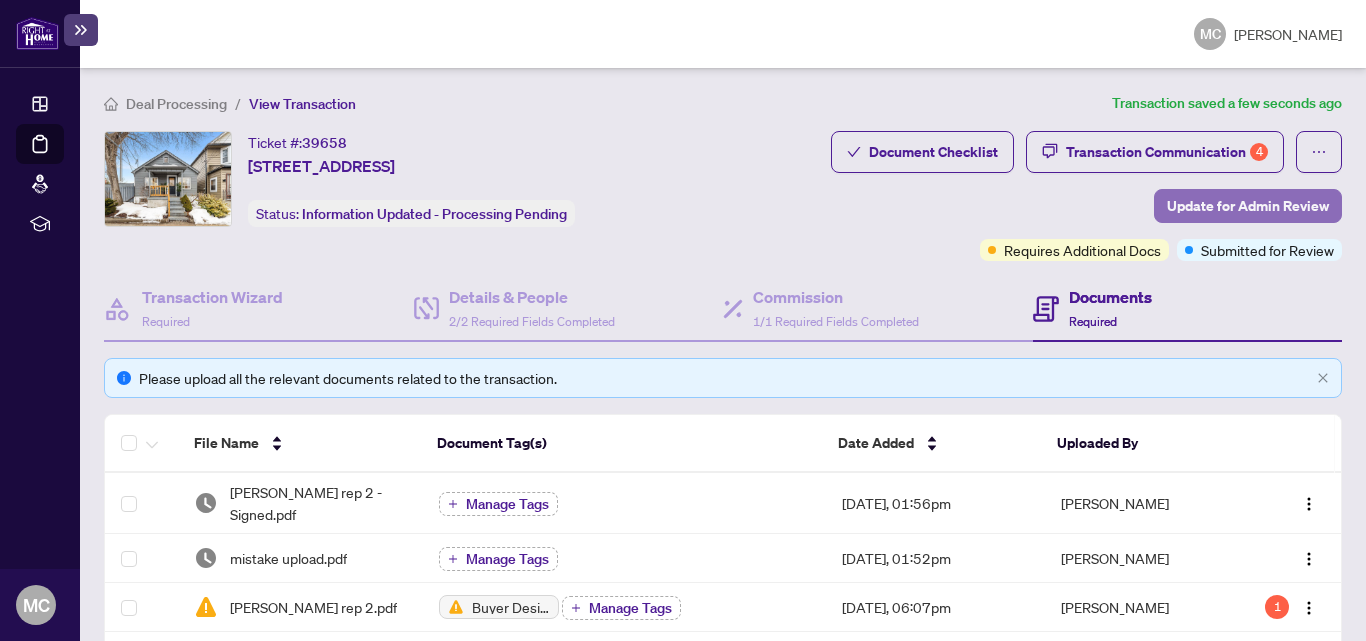 click on "Update for Admin Review" at bounding box center [1248, 206] 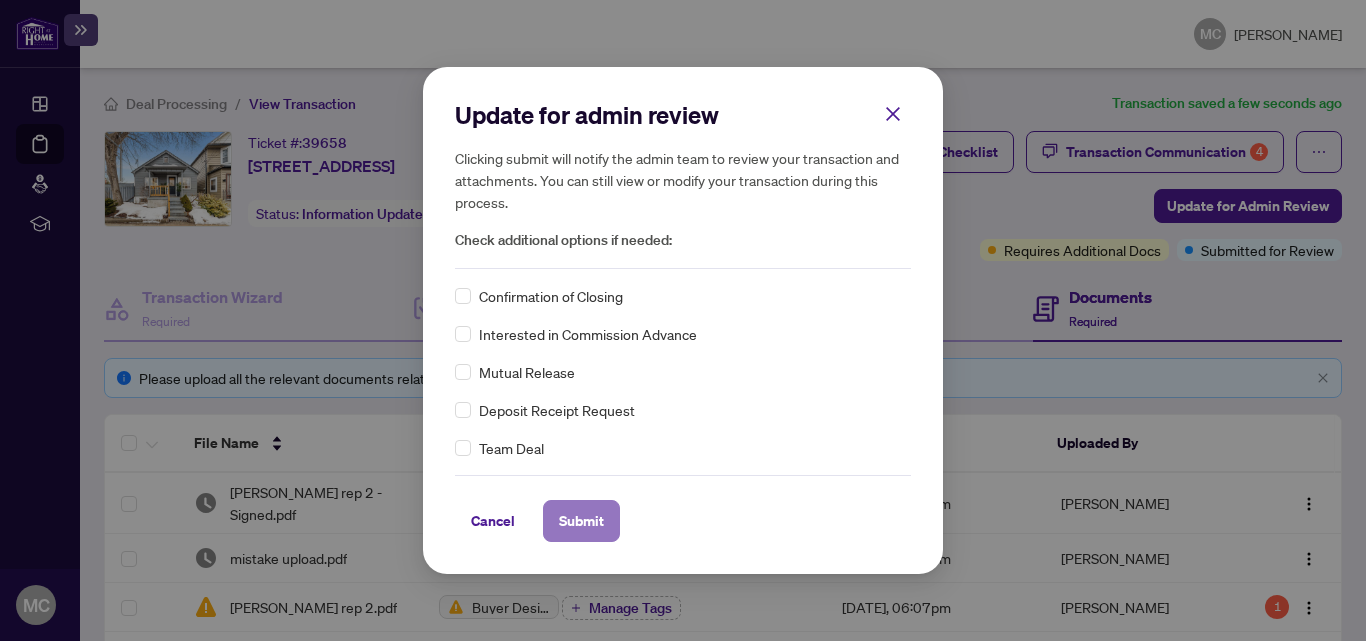 click on "Submit" at bounding box center [581, 521] 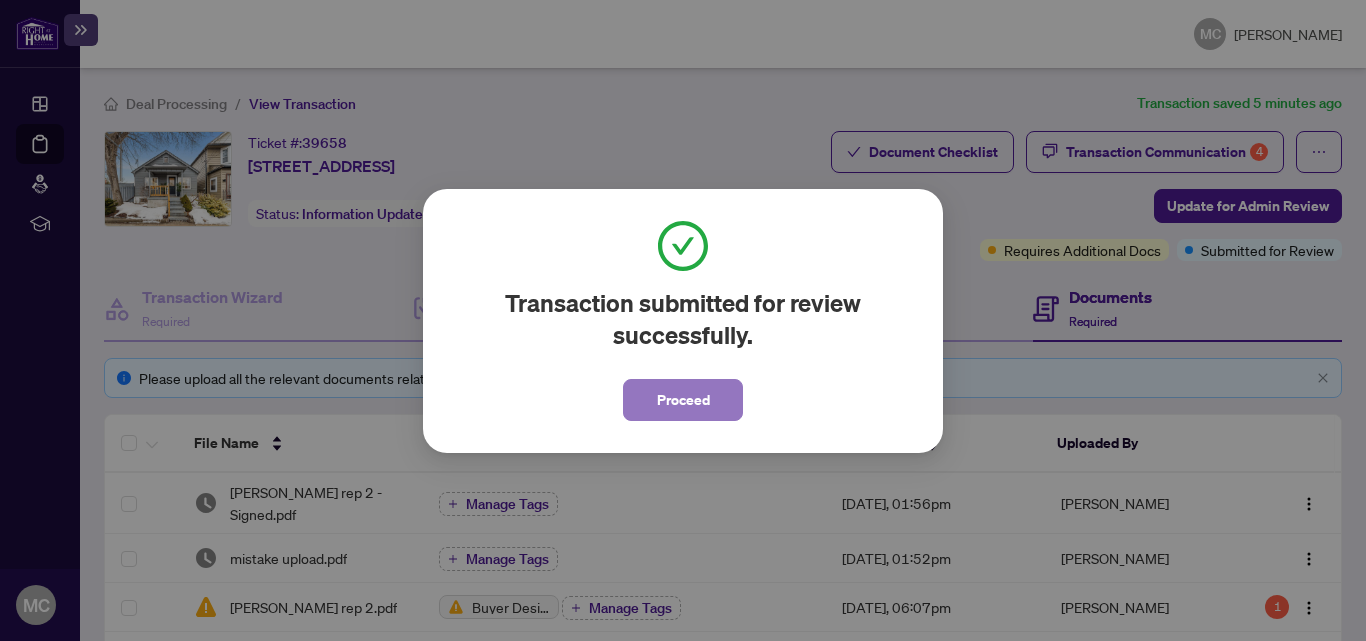 click on "Proceed" at bounding box center (683, 400) 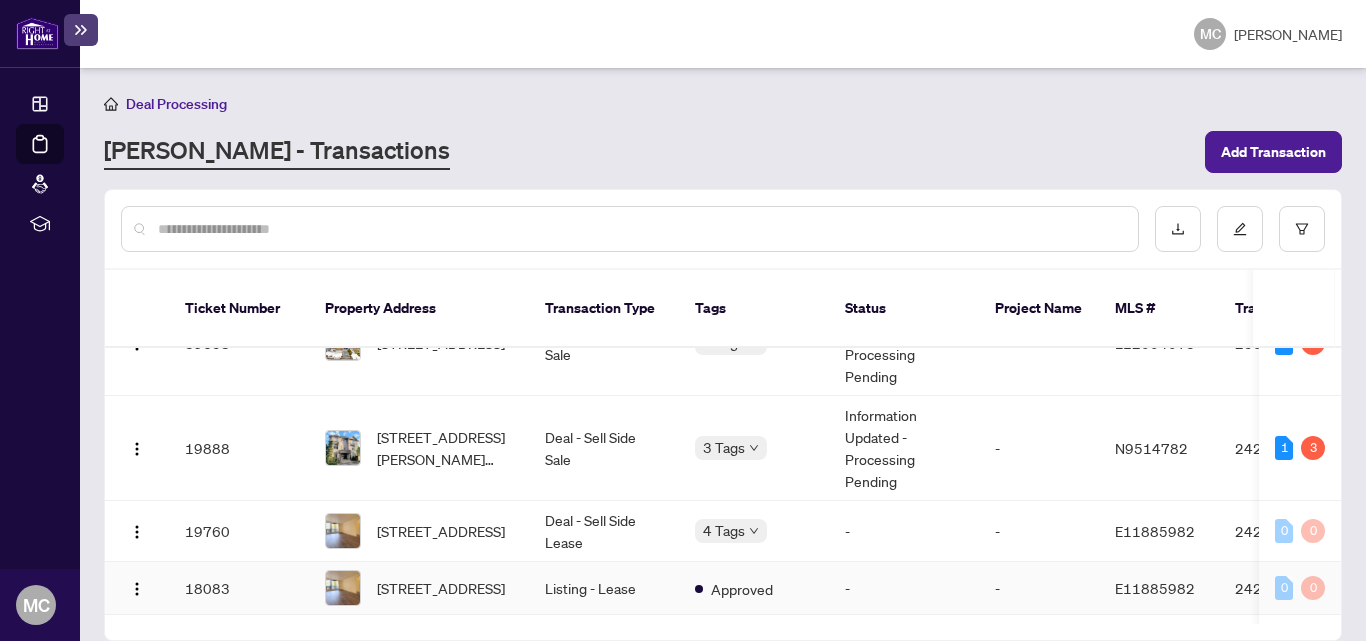scroll, scrollTop: 0, scrollLeft: 0, axis: both 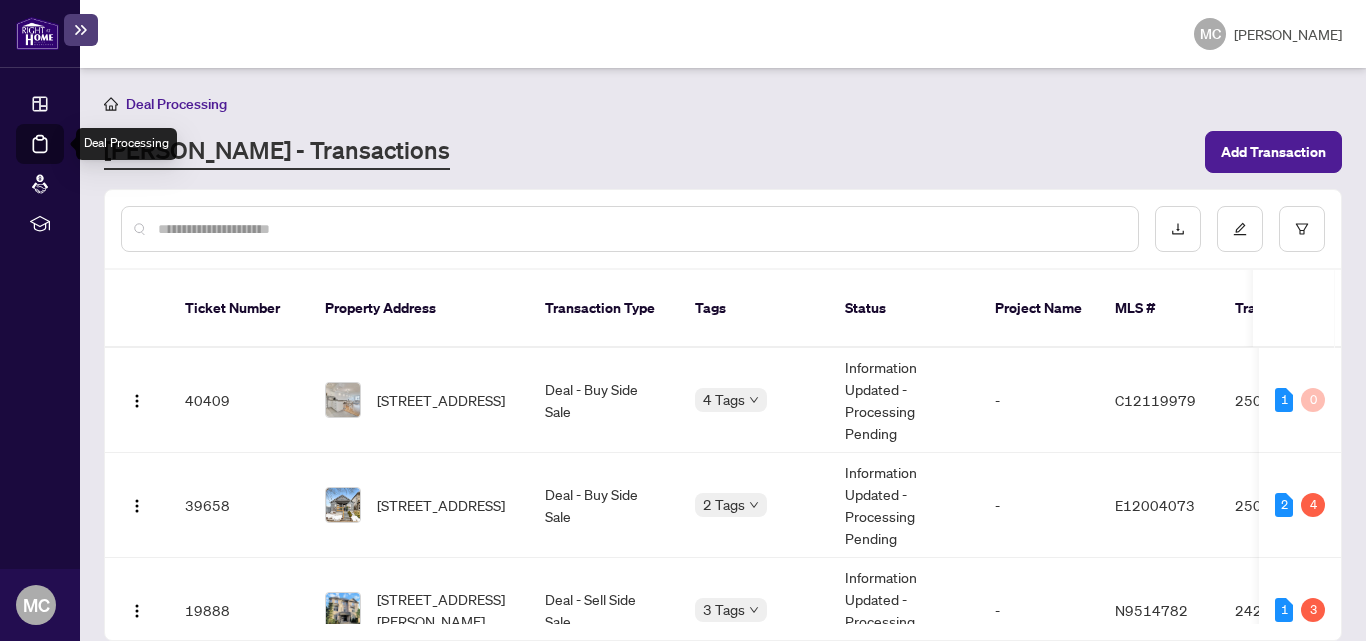 click on "Deal Processing" at bounding box center [63, 158] 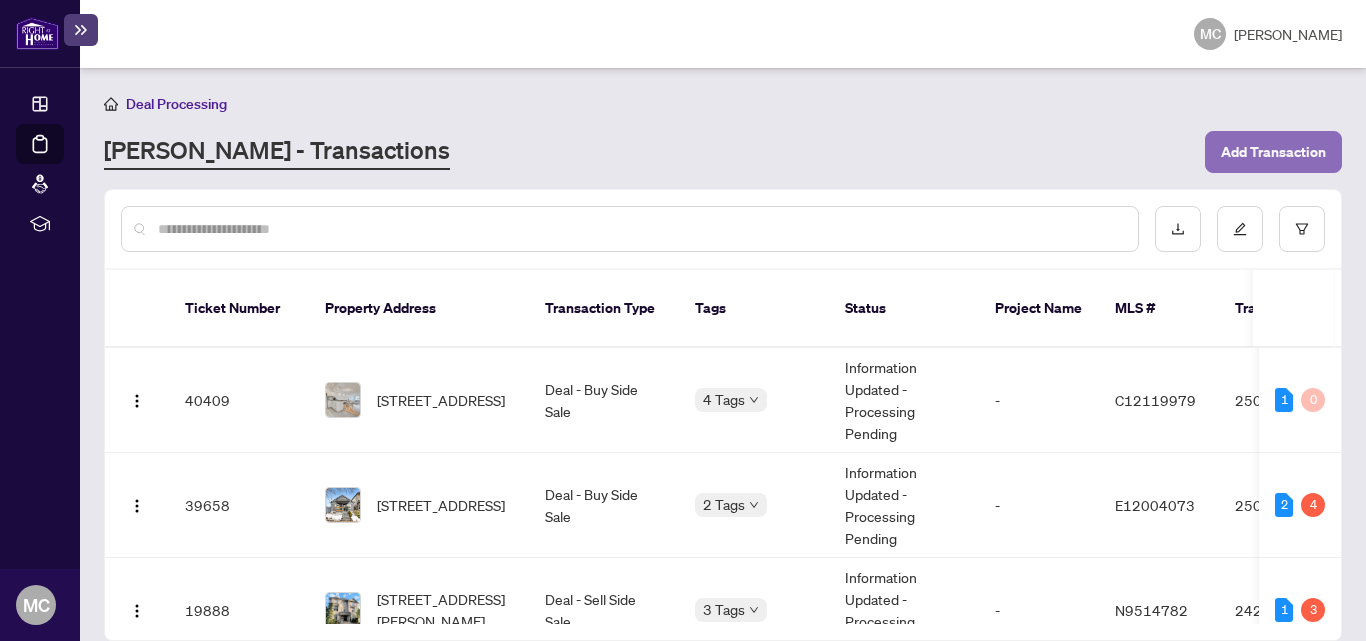 click on "Add Transaction" at bounding box center (1273, 152) 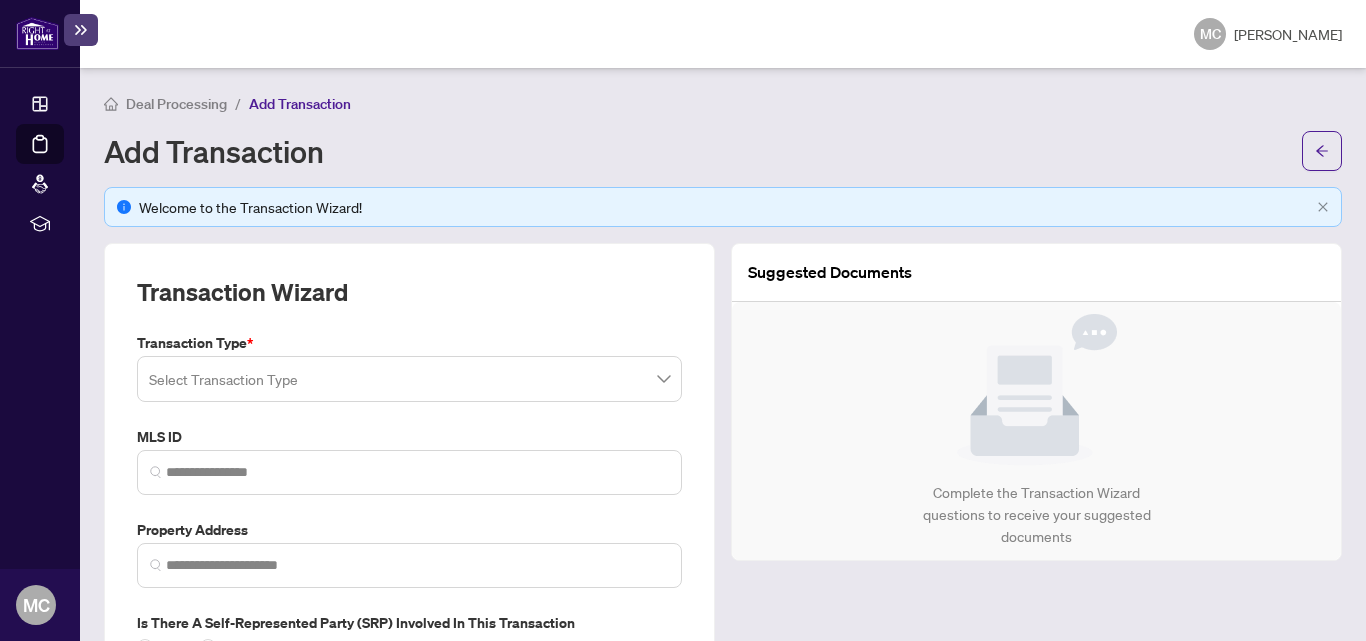 click at bounding box center (409, 379) 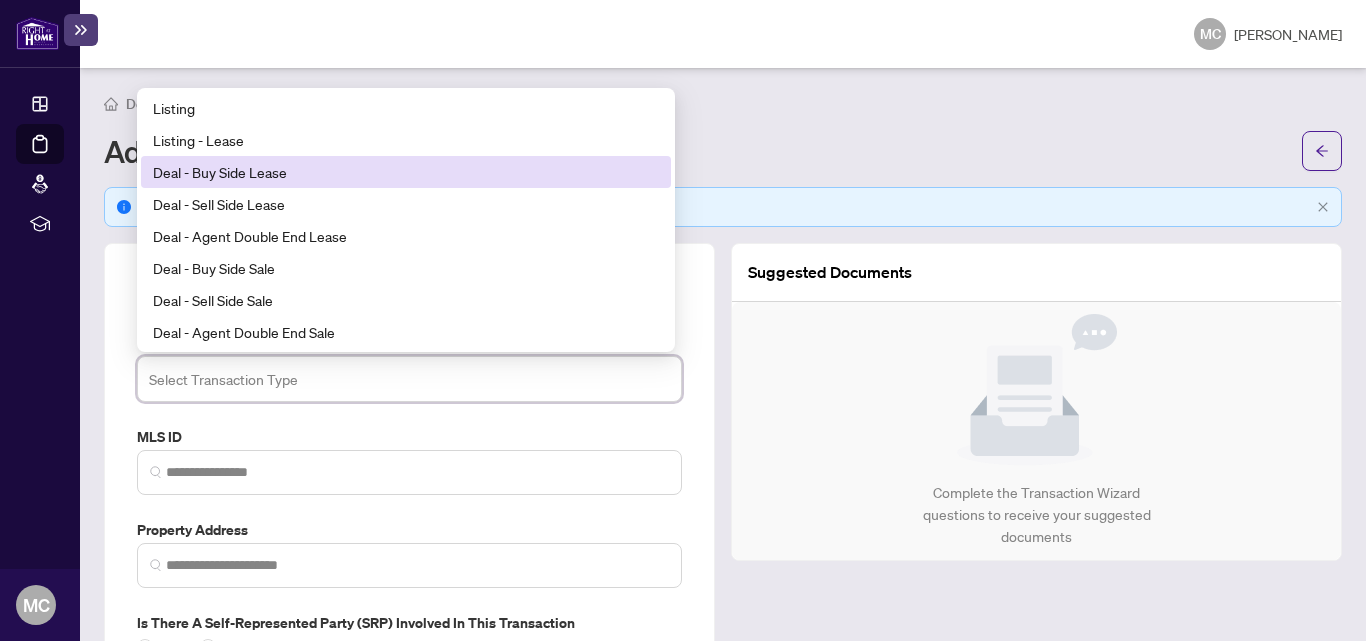 drag, startPoint x: 261, startPoint y: 210, endPoint x: 258, endPoint y: 171, distance: 39.115215 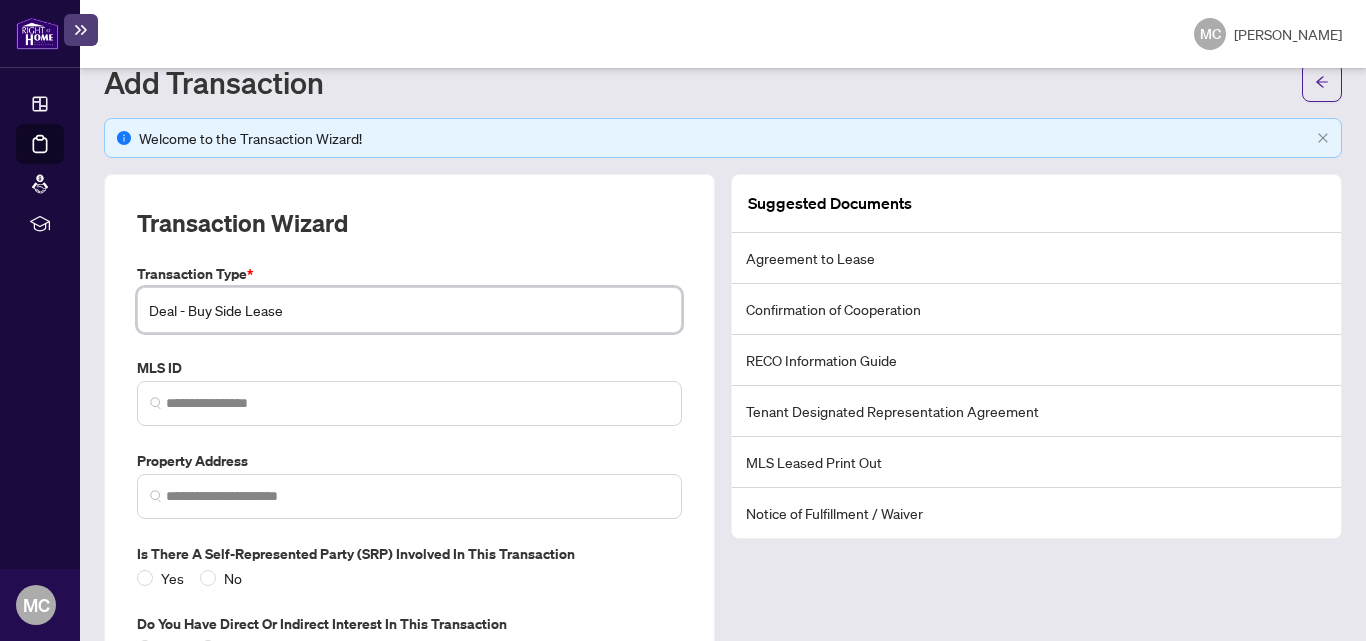scroll, scrollTop: 100, scrollLeft: 0, axis: vertical 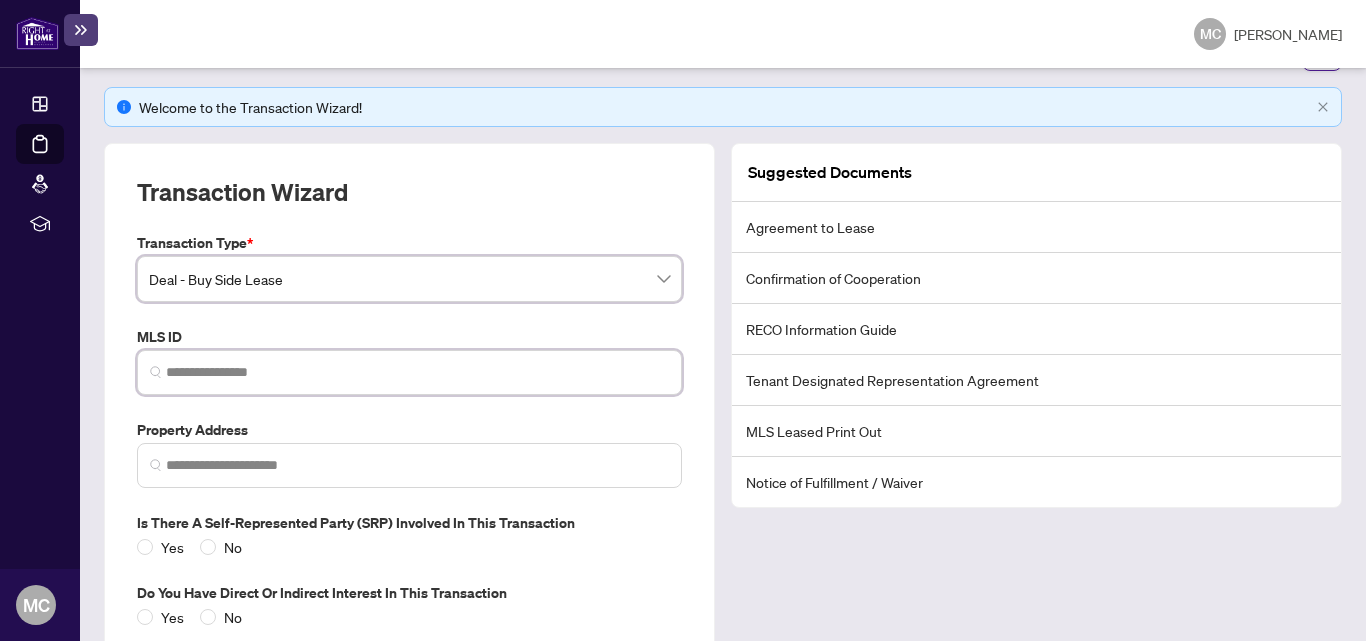 click at bounding box center [417, 372] 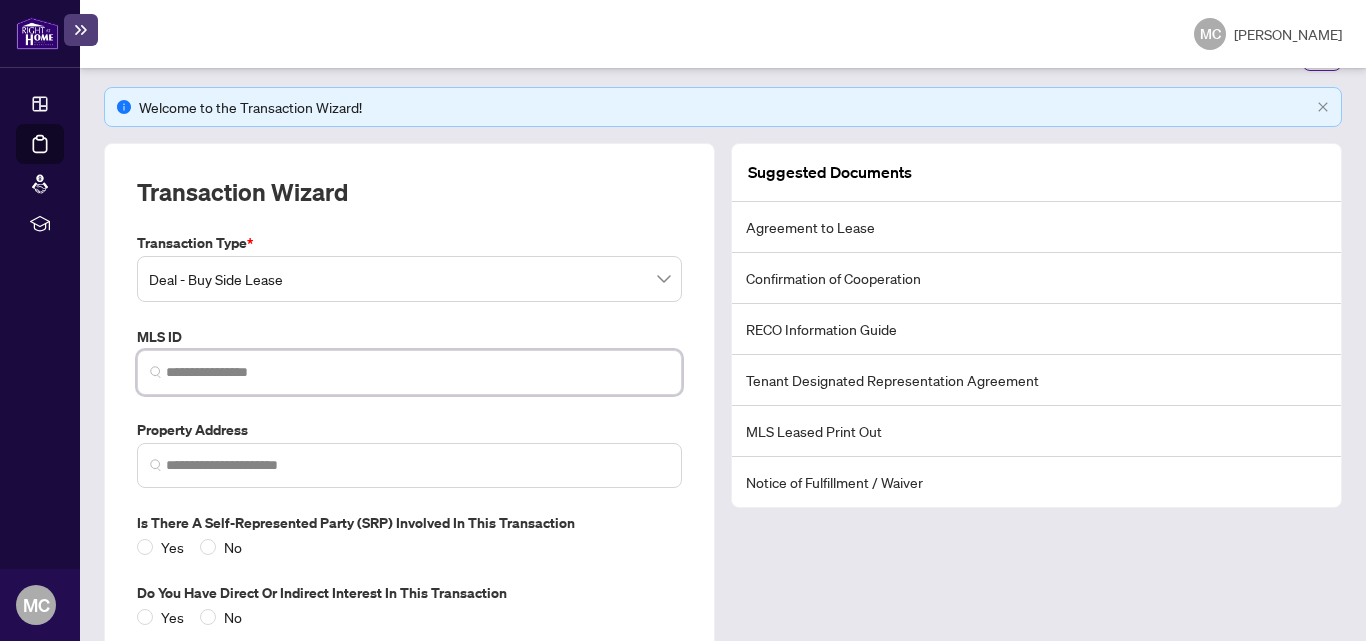 paste on "*********" 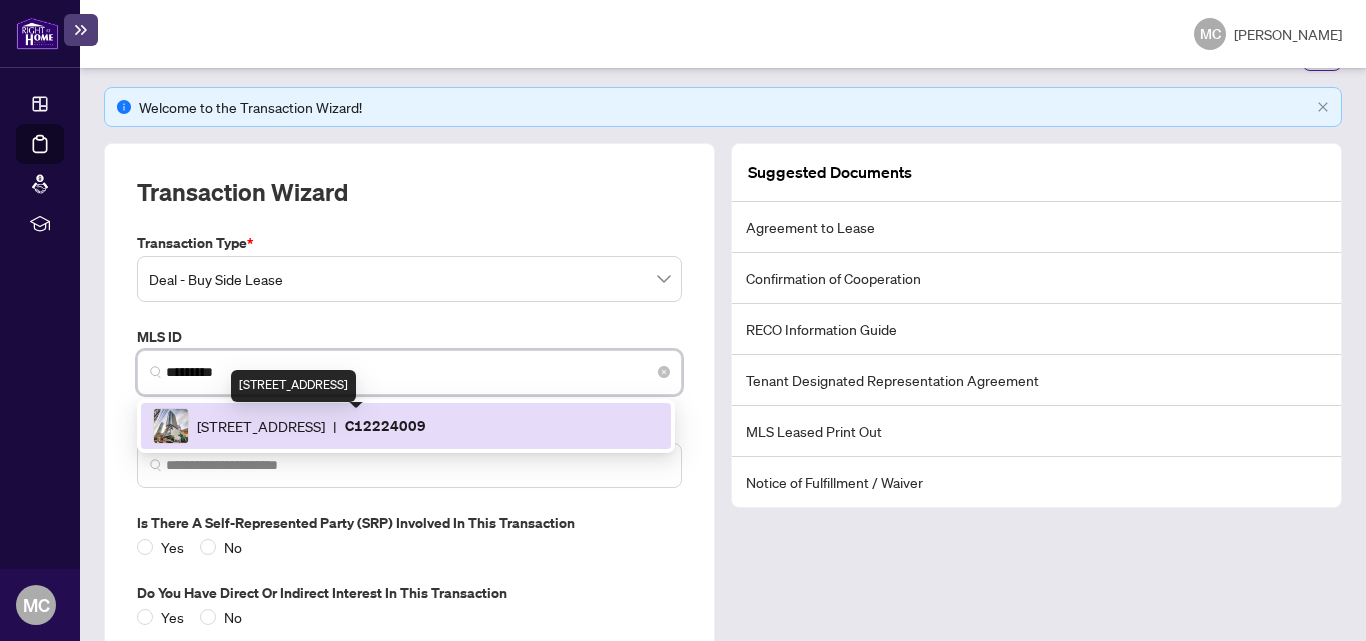 click on "[STREET_ADDRESS]" at bounding box center [261, 426] 